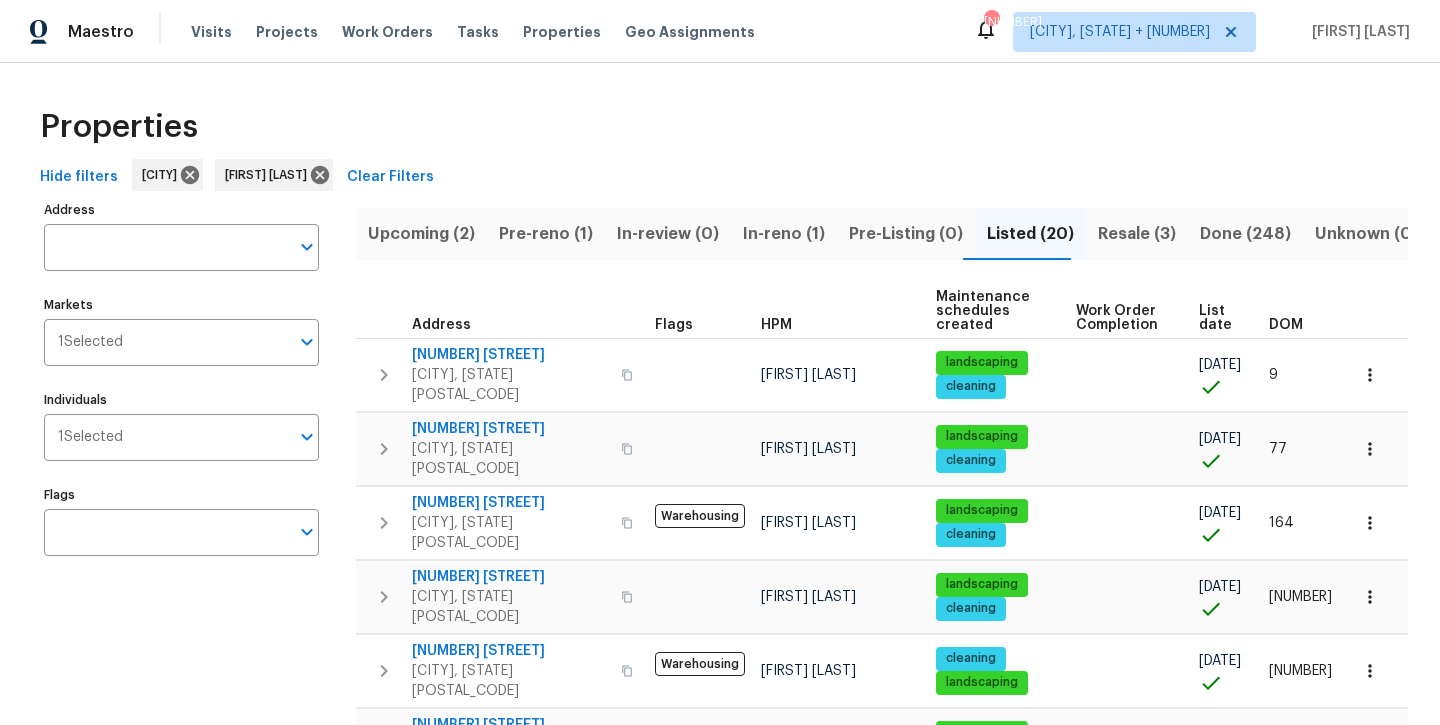 scroll, scrollTop: 0, scrollLeft: 0, axis: both 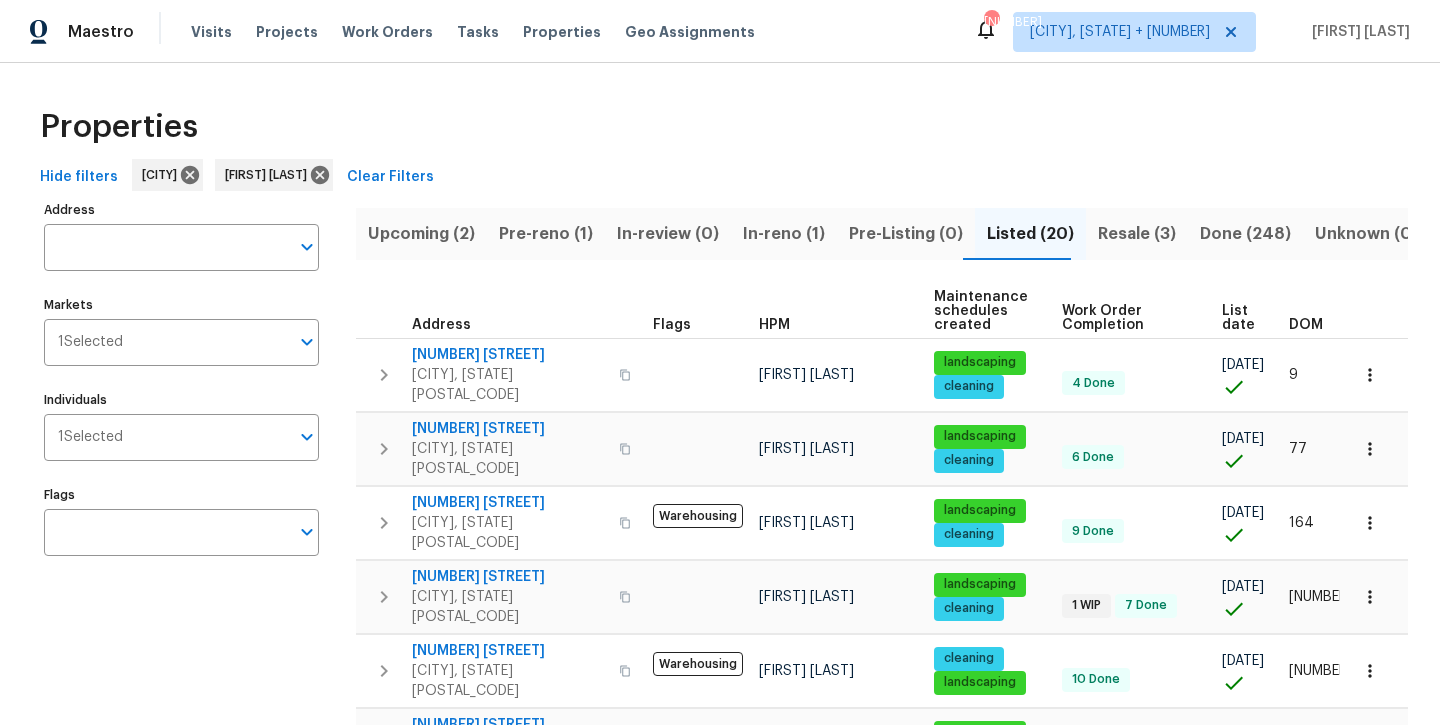 click on "In-reno (1)" at bounding box center [784, 234] 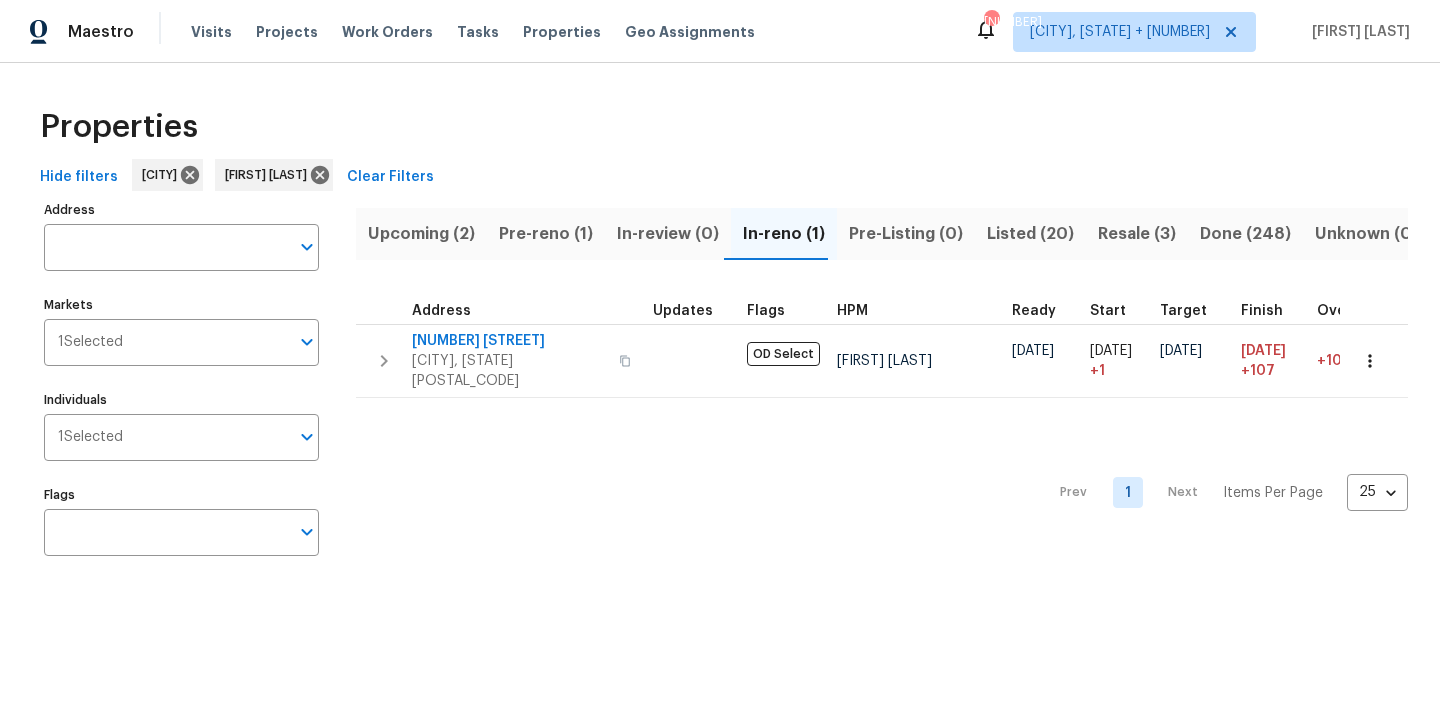 click on "Resale (3)" at bounding box center [1137, 234] 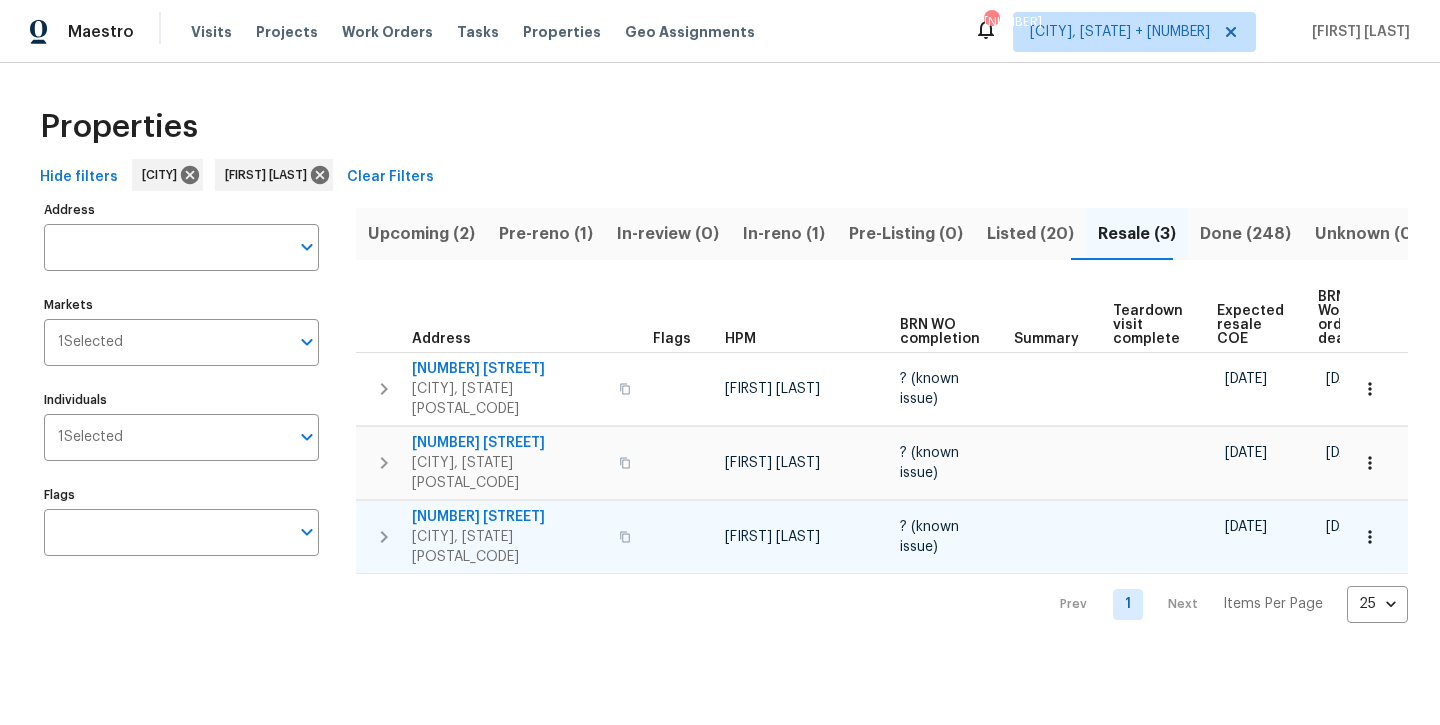 click on "[NUMBER] [STREET]" at bounding box center [509, 517] 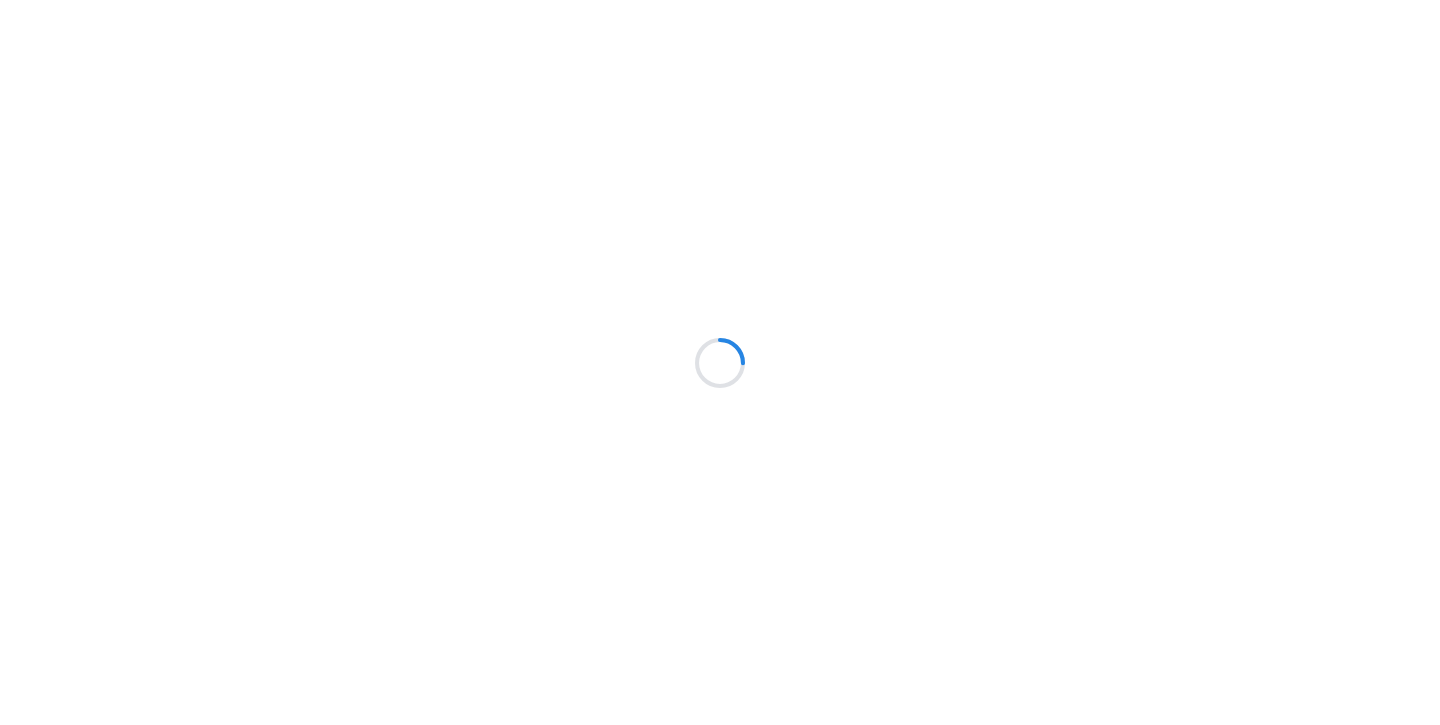 scroll, scrollTop: 0, scrollLeft: 0, axis: both 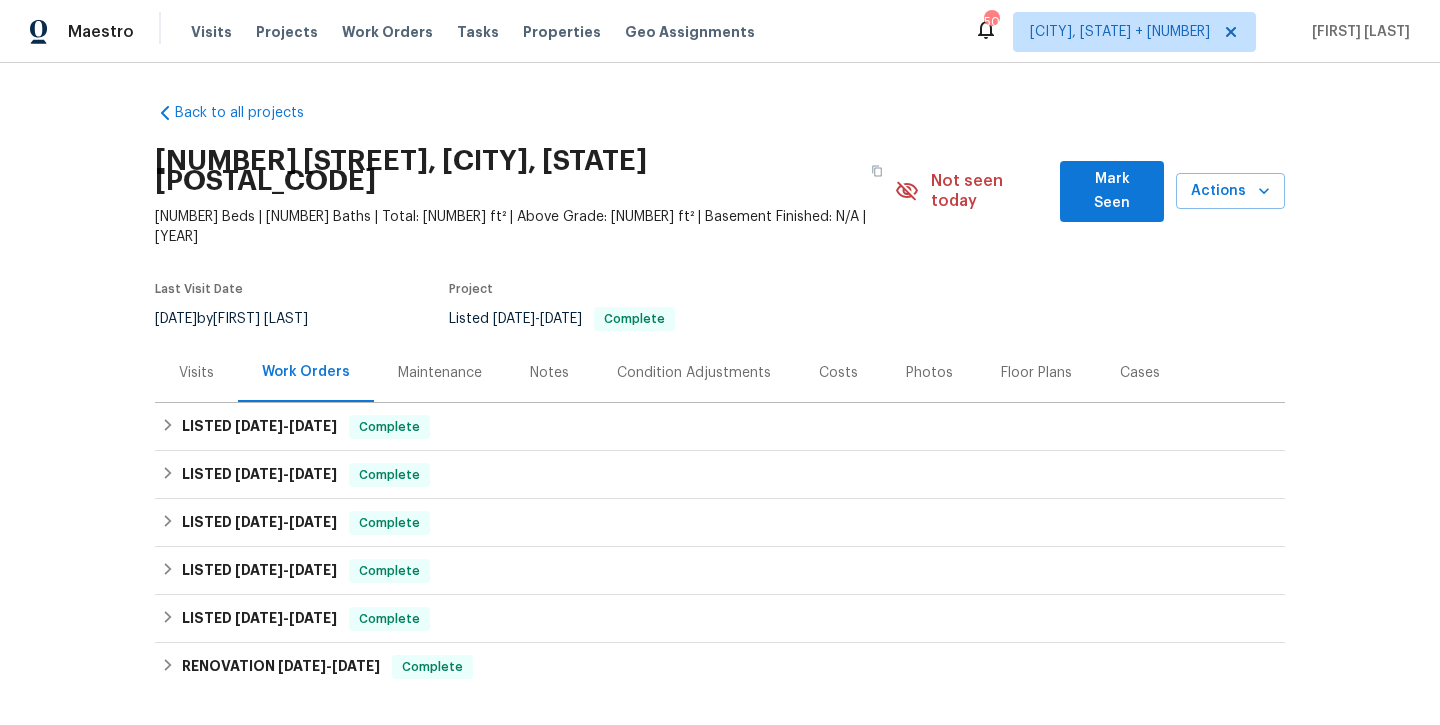 click on "Photos" at bounding box center (929, 373) 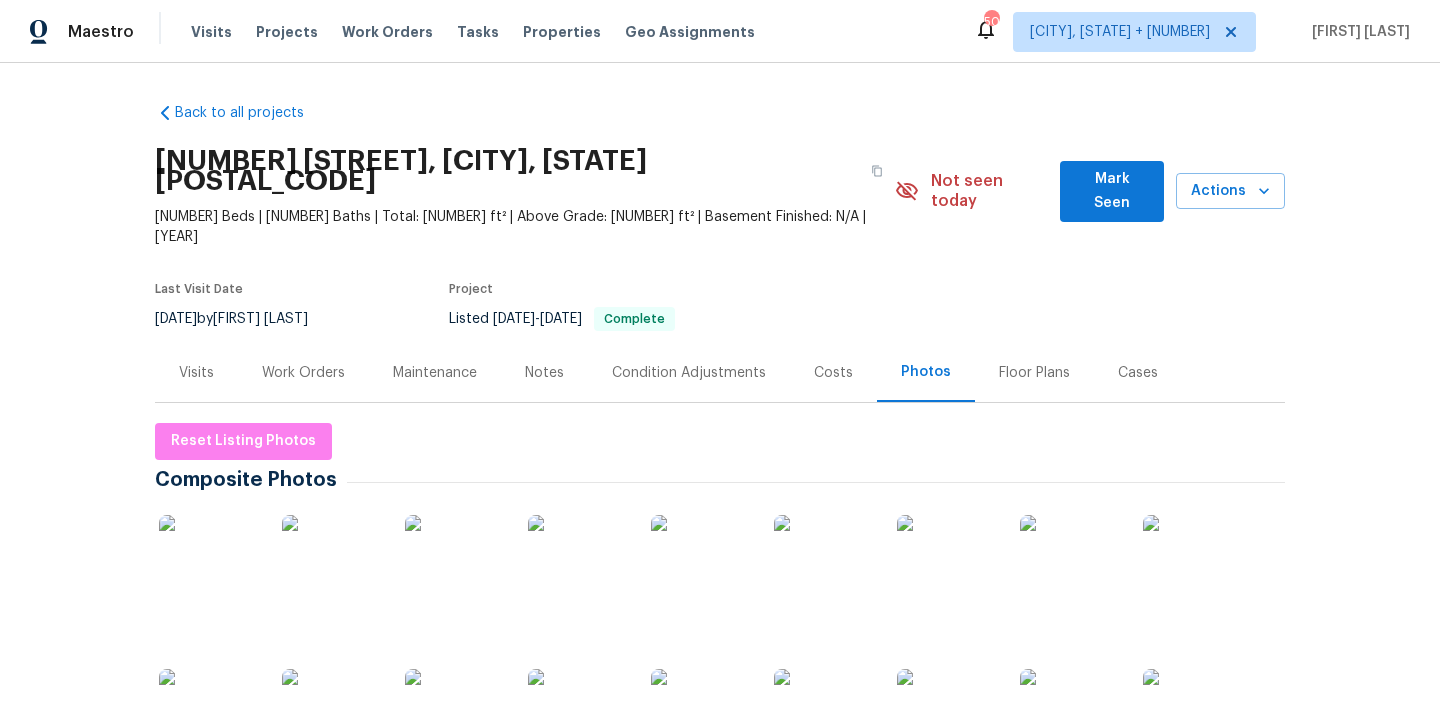 click at bounding box center [209, 565] 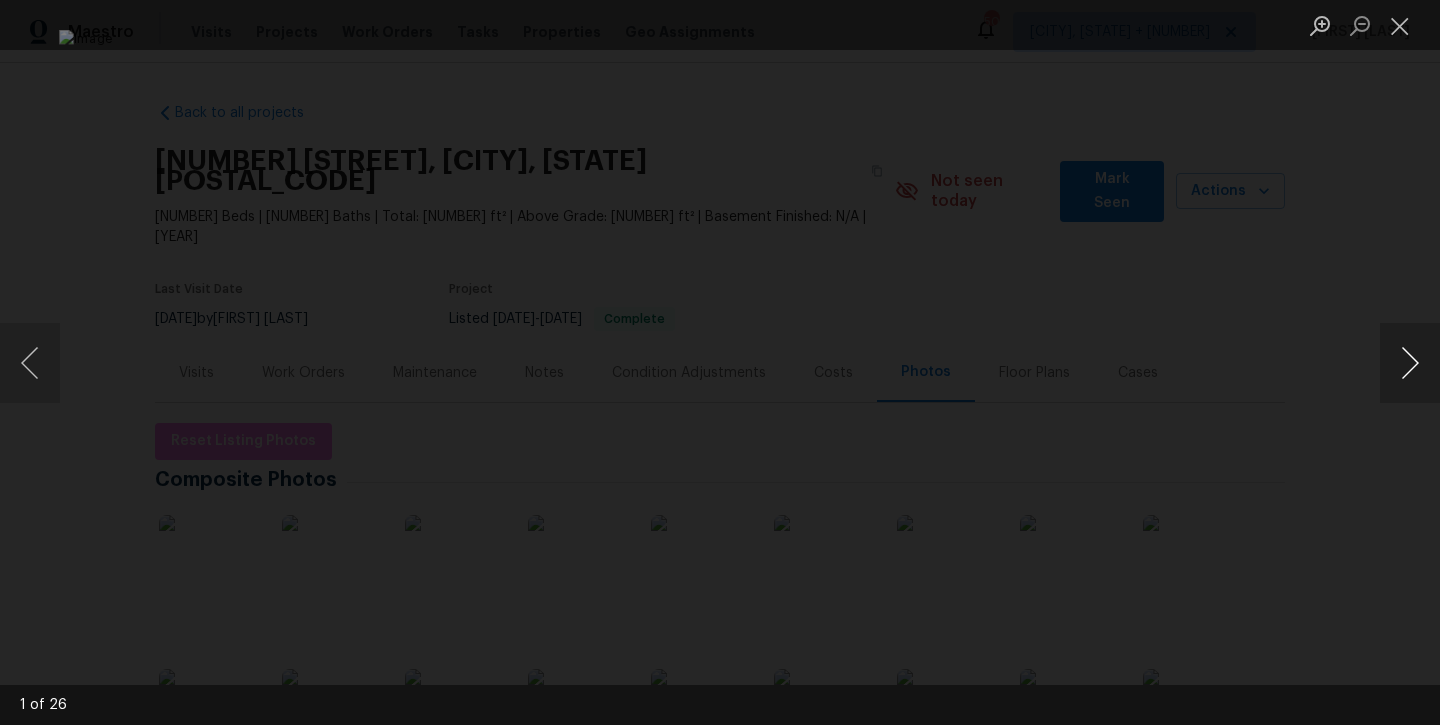 click at bounding box center [1410, 363] 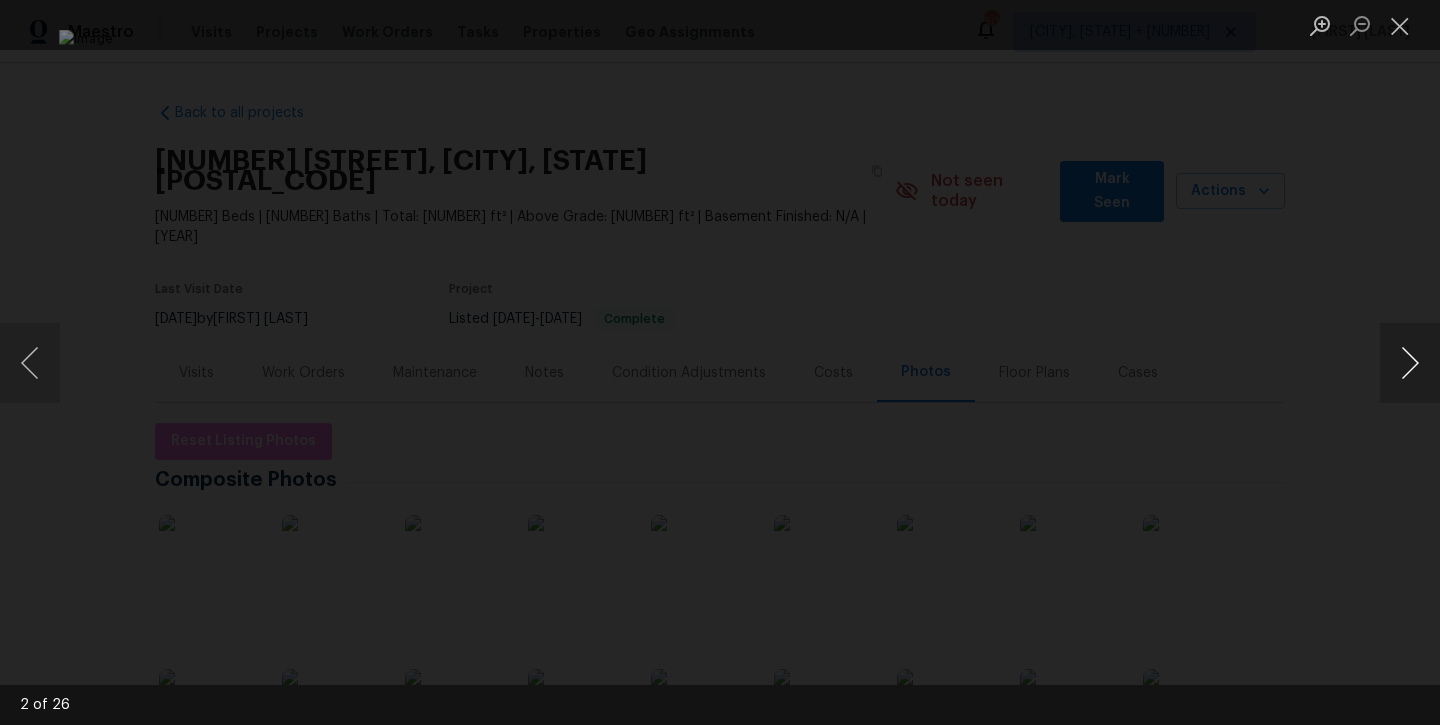 click at bounding box center [1410, 363] 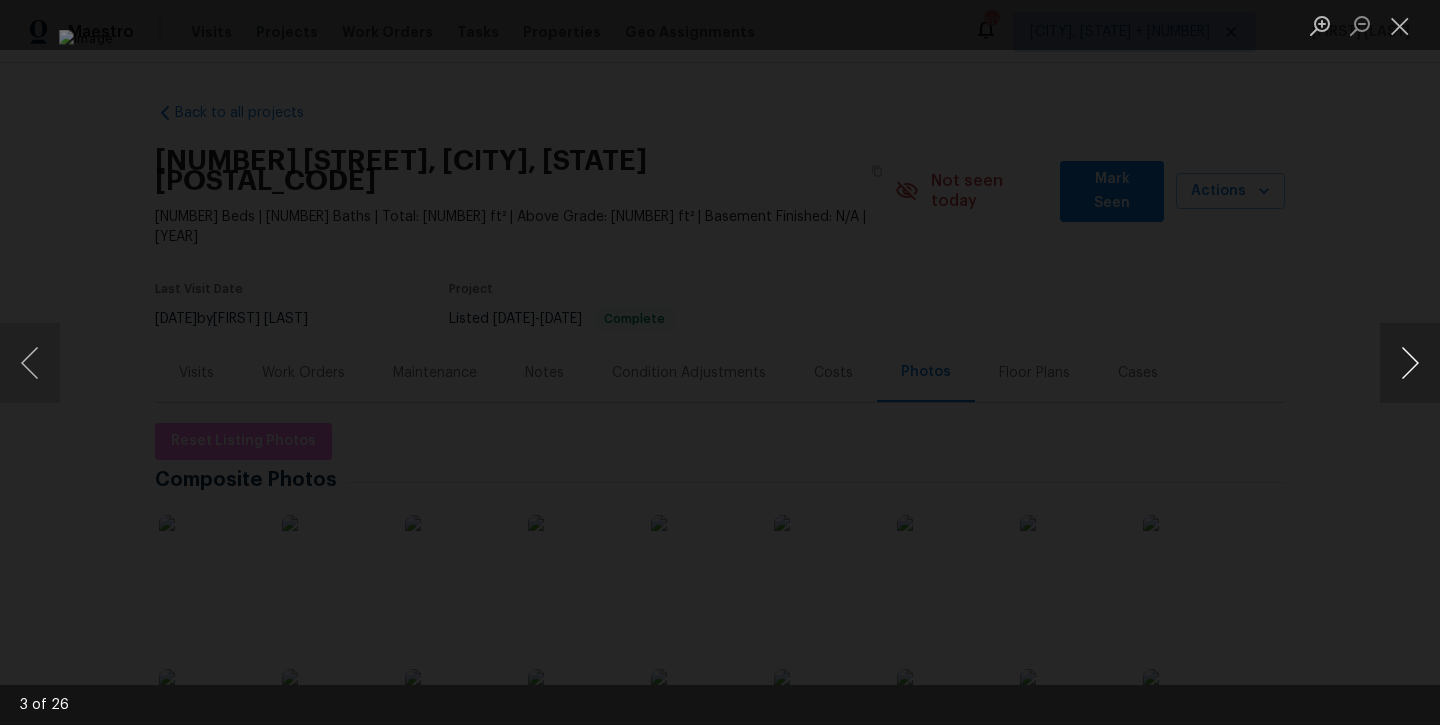 click at bounding box center [1410, 363] 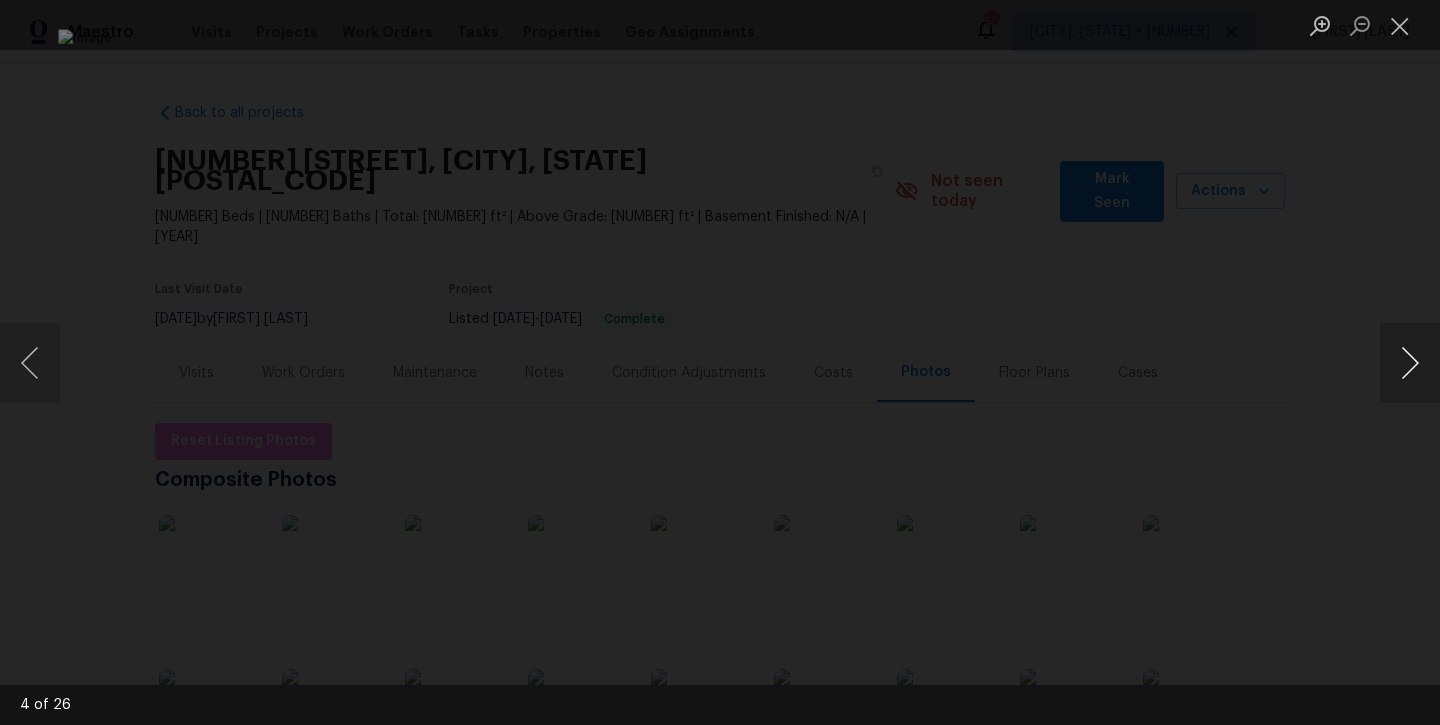 click at bounding box center (1410, 363) 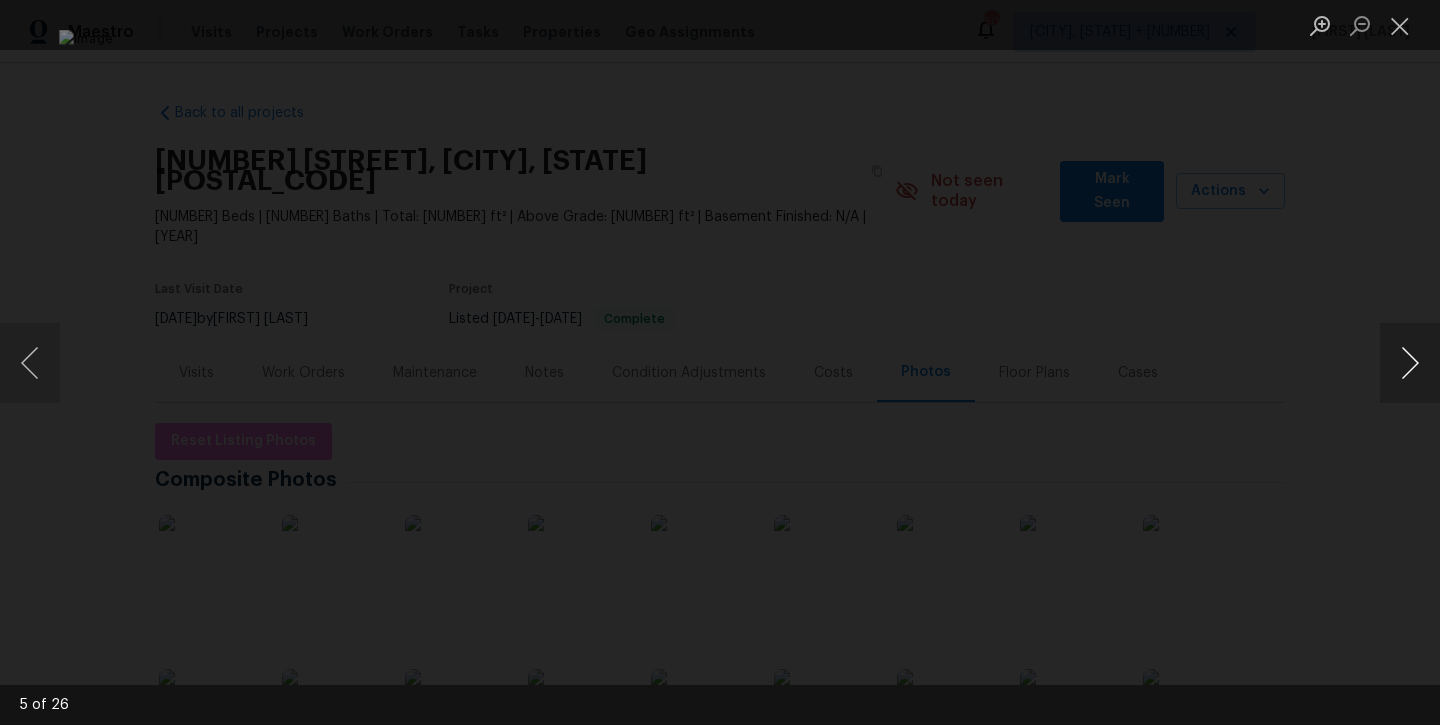 click at bounding box center [1410, 363] 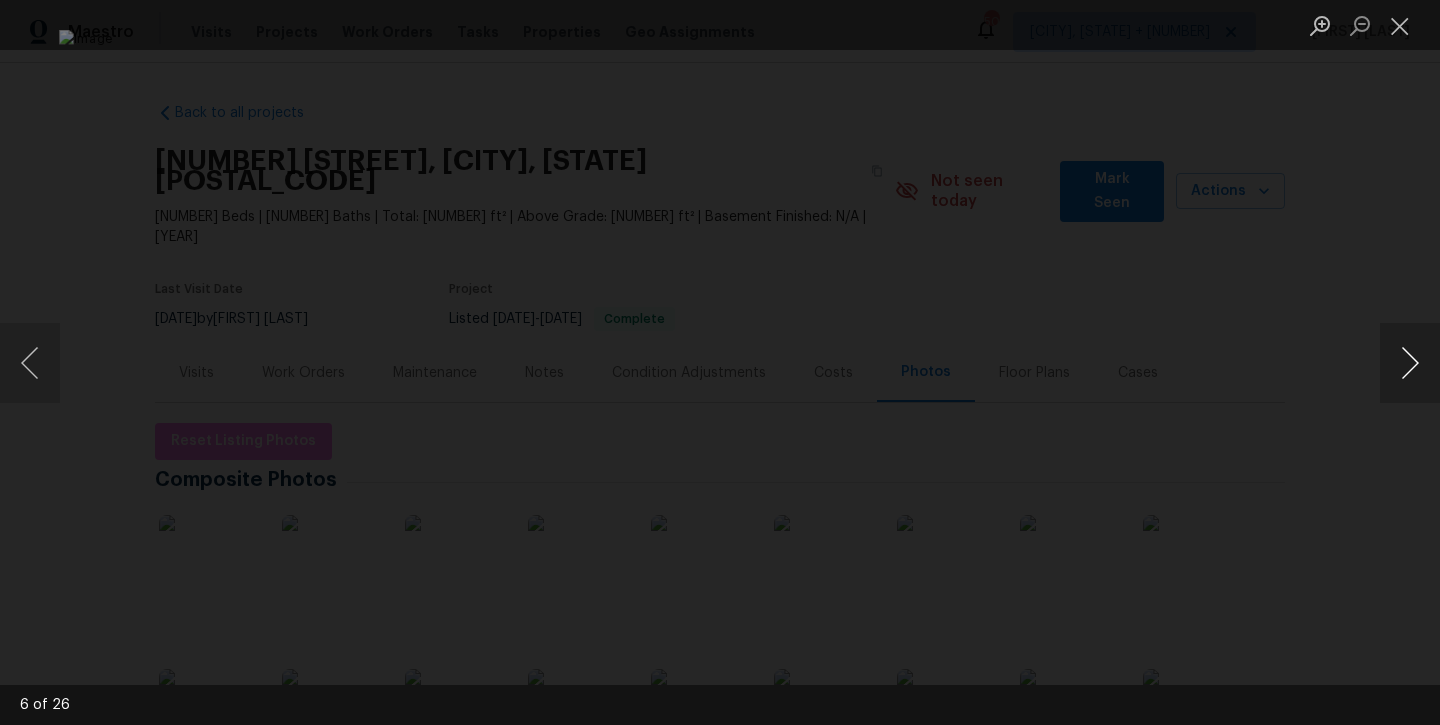 click at bounding box center [1410, 363] 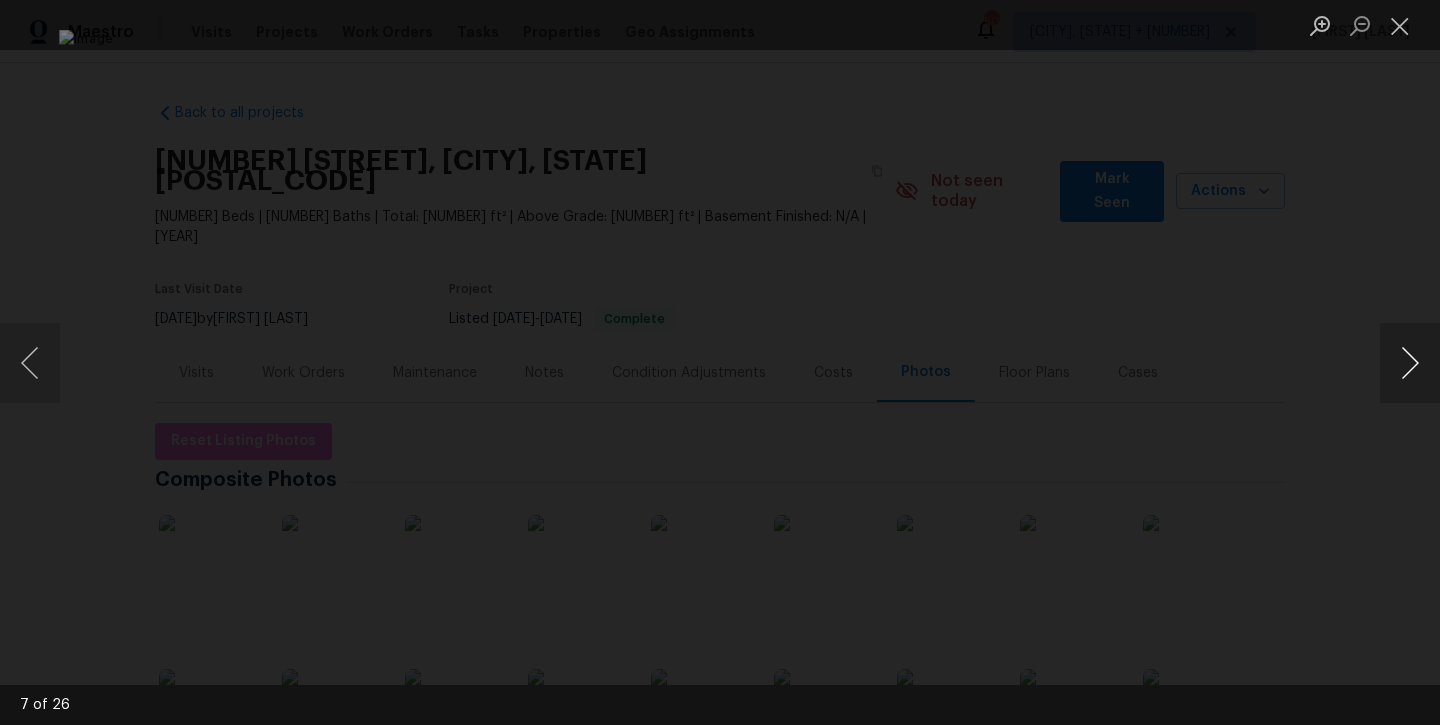 click at bounding box center (1410, 363) 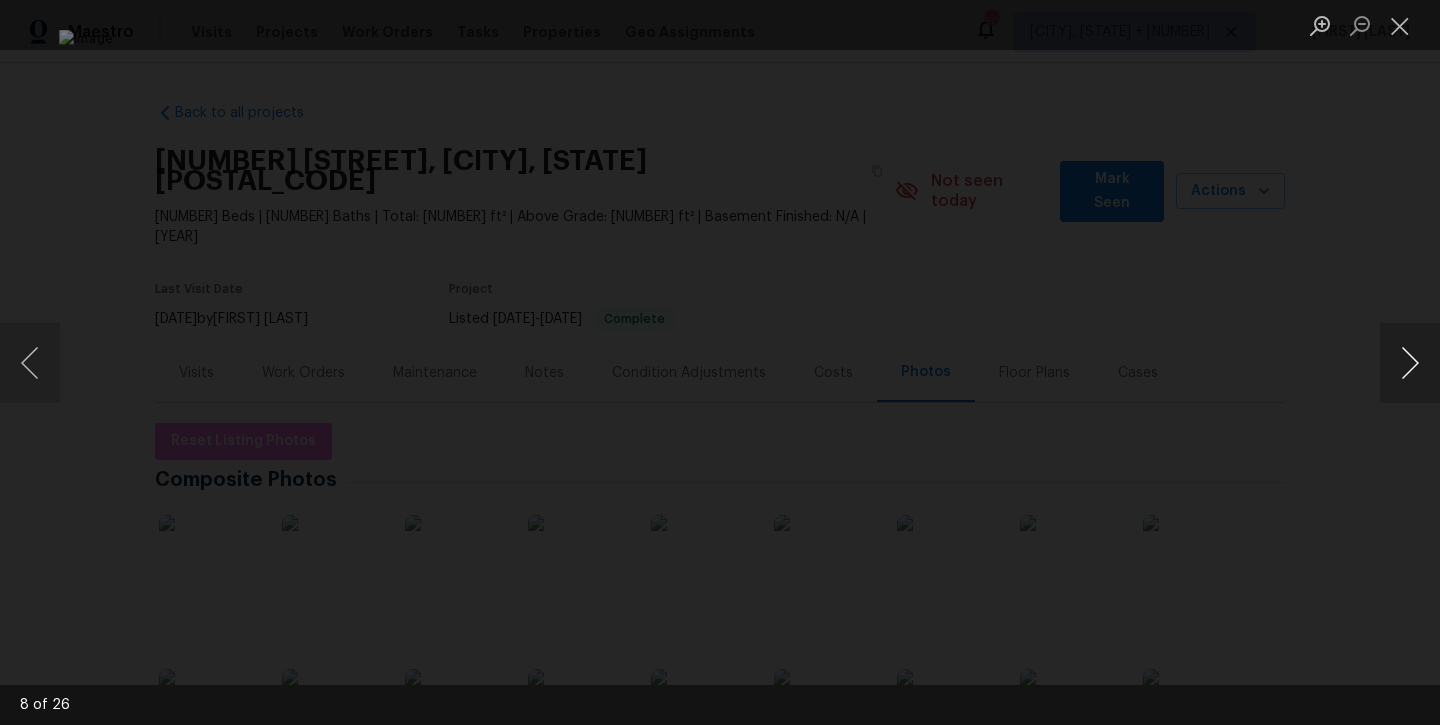 click at bounding box center [1410, 363] 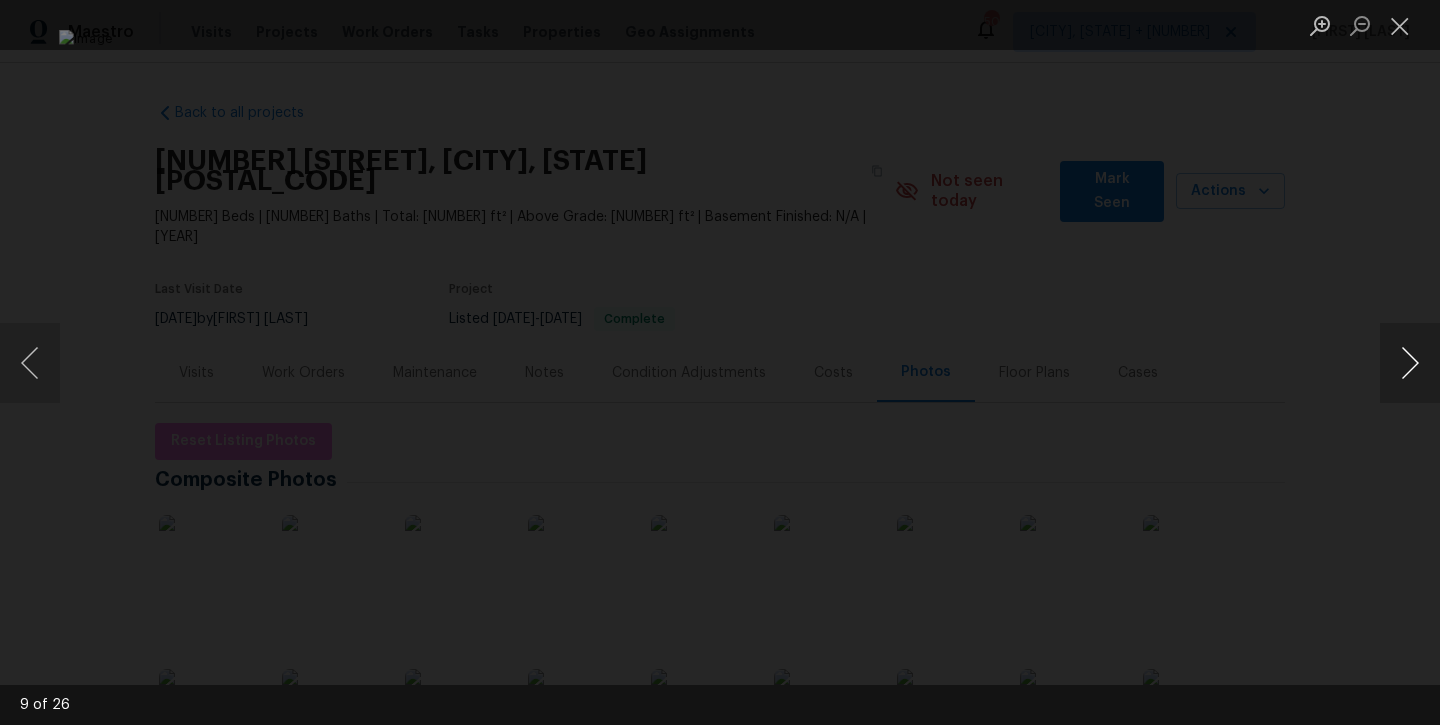 click at bounding box center (1410, 363) 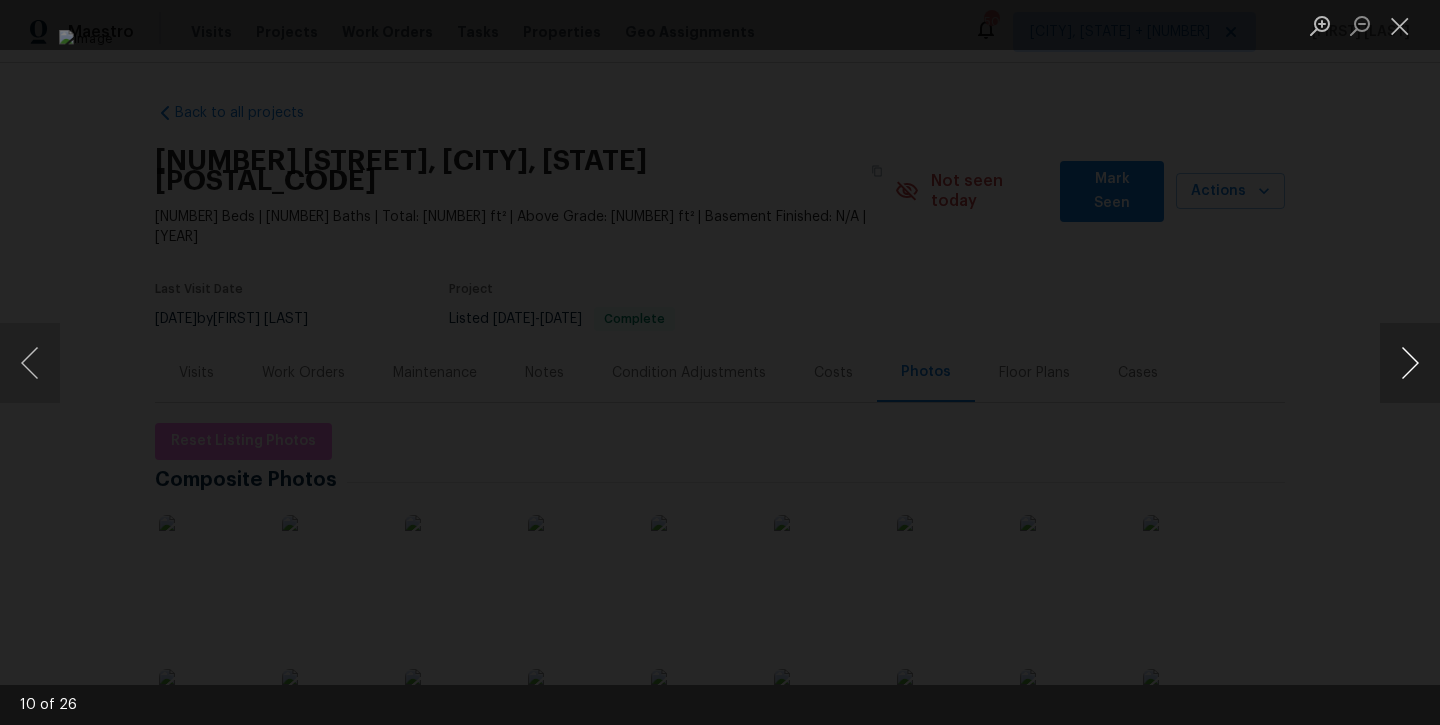 click at bounding box center (1410, 363) 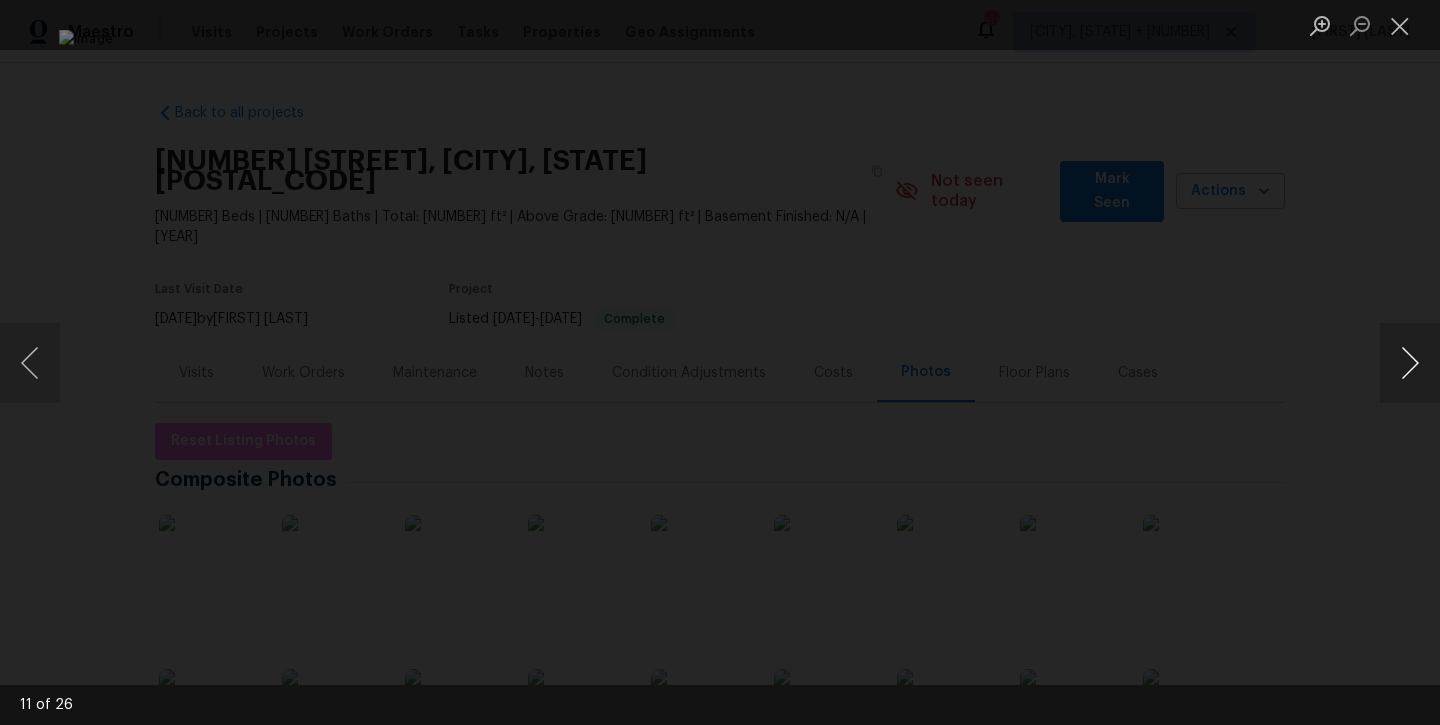 click at bounding box center (1410, 363) 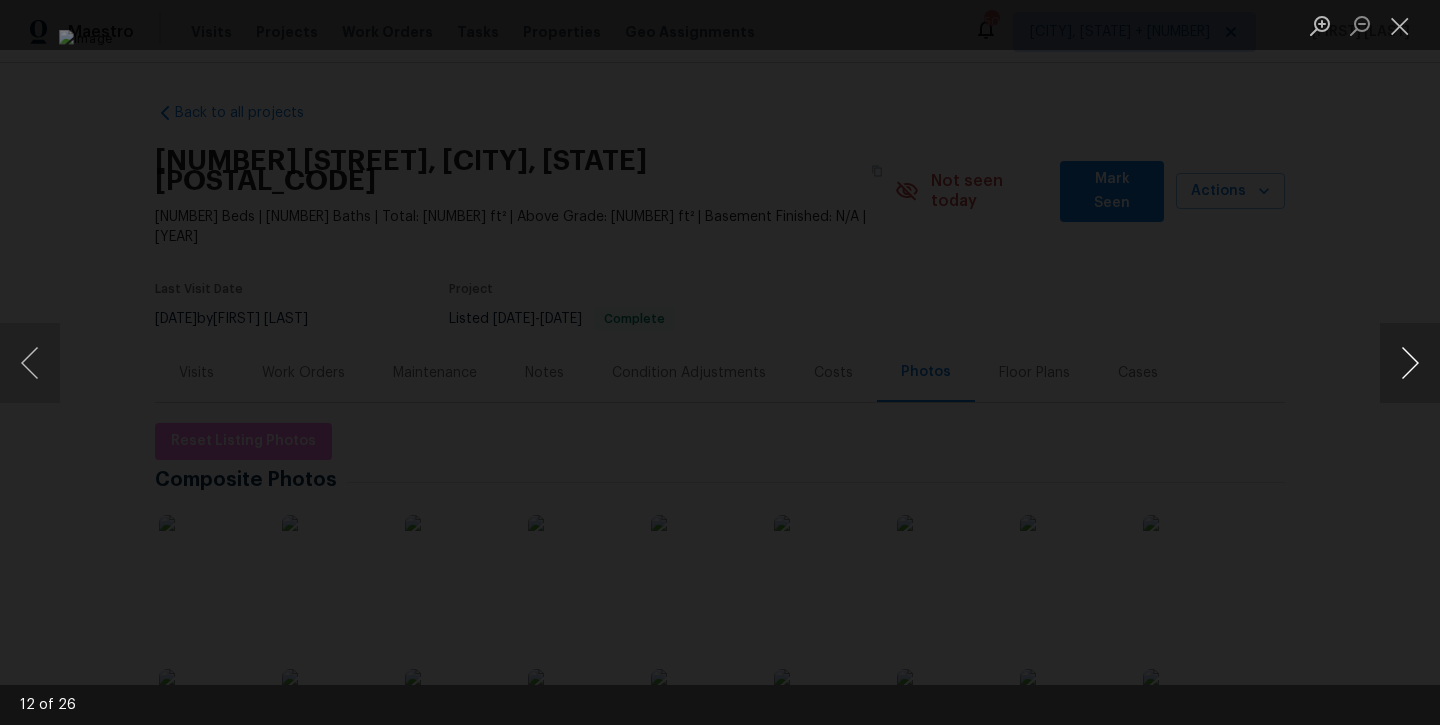click at bounding box center [1410, 363] 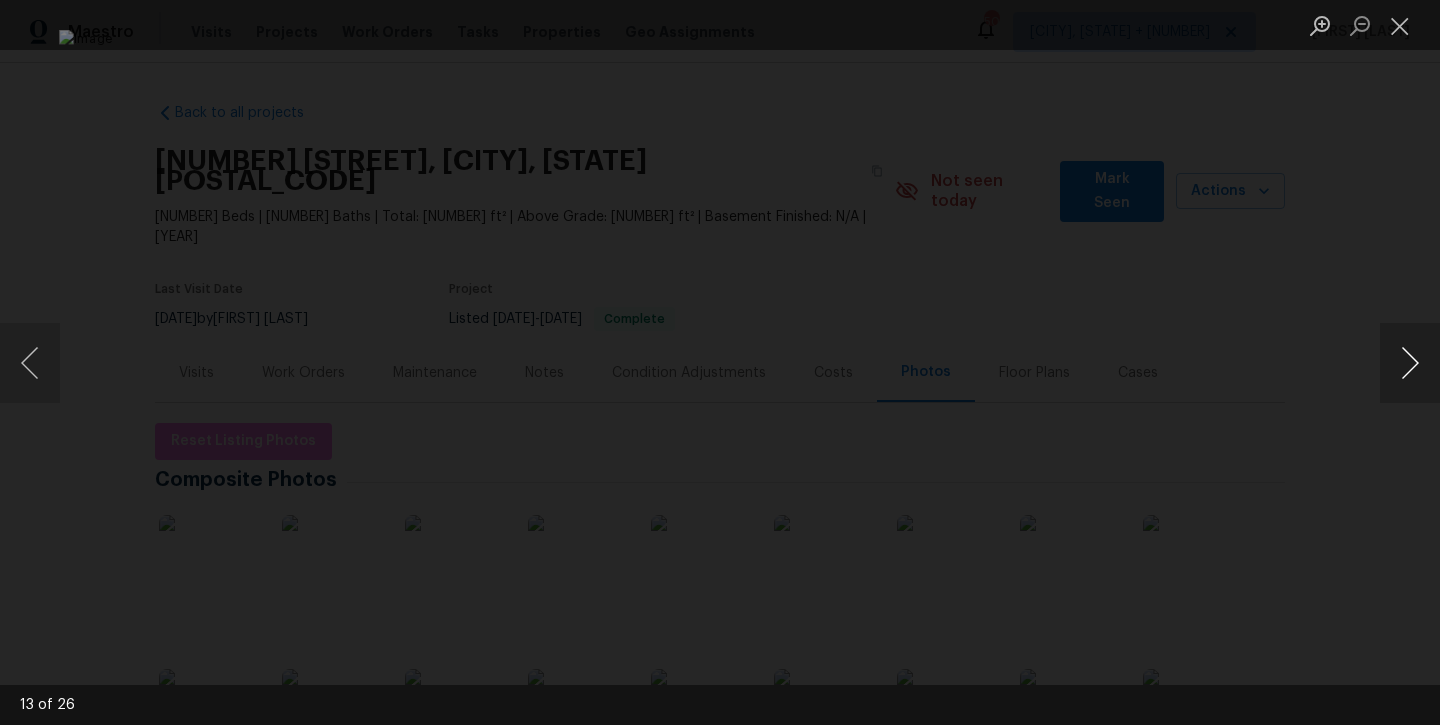 click at bounding box center (1410, 363) 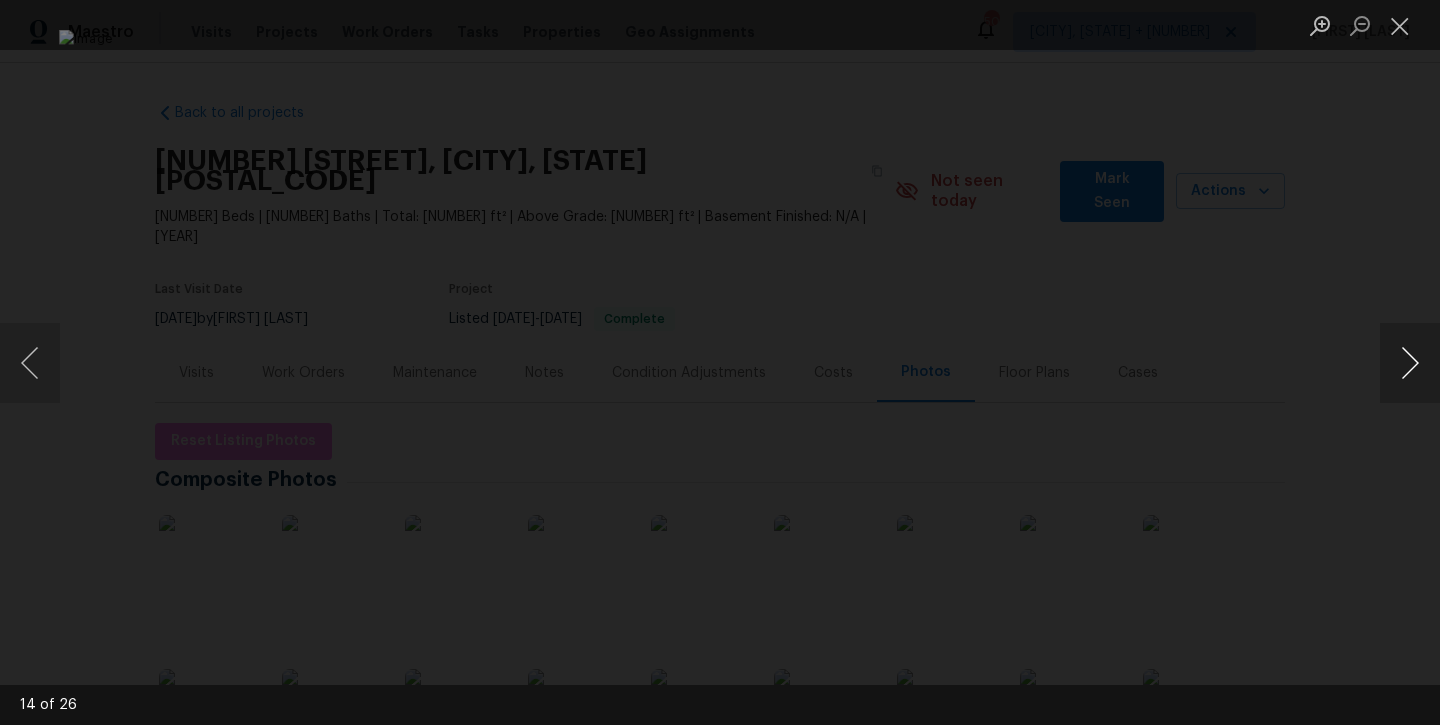 click at bounding box center (1410, 363) 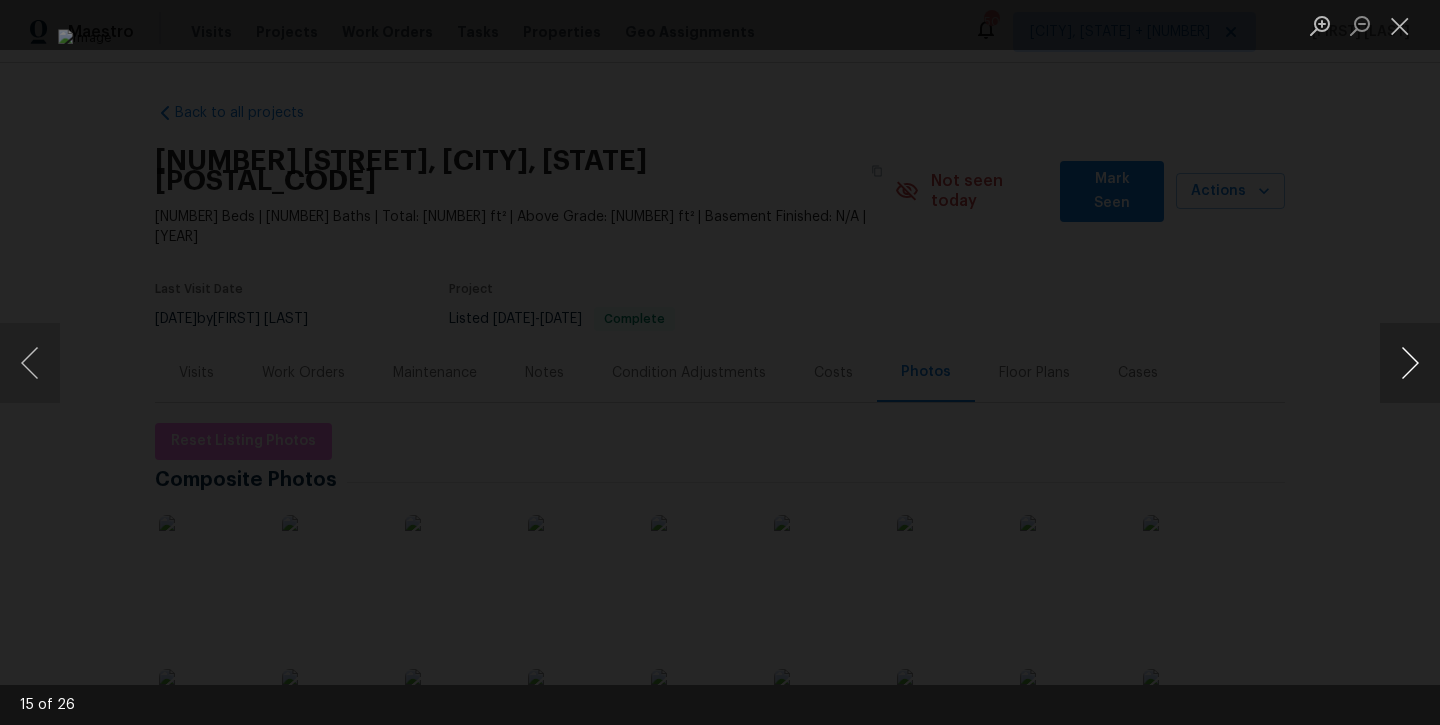 click at bounding box center [1410, 363] 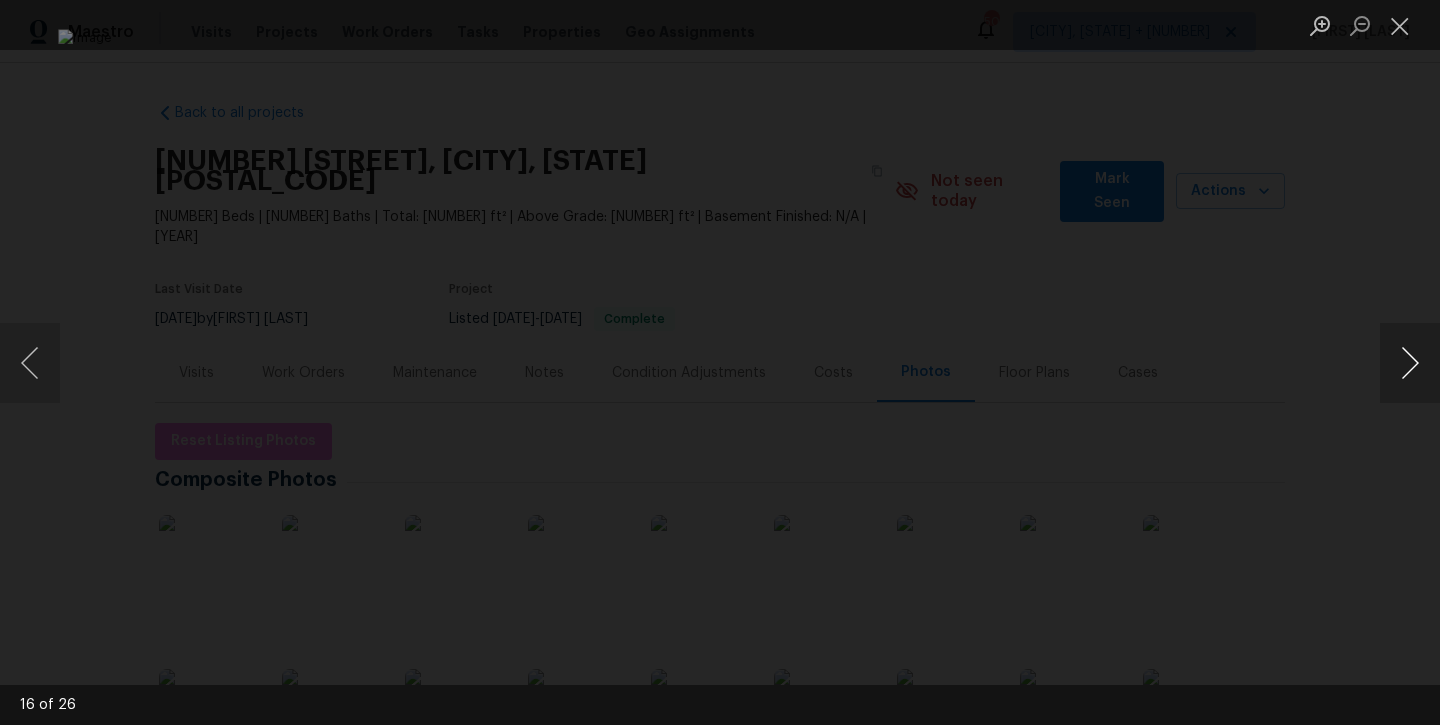 click at bounding box center (1410, 363) 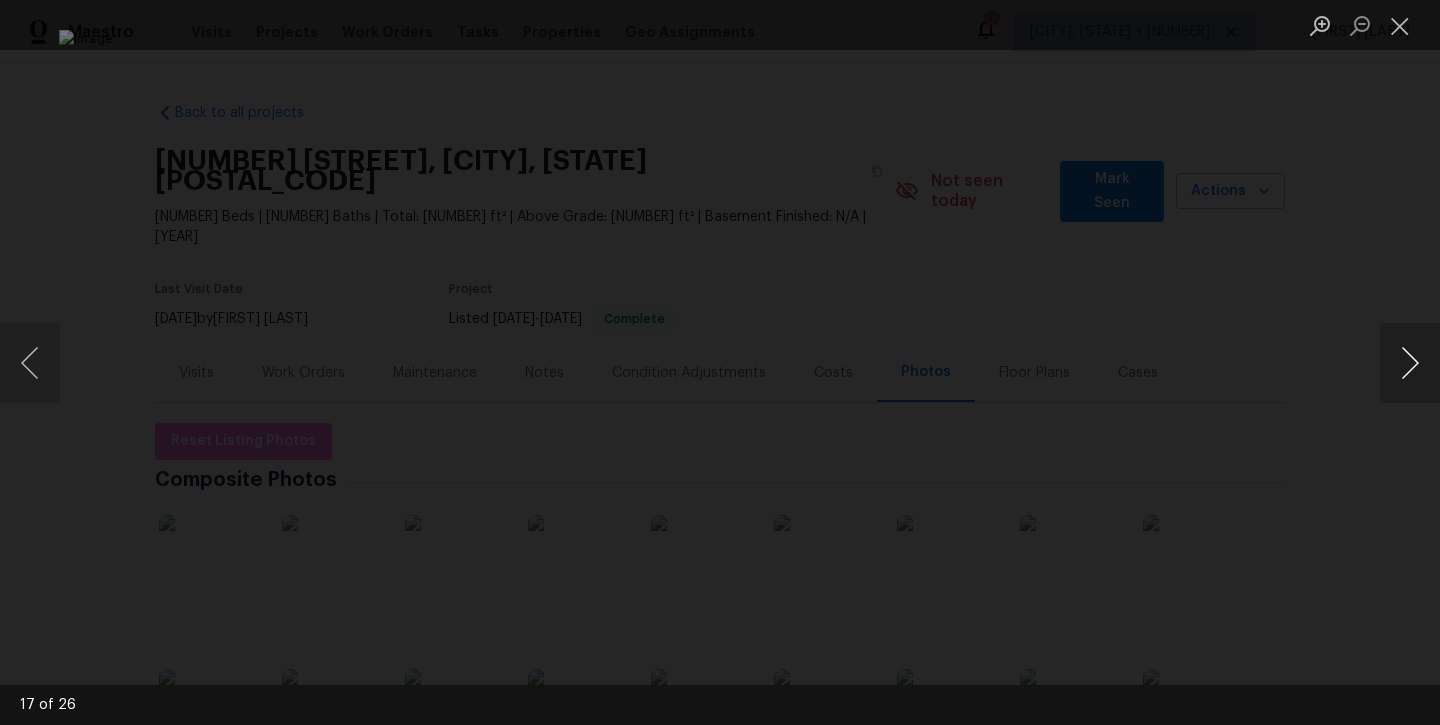 click at bounding box center (1410, 363) 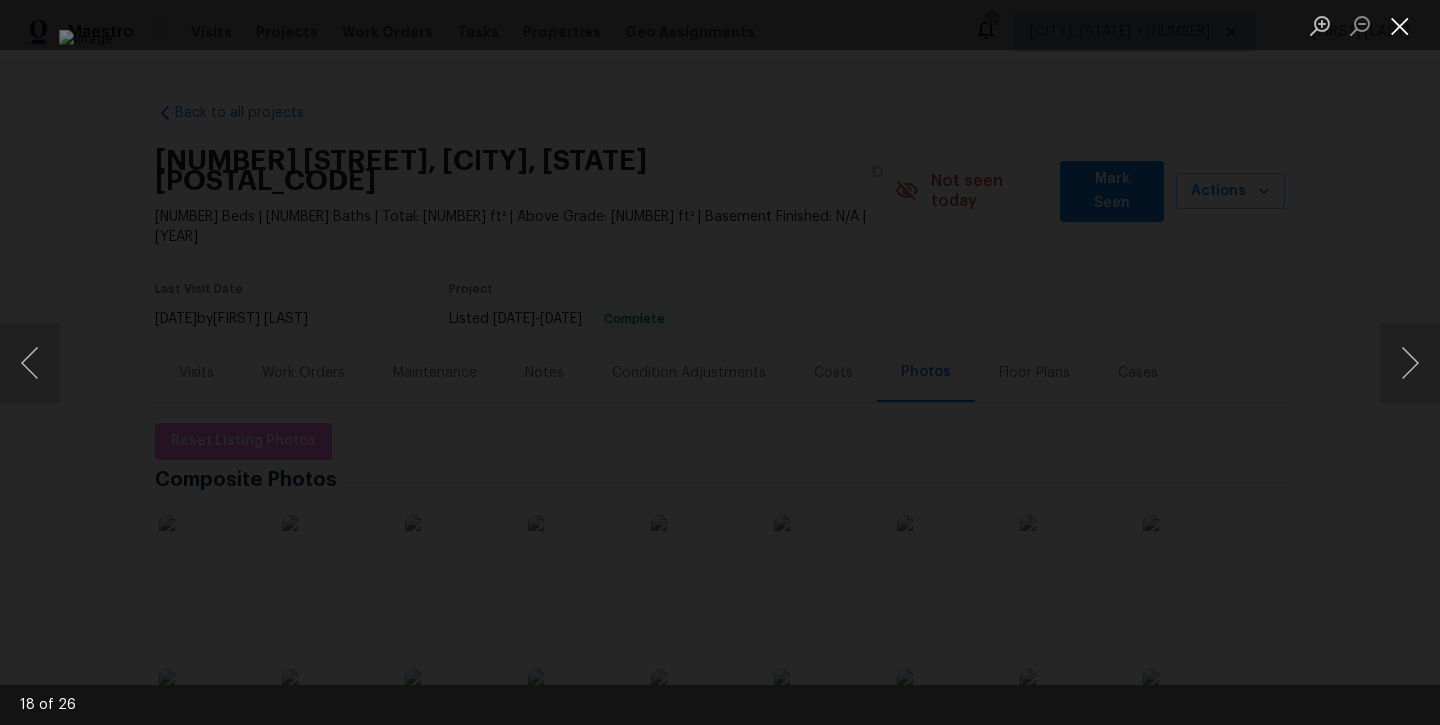 click at bounding box center [1400, 25] 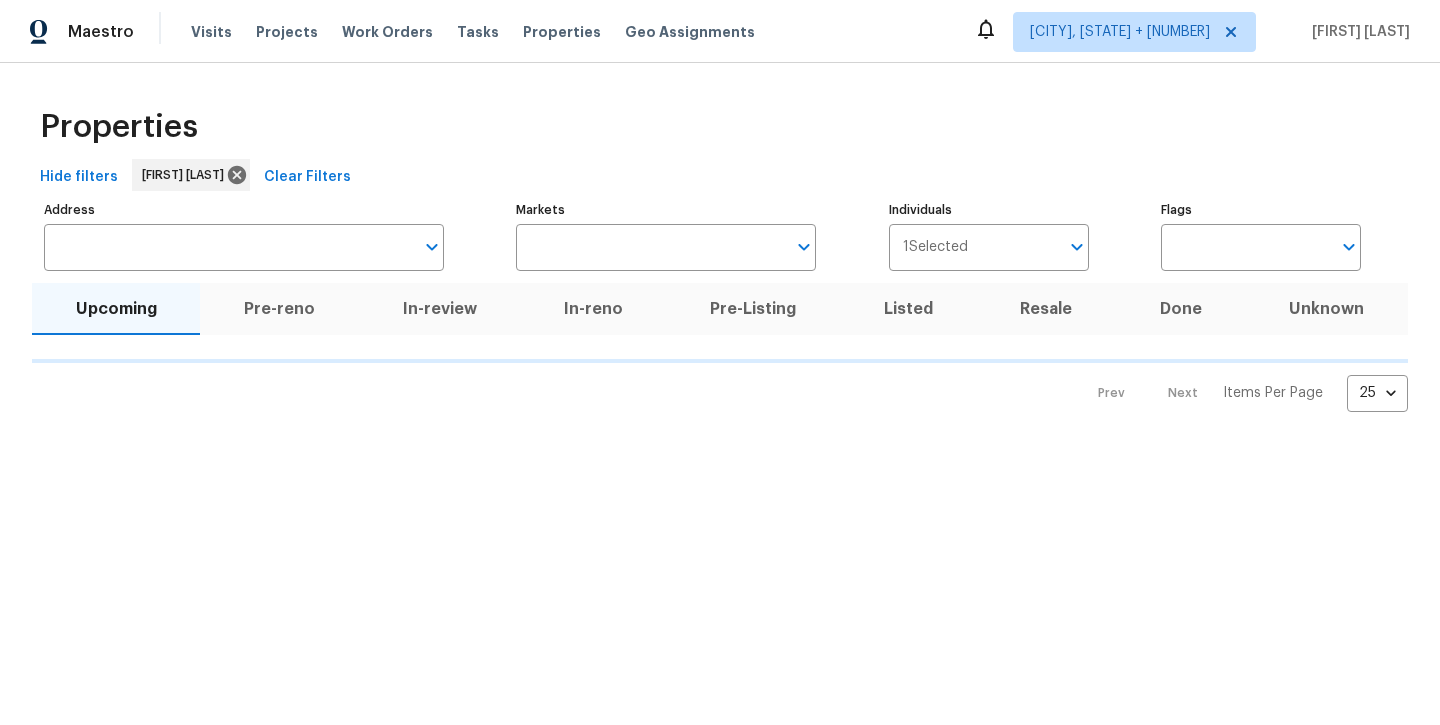 scroll, scrollTop: 0, scrollLeft: 0, axis: both 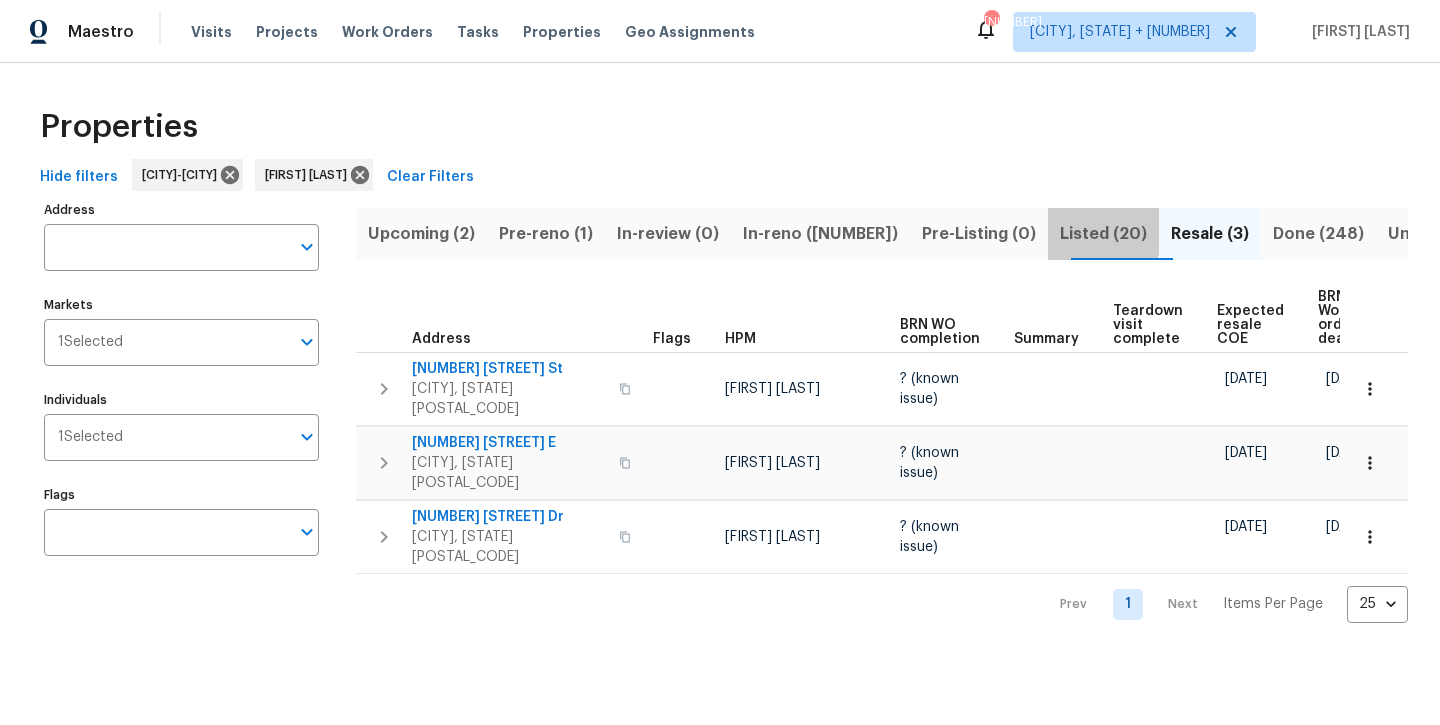 click on "Listed (20)" at bounding box center (1103, 234) 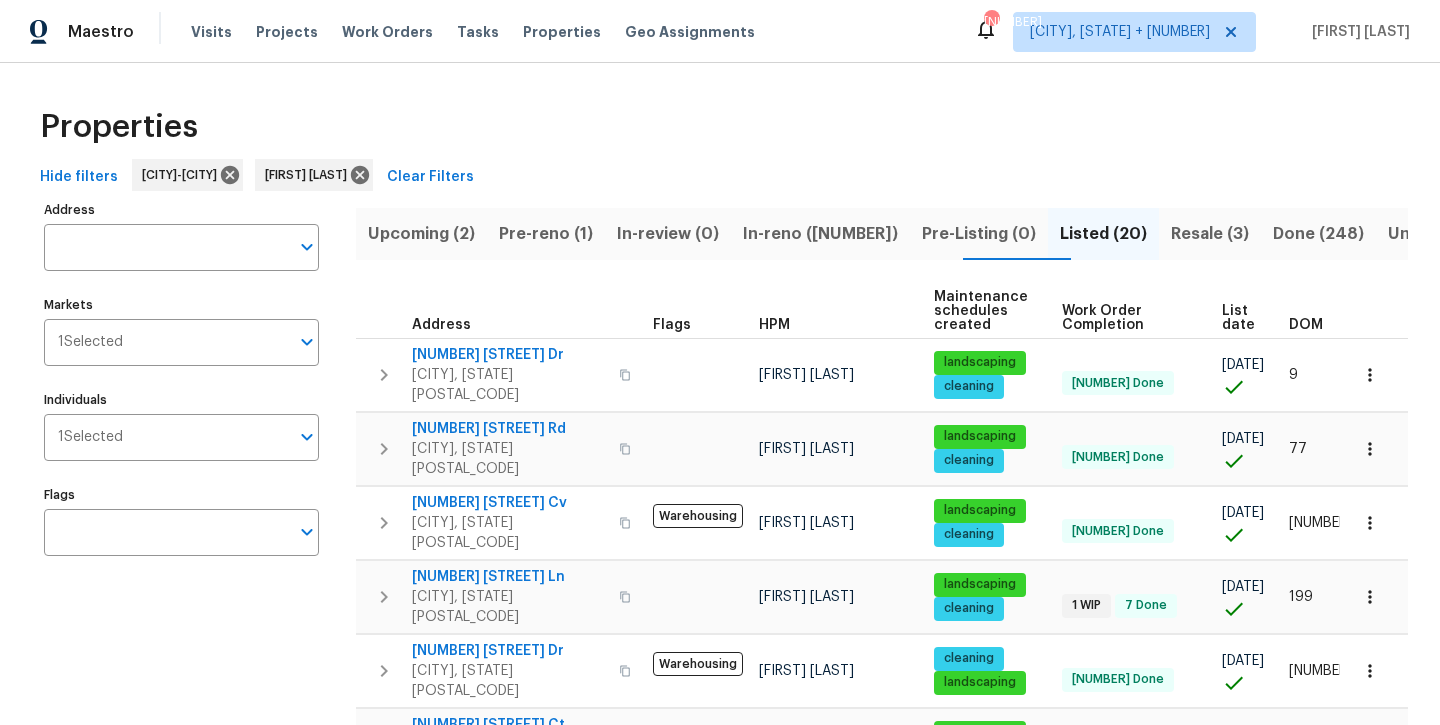 scroll, scrollTop: 0, scrollLeft: 0, axis: both 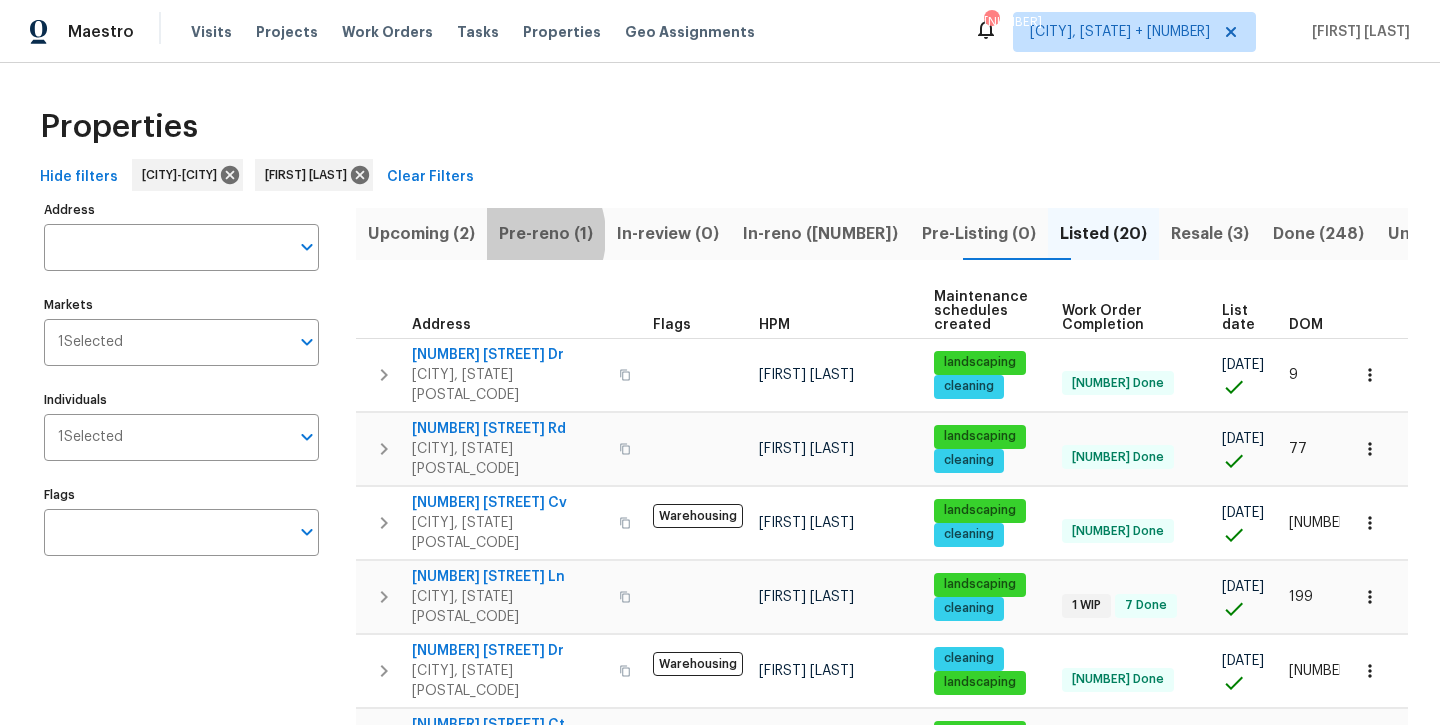 click on "Pre-reno (1)" at bounding box center (546, 234) 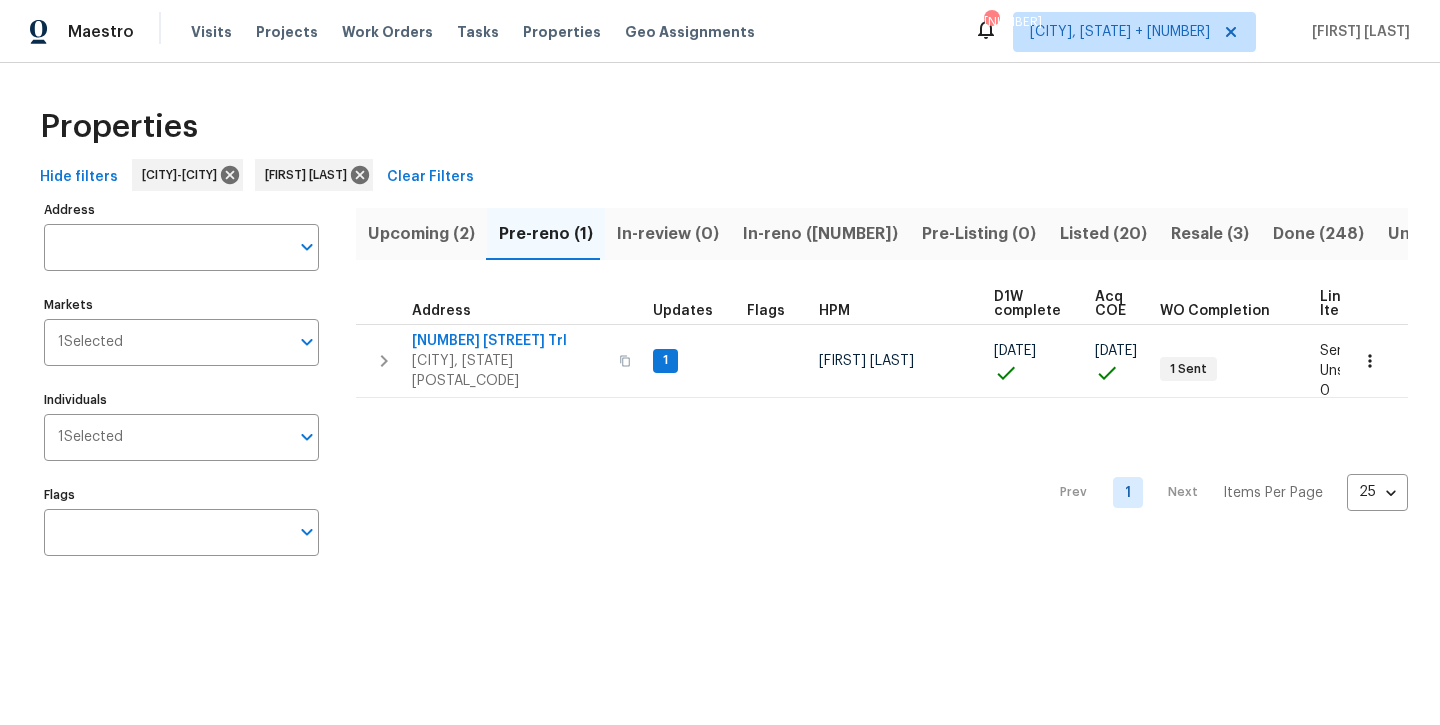 click on "Upcoming (2)" at bounding box center (421, 234) 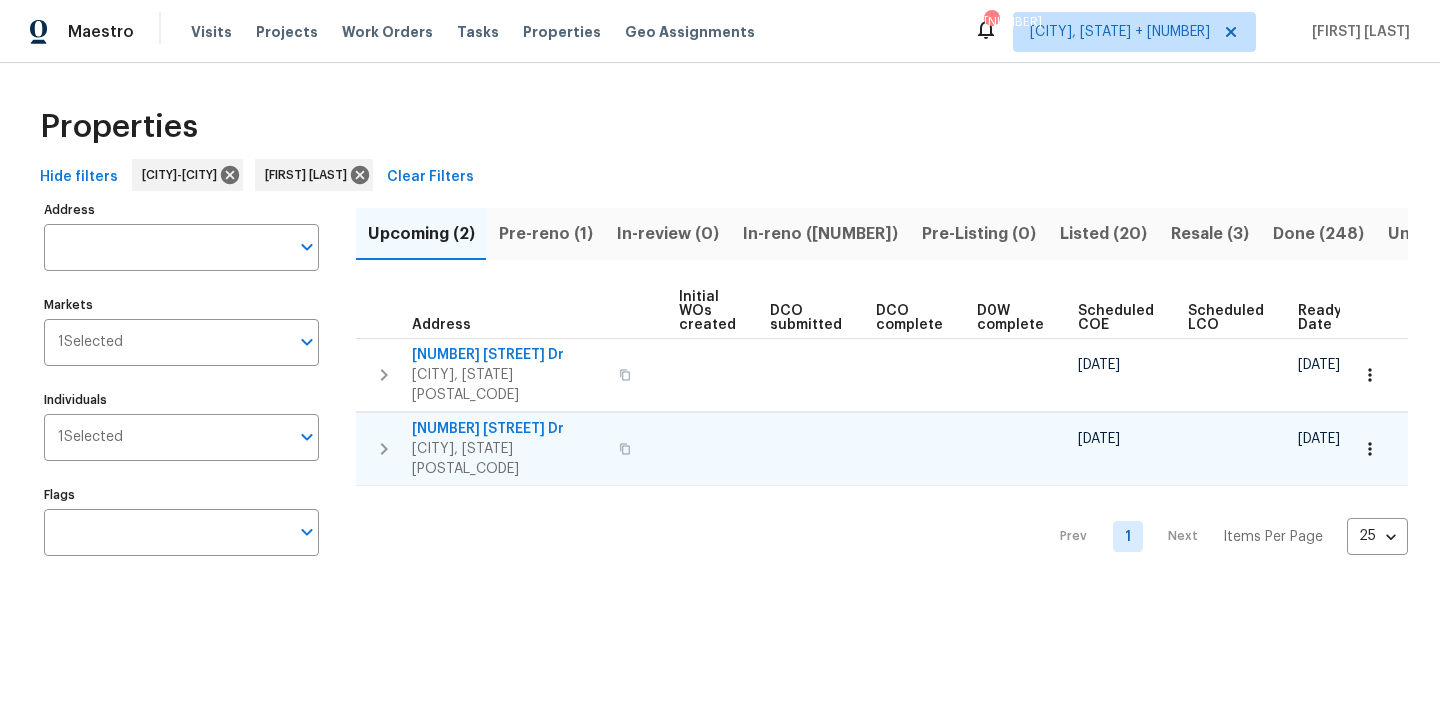 scroll, scrollTop: 0, scrollLeft: 220, axis: horizontal 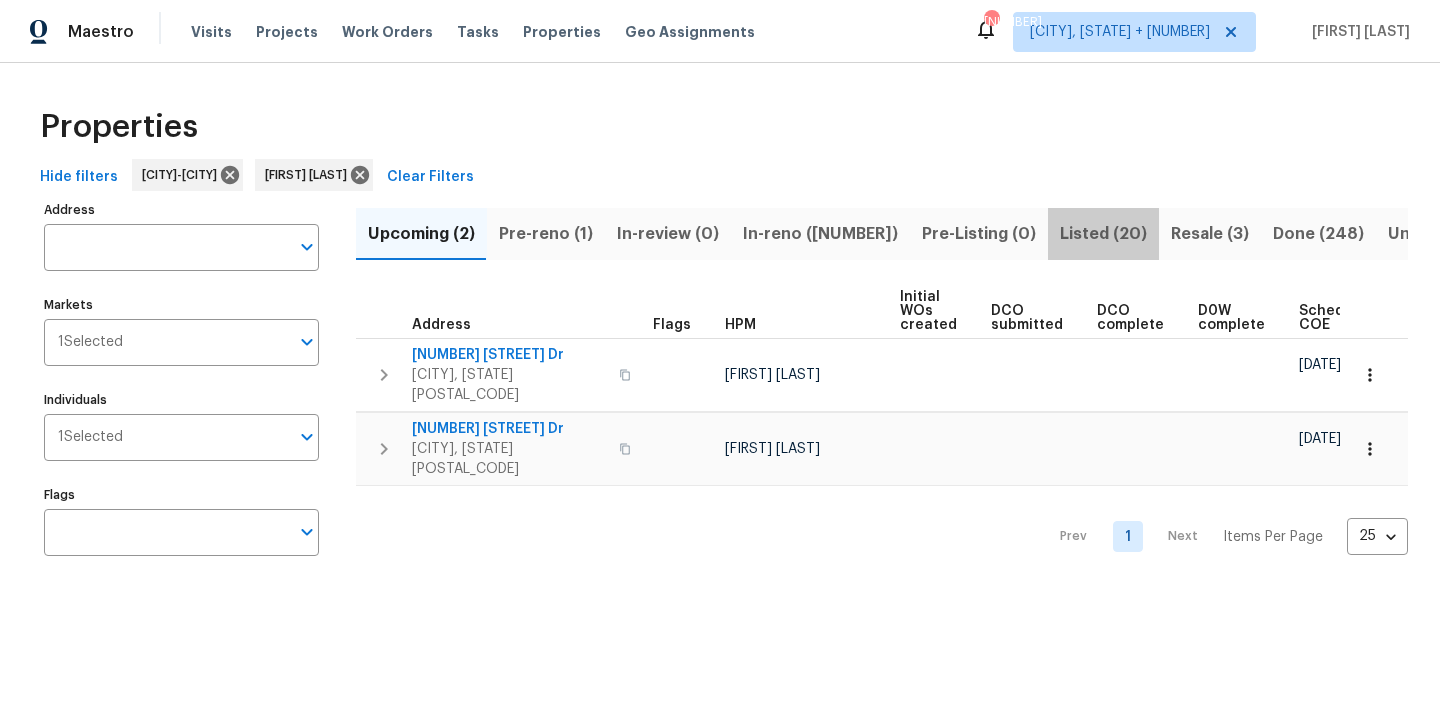 click on "Listed (20)" at bounding box center (1103, 234) 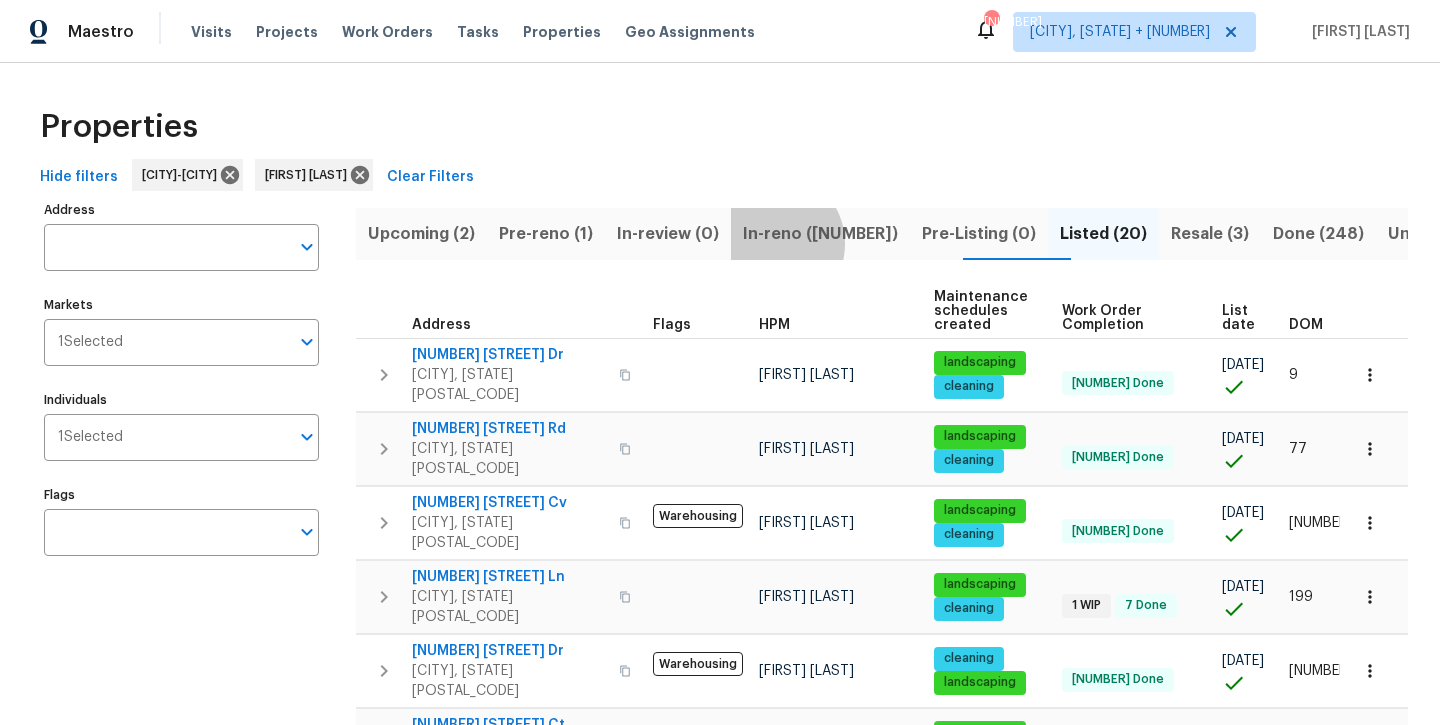 click on "In-reno (1)" at bounding box center (820, 234) 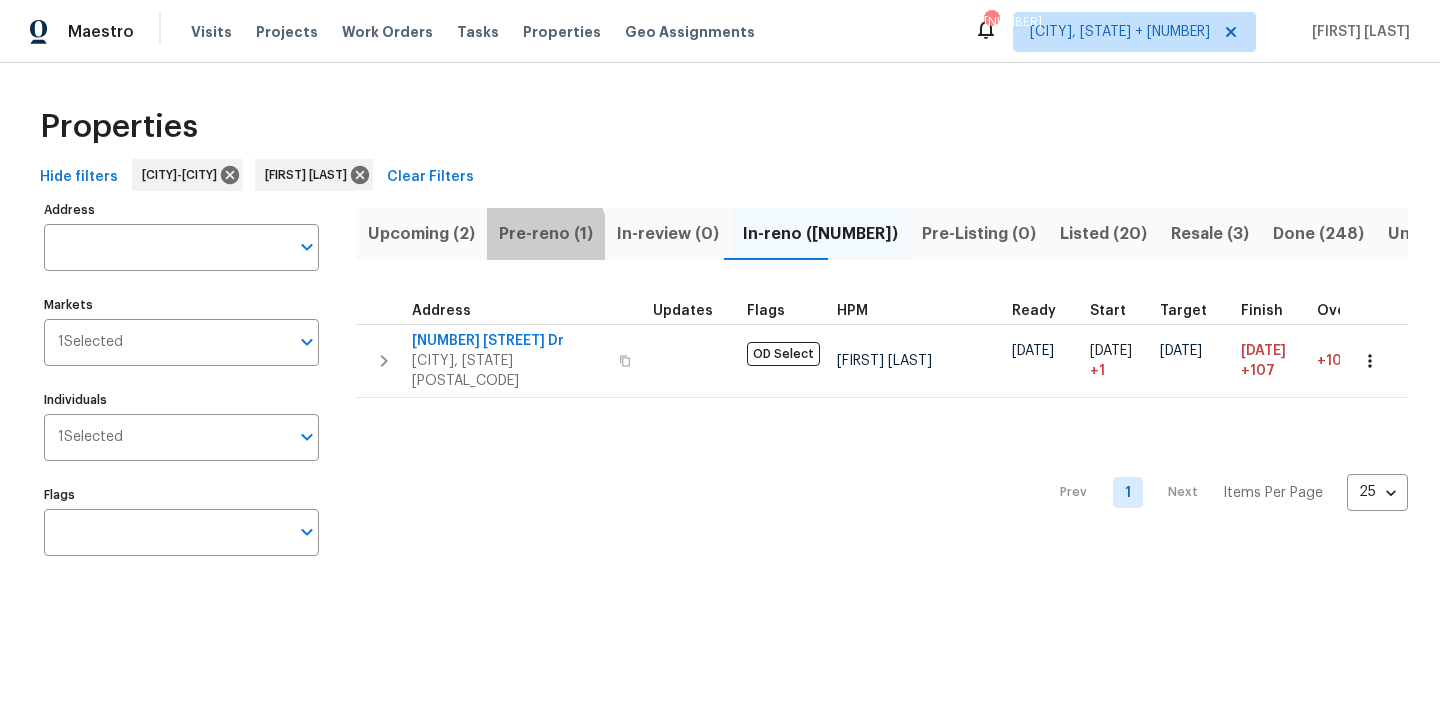 click on "Pre-reno (1)" at bounding box center [546, 234] 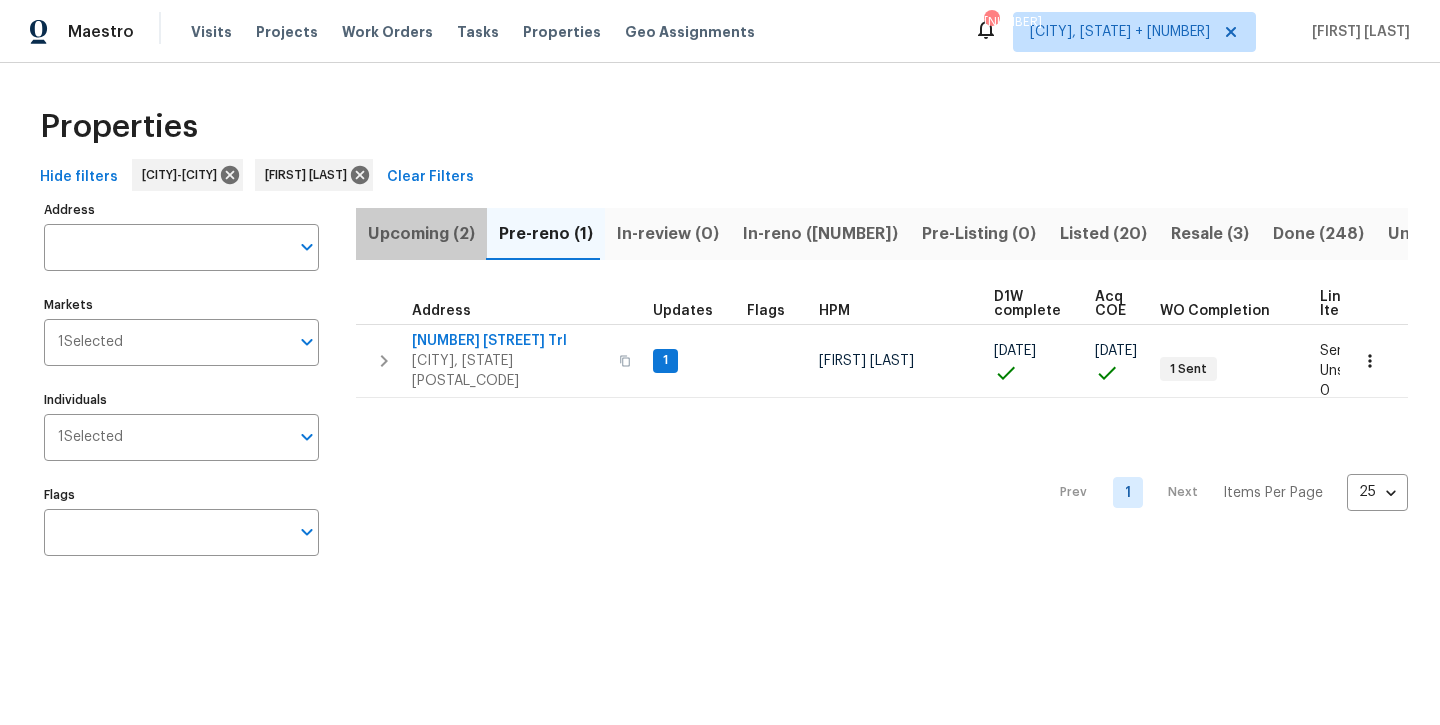 click on "Upcoming (2)" at bounding box center [421, 234] 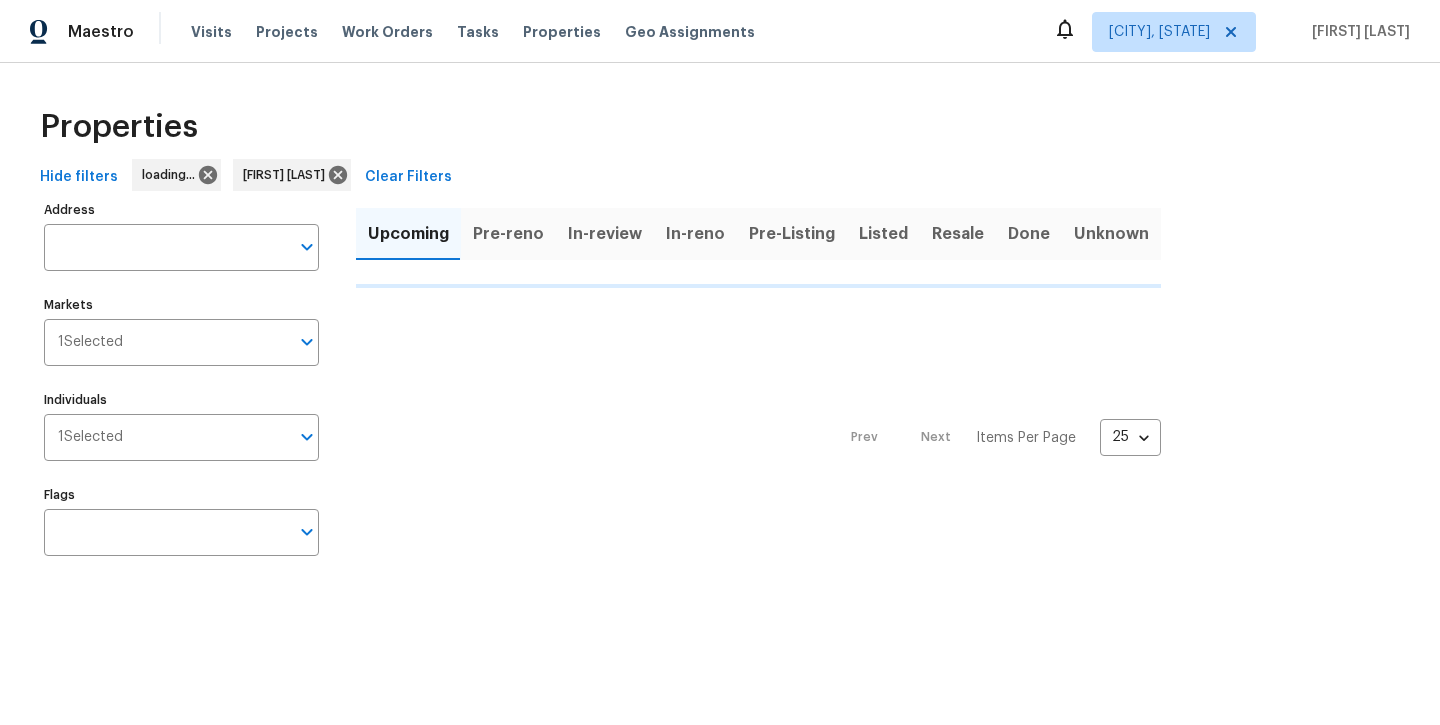 scroll, scrollTop: 0, scrollLeft: 0, axis: both 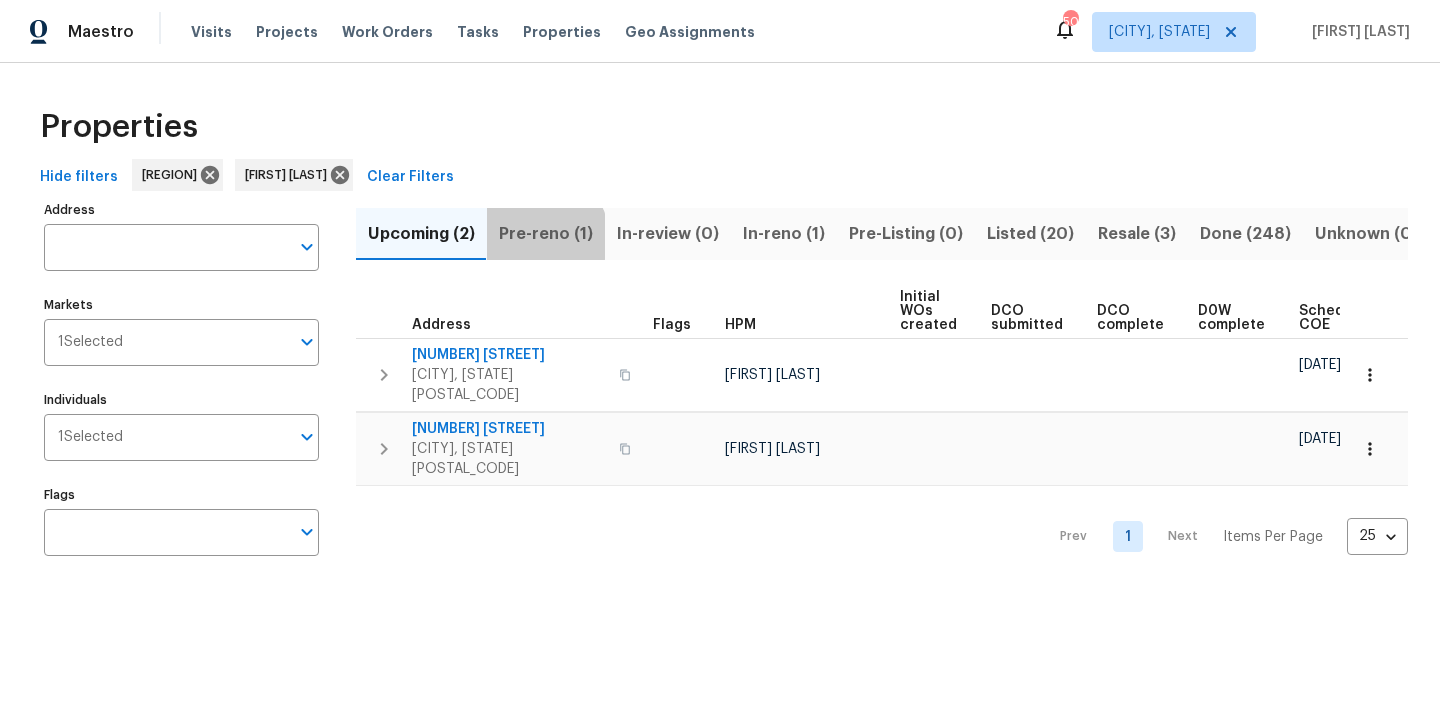 click on "Pre-reno (1)" at bounding box center [546, 234] 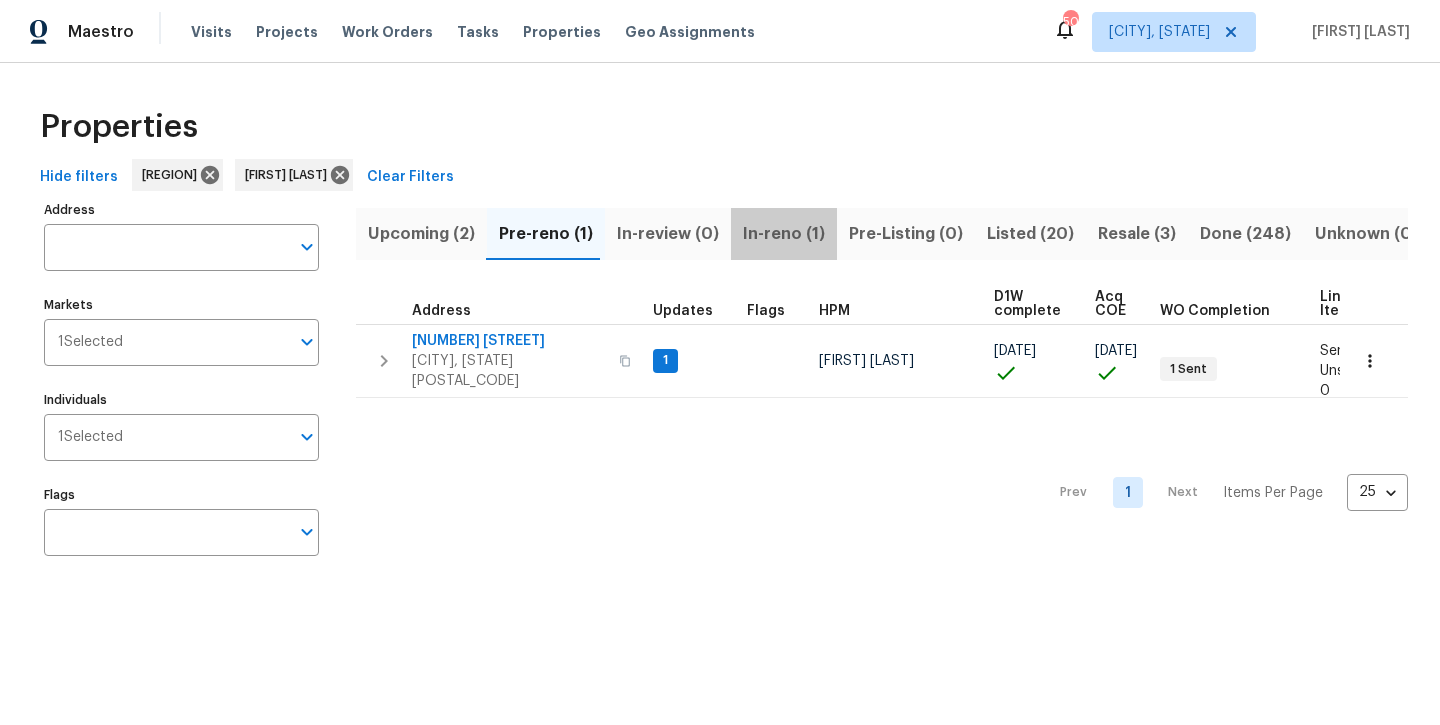 click on "In-reno (1)" at bounding box center (784, 234) 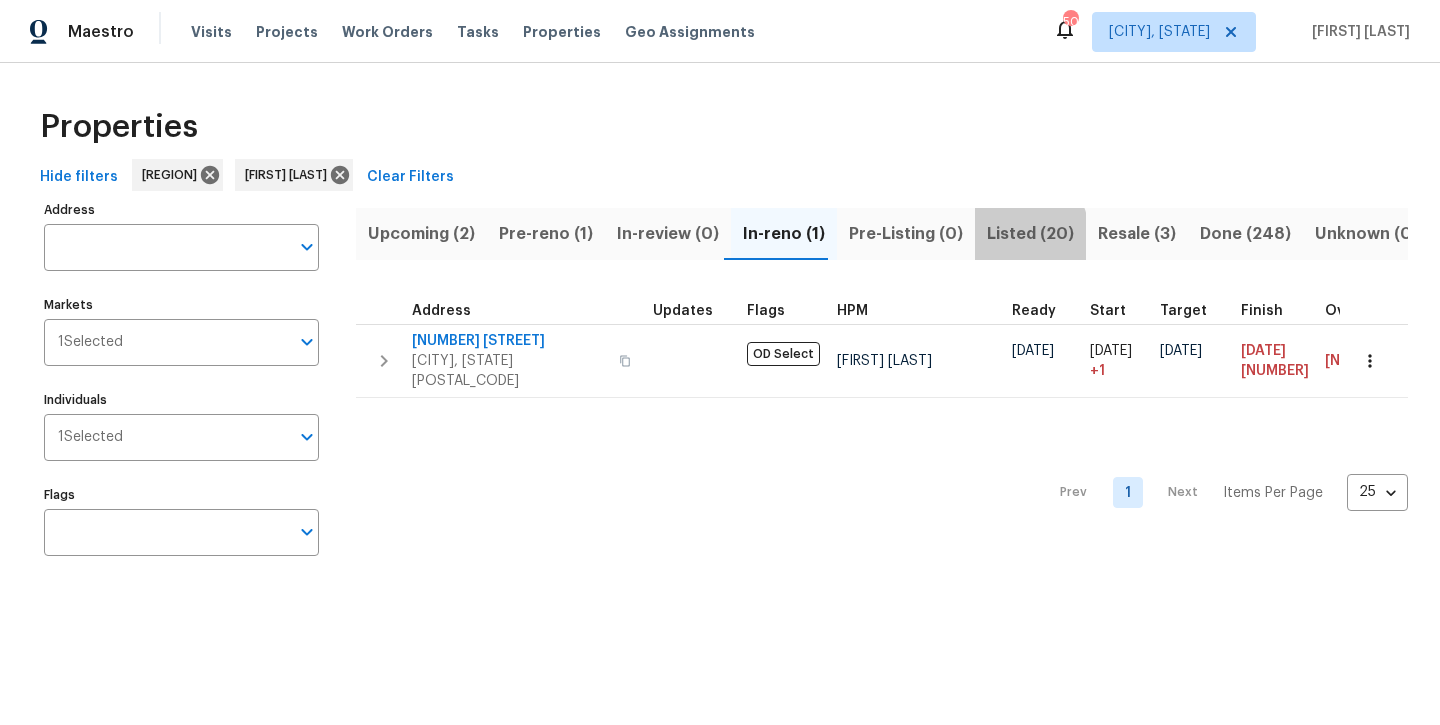 click on "Listed (20)" at bounding box center [1030, 234] 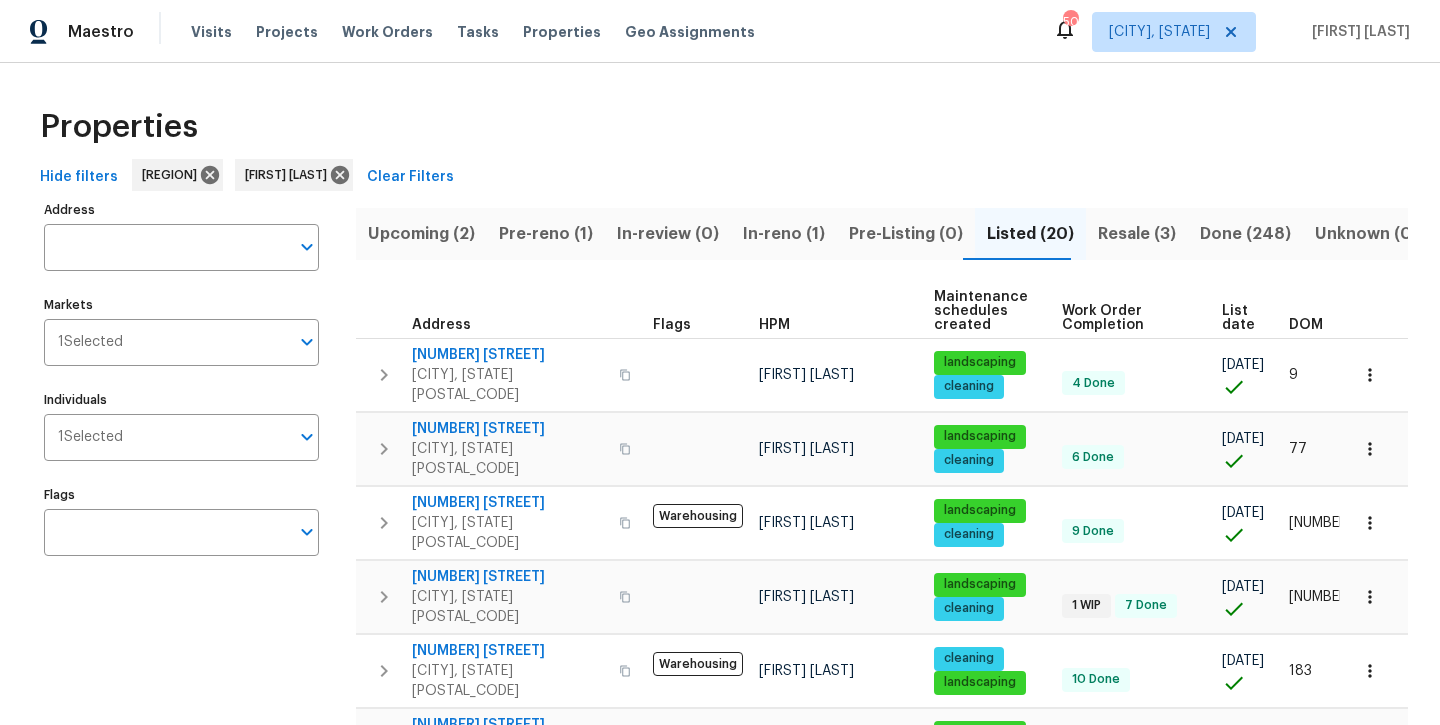 scroll, scrollTop: 0, scrollLeft: 0, axis: both 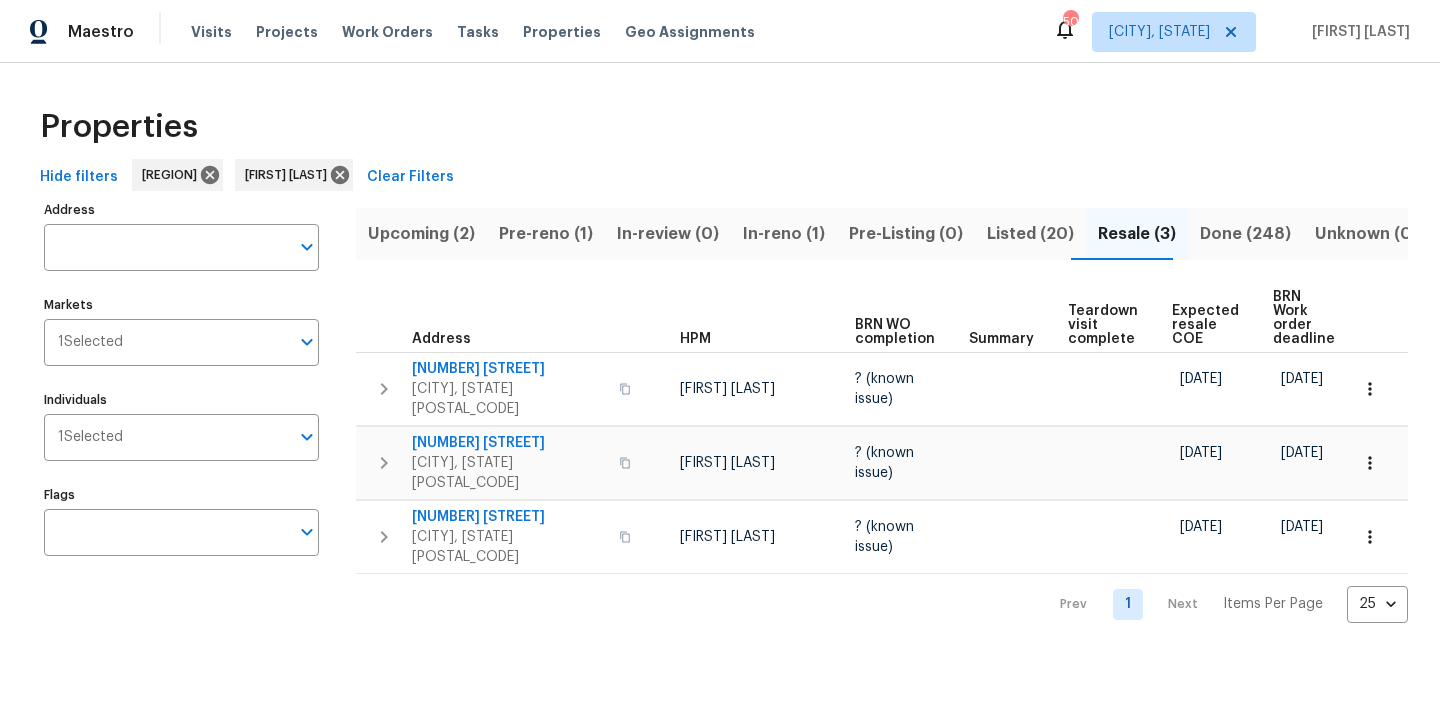 click on "Upcoming (2)" at bounding box center (421, 234) 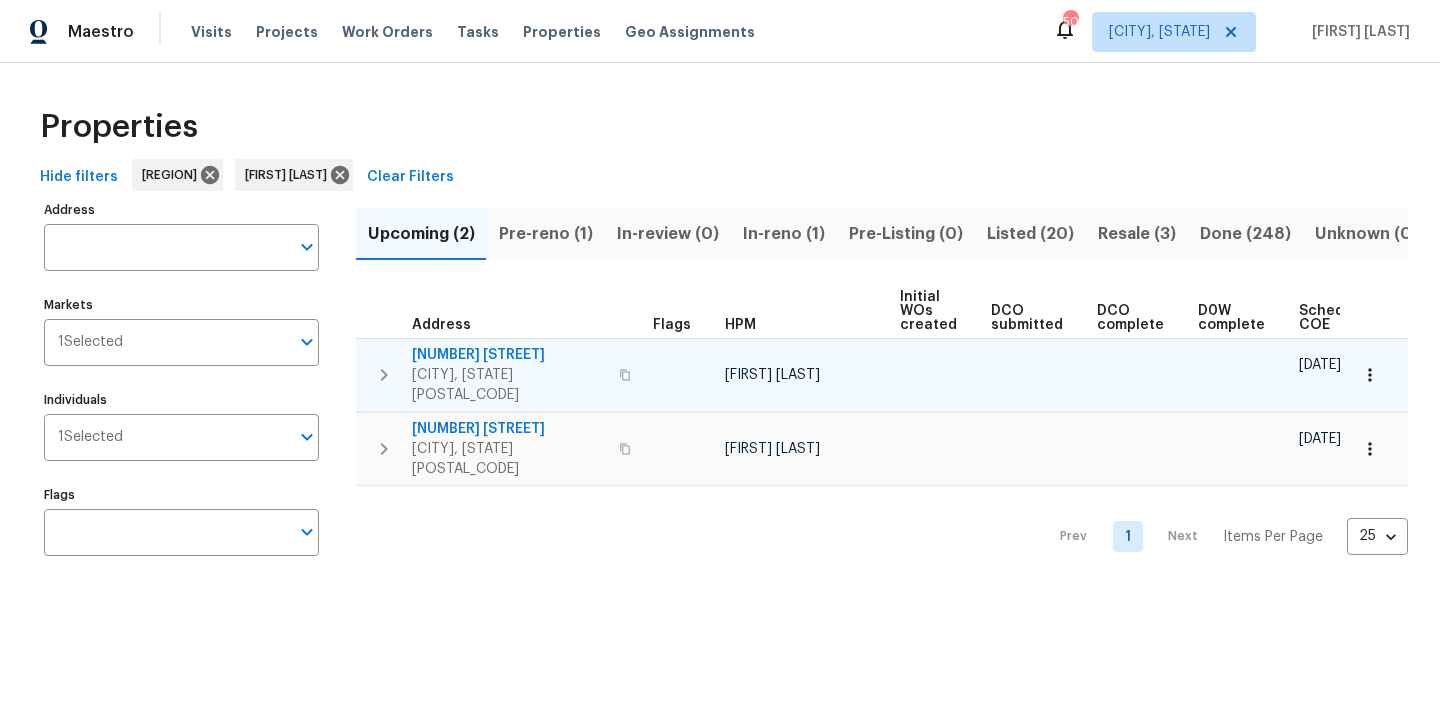 scroll, scrollTop: 0, scrollLeft: 0, axis: both 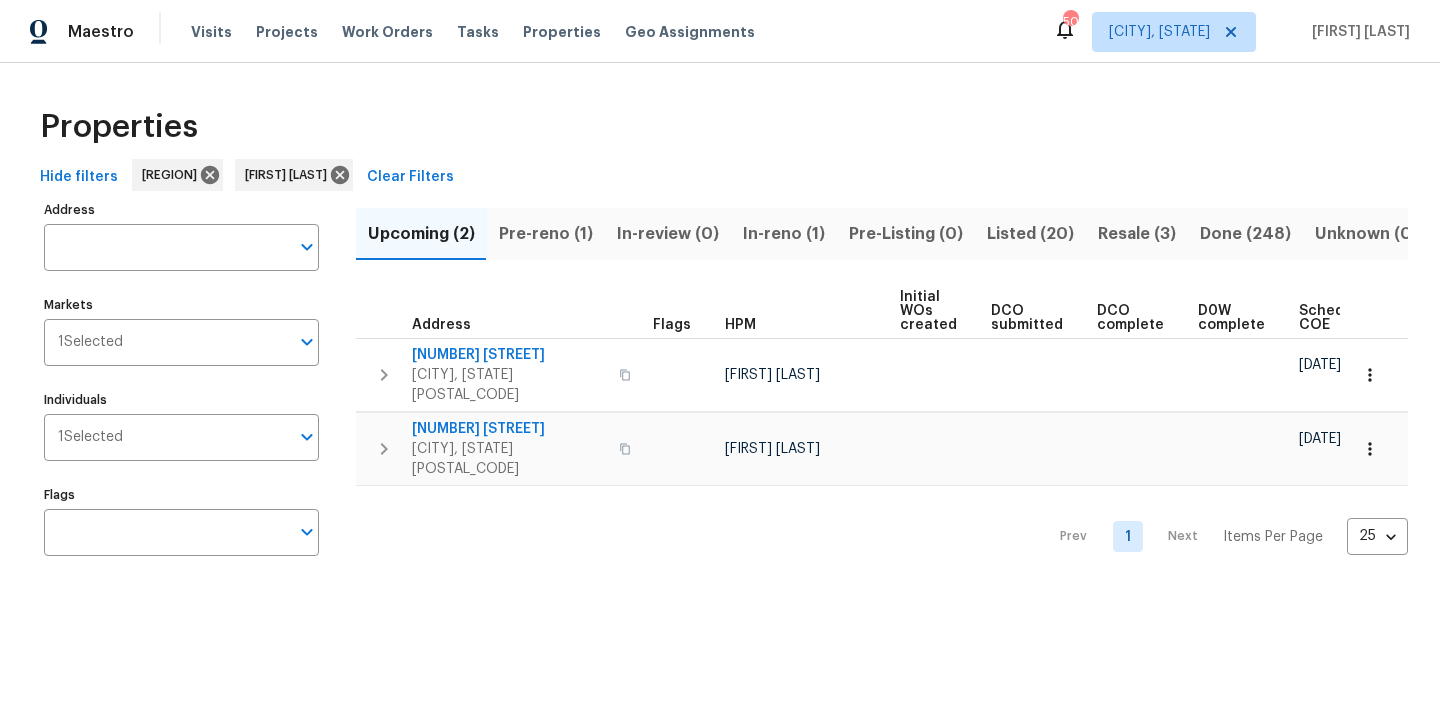 click on "Pre-reno (1)" at bounding box center [546, 234] 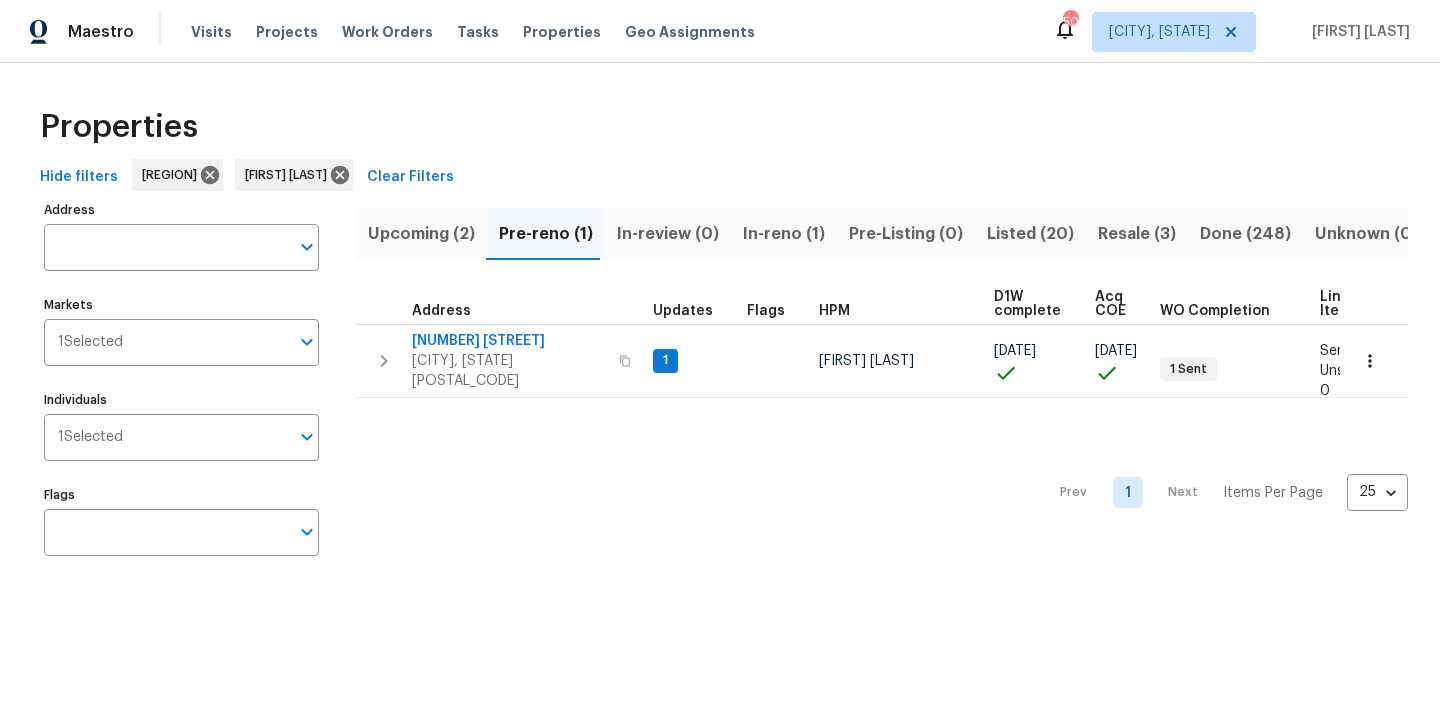 scroll, scrollTop: 0, scrollLeft: 0, axis: both 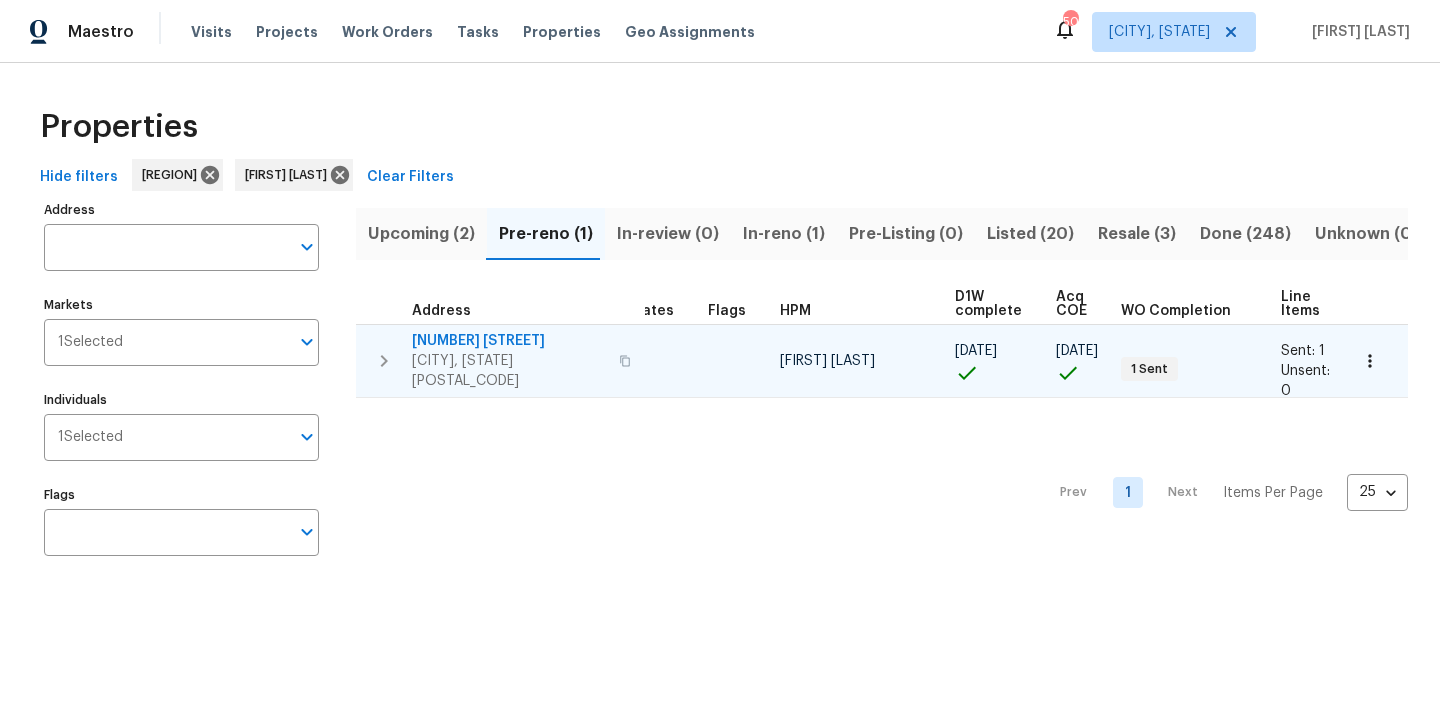 click on "300 Woodland Trl" at bounding box center [509, 341] 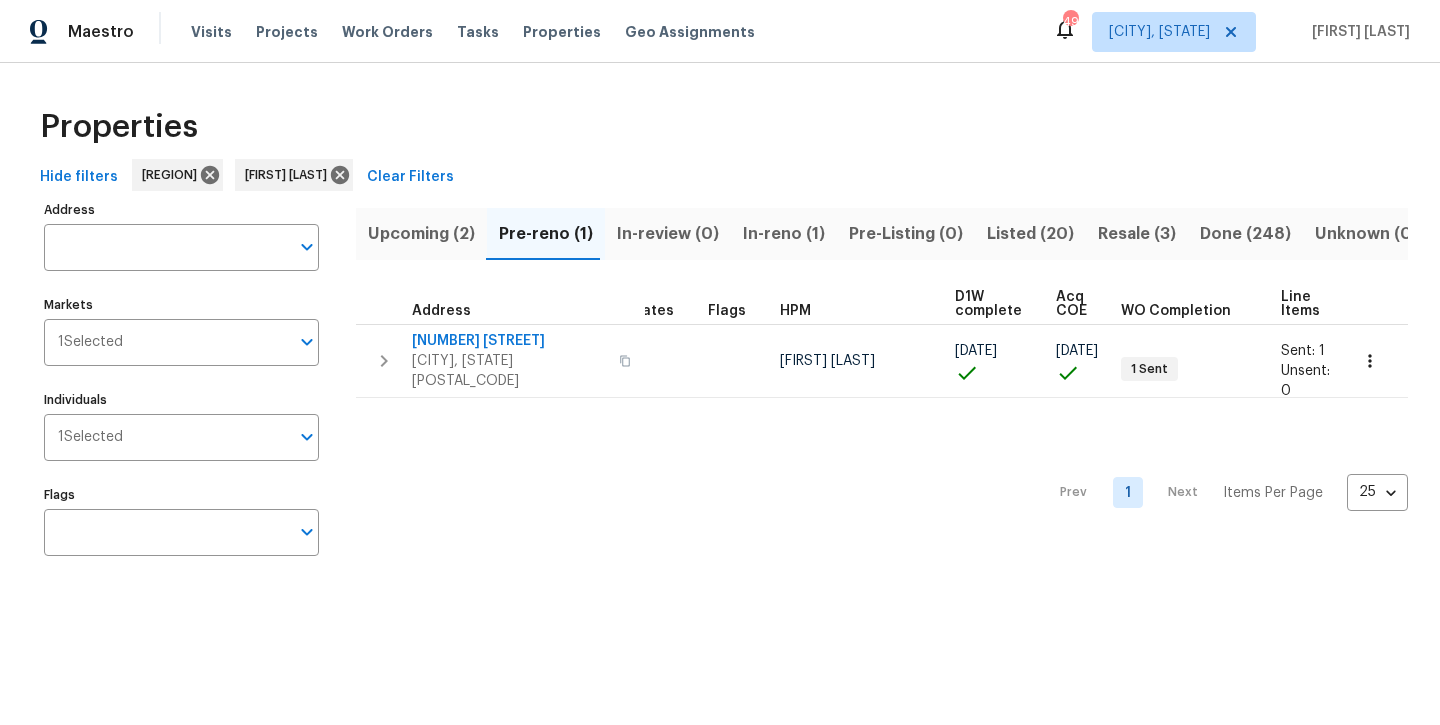 click on "In-reno (1)" at bounding box center (784, 234) 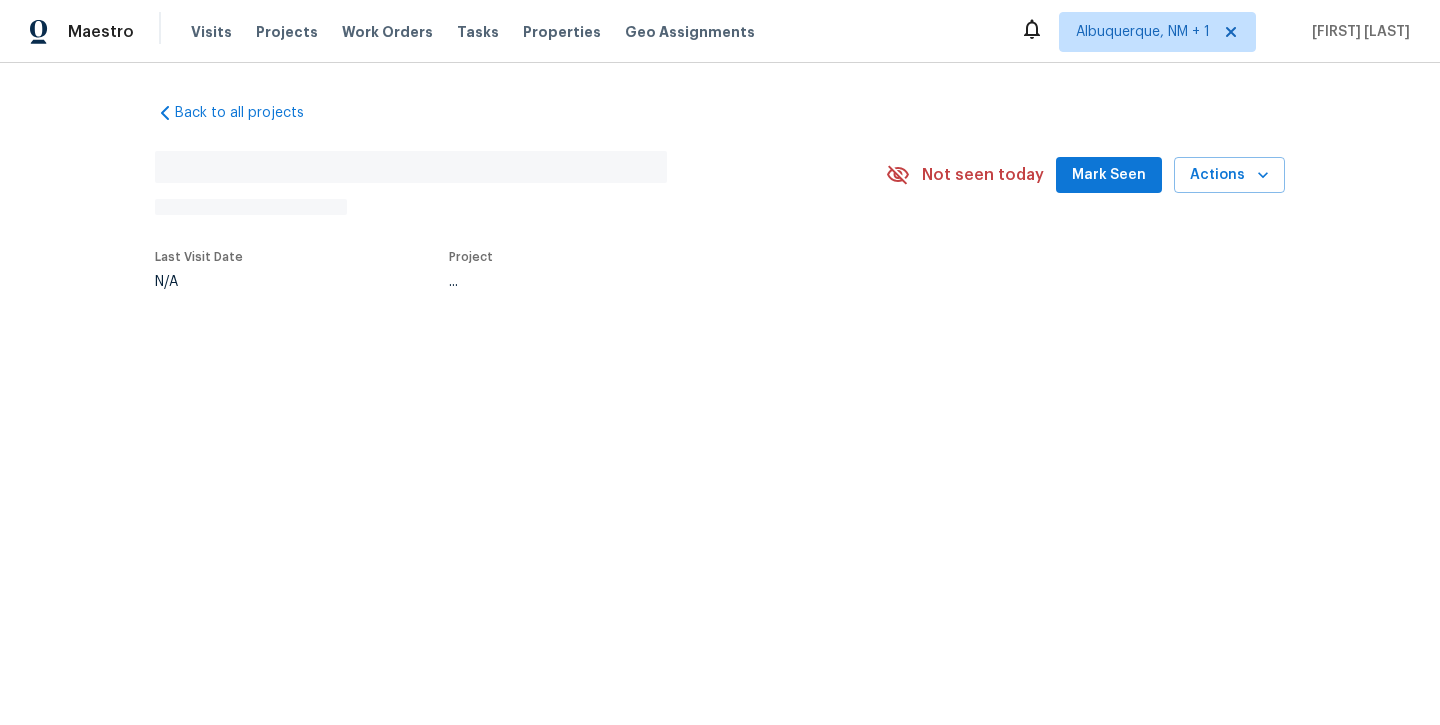 scroll, scrollTop: 0, scrollLeft: 0, axis: both 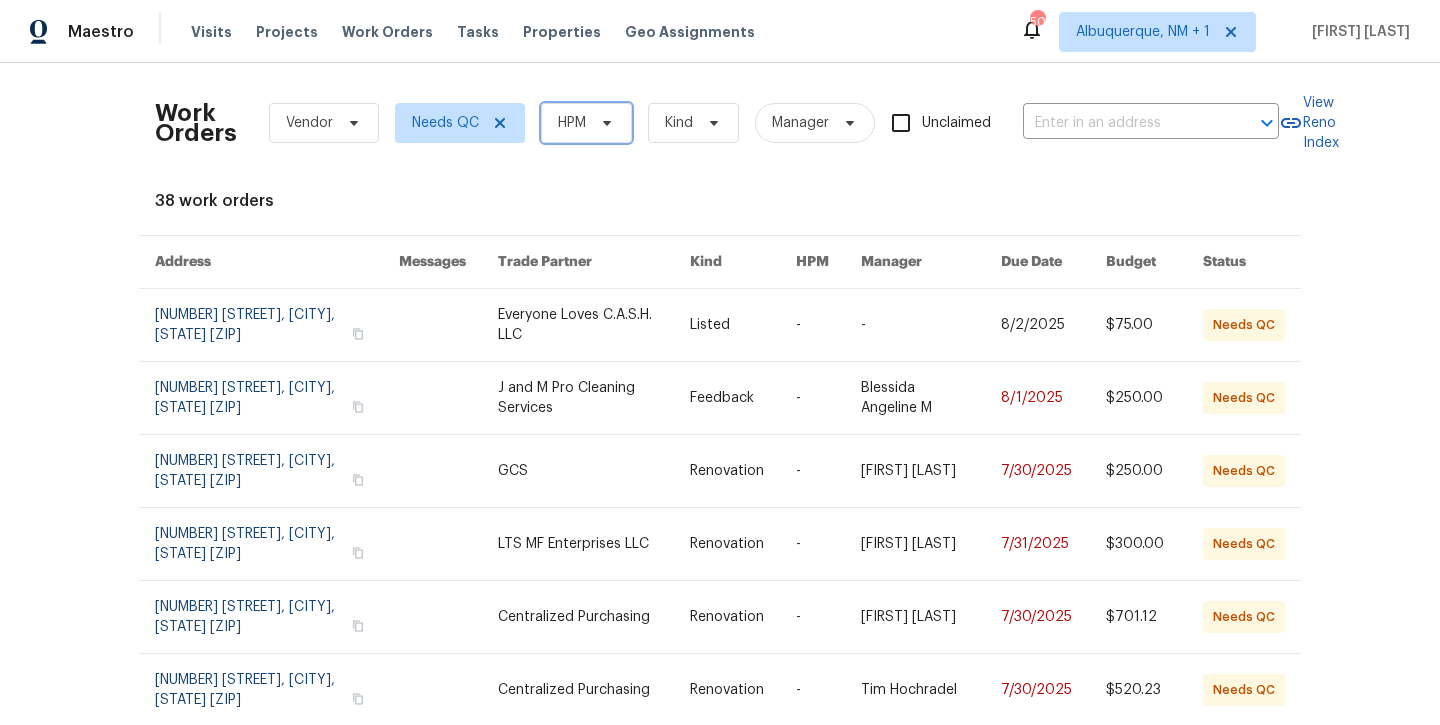 click on "HPM" at bounding box center (572, 123) 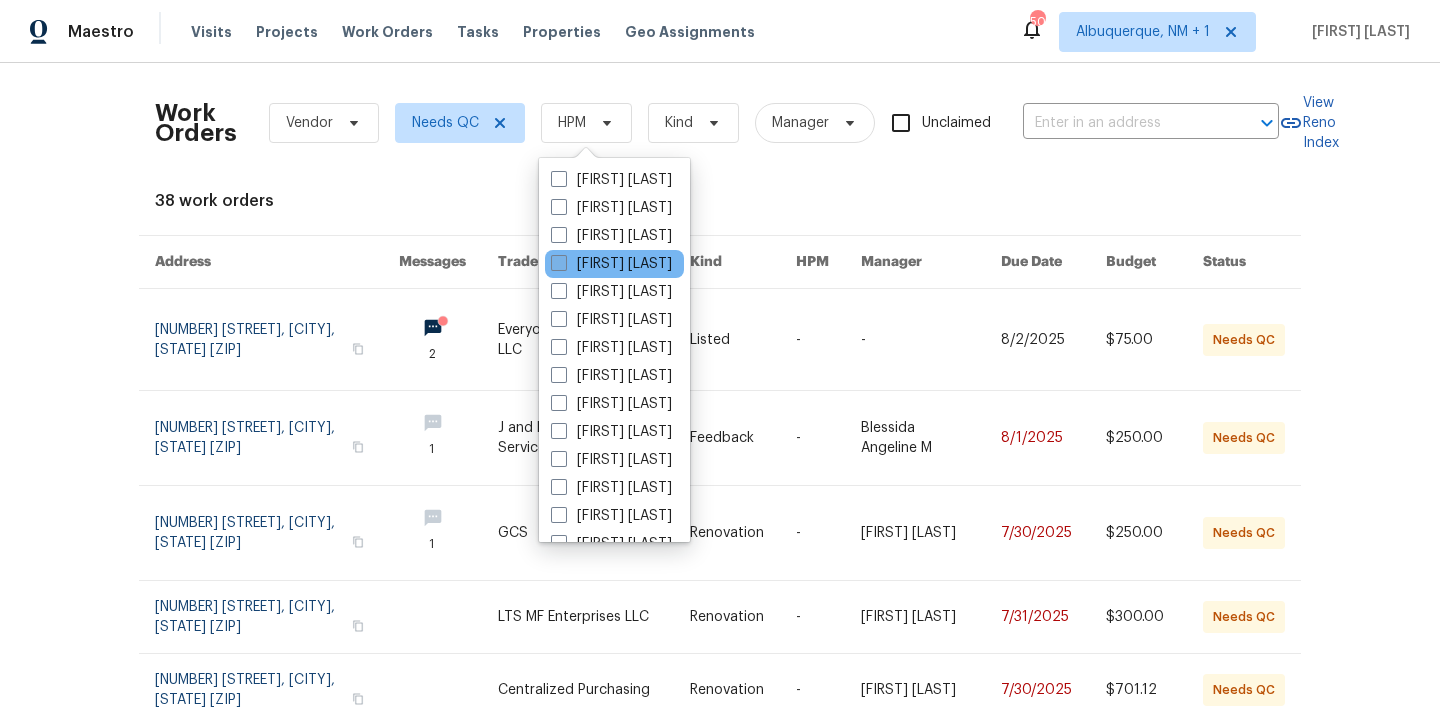 click on "[FIRST] [LAST]" at bounding box center (611, 264) 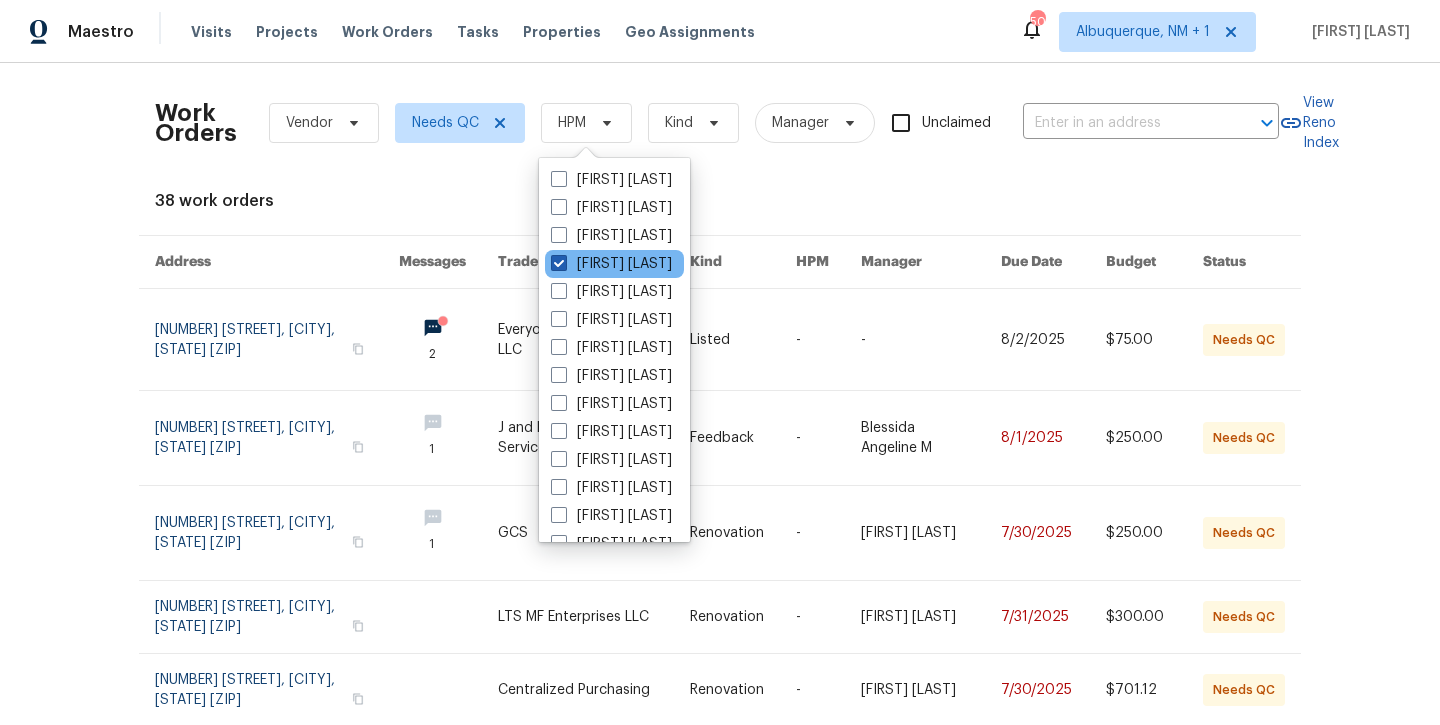 checkbox on "true" 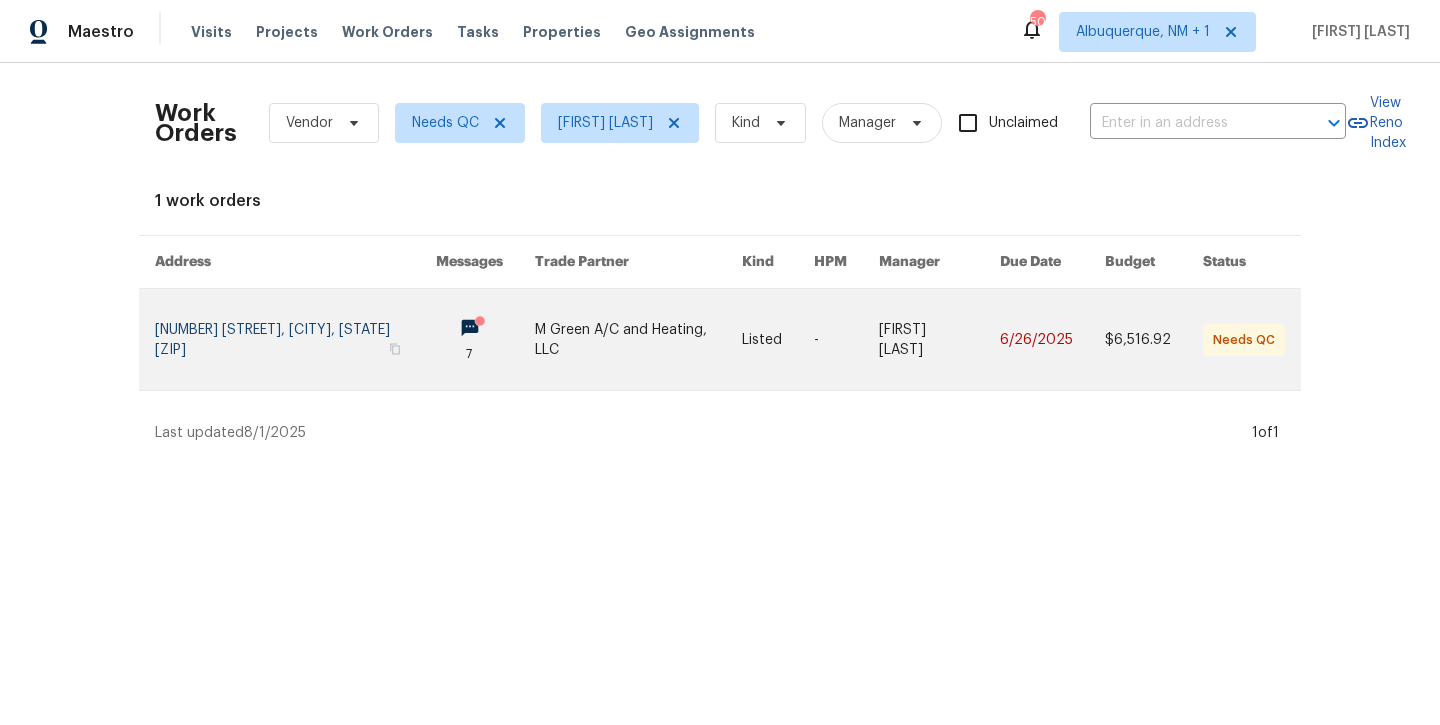 click at bounding box center [295, 339] 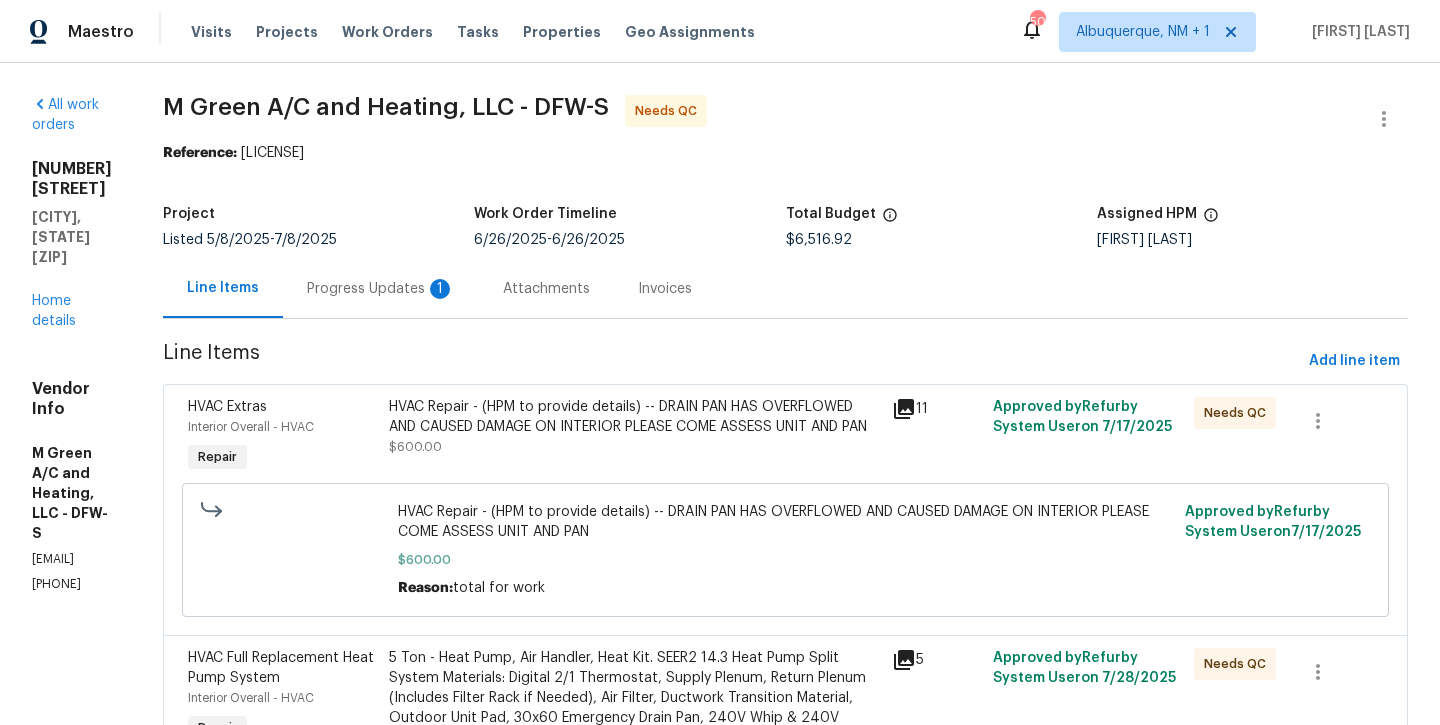 scroll, scrollTop: 0, scrollLeft: 0, axis: both 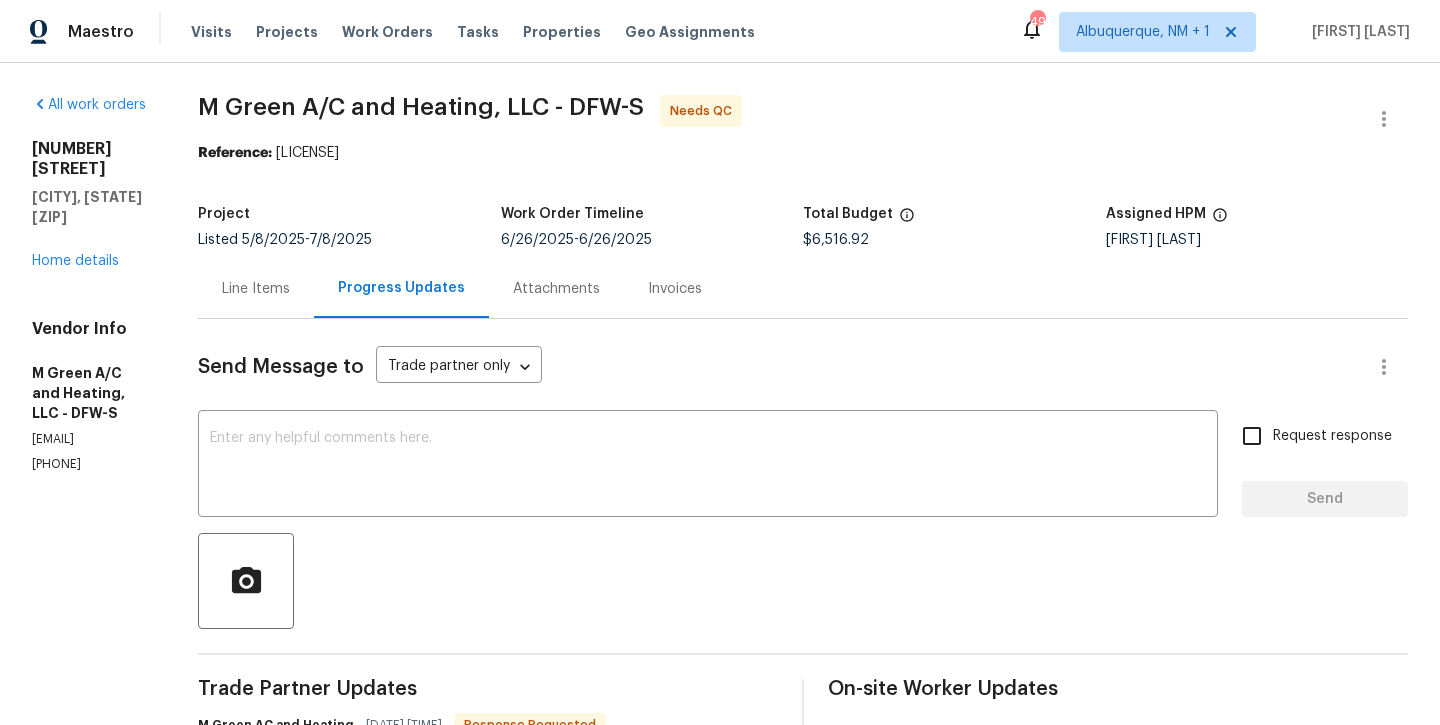 click on "Line Items" at bounding box center [256, 289] 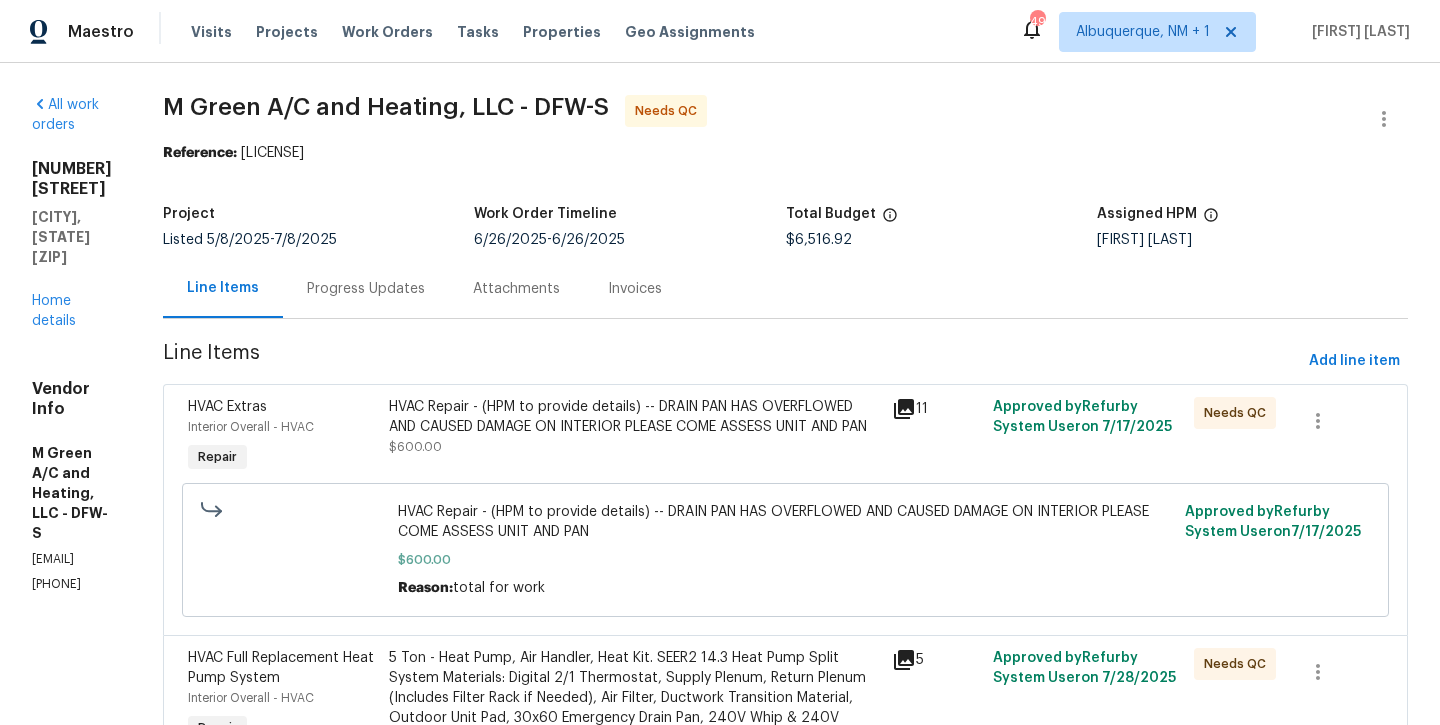 click on "HVAC Repair - (HPM to provide details) -- DRAIN PAN HAS OVERFLOWED AND CAUSED DAMAGE ON INTERIOR PLEASE COME ASSESS UNIT AND PAN" at bounding box center (634, 417) 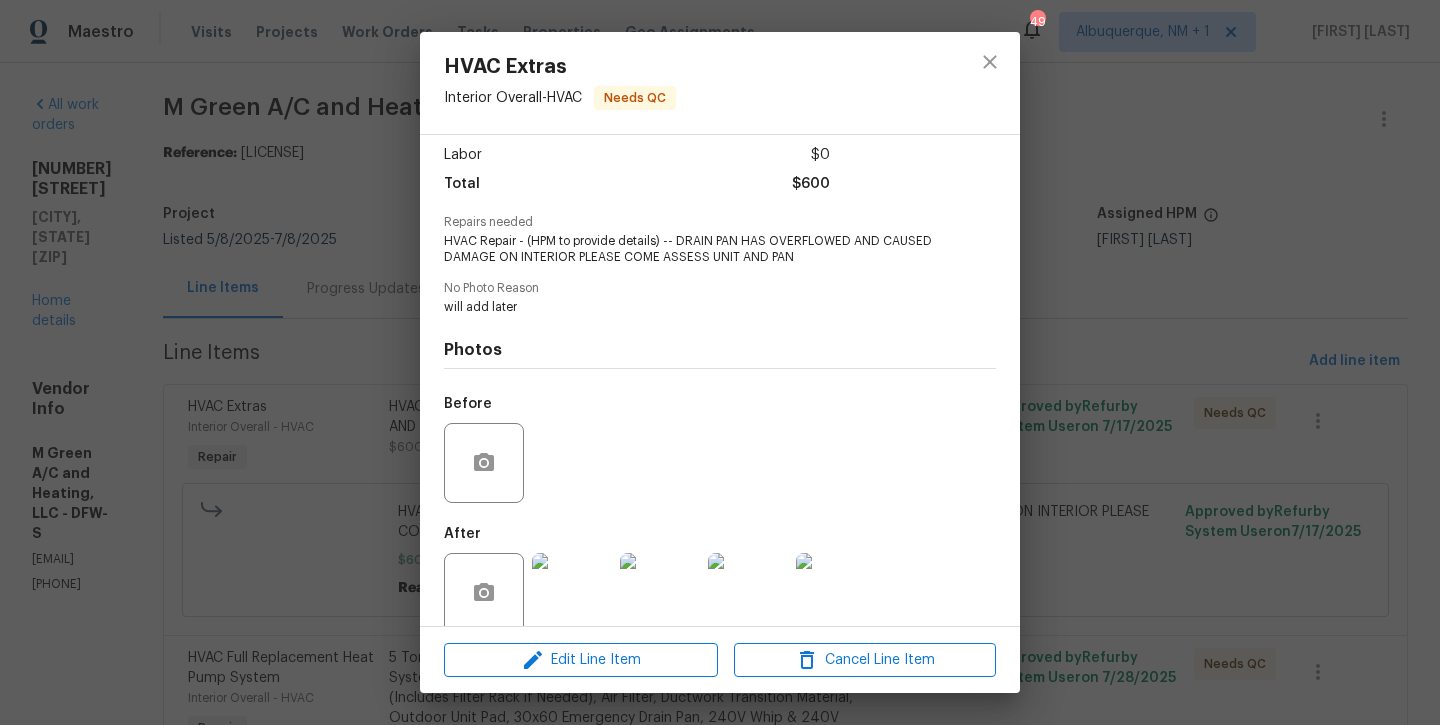 scroll, scrollTop: 133, scrollLeft: 0, axis: vertical 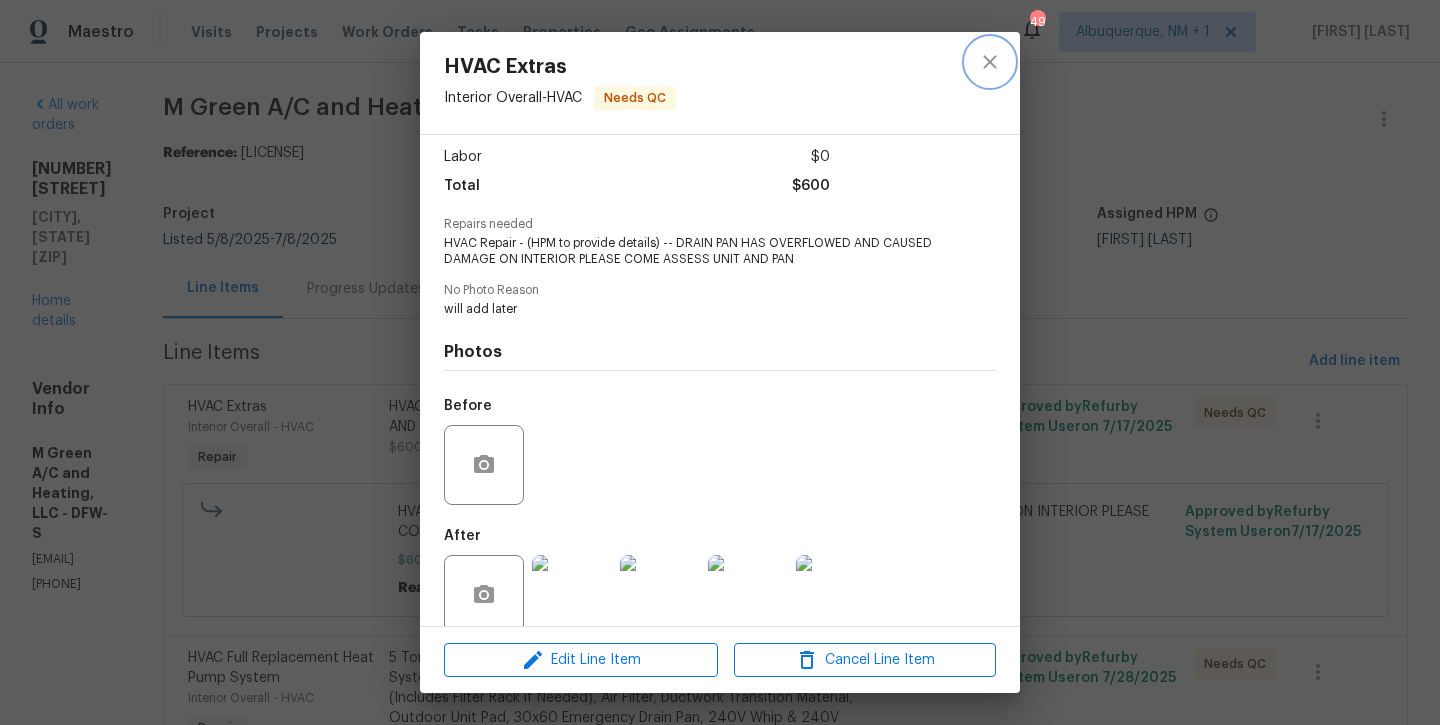 click 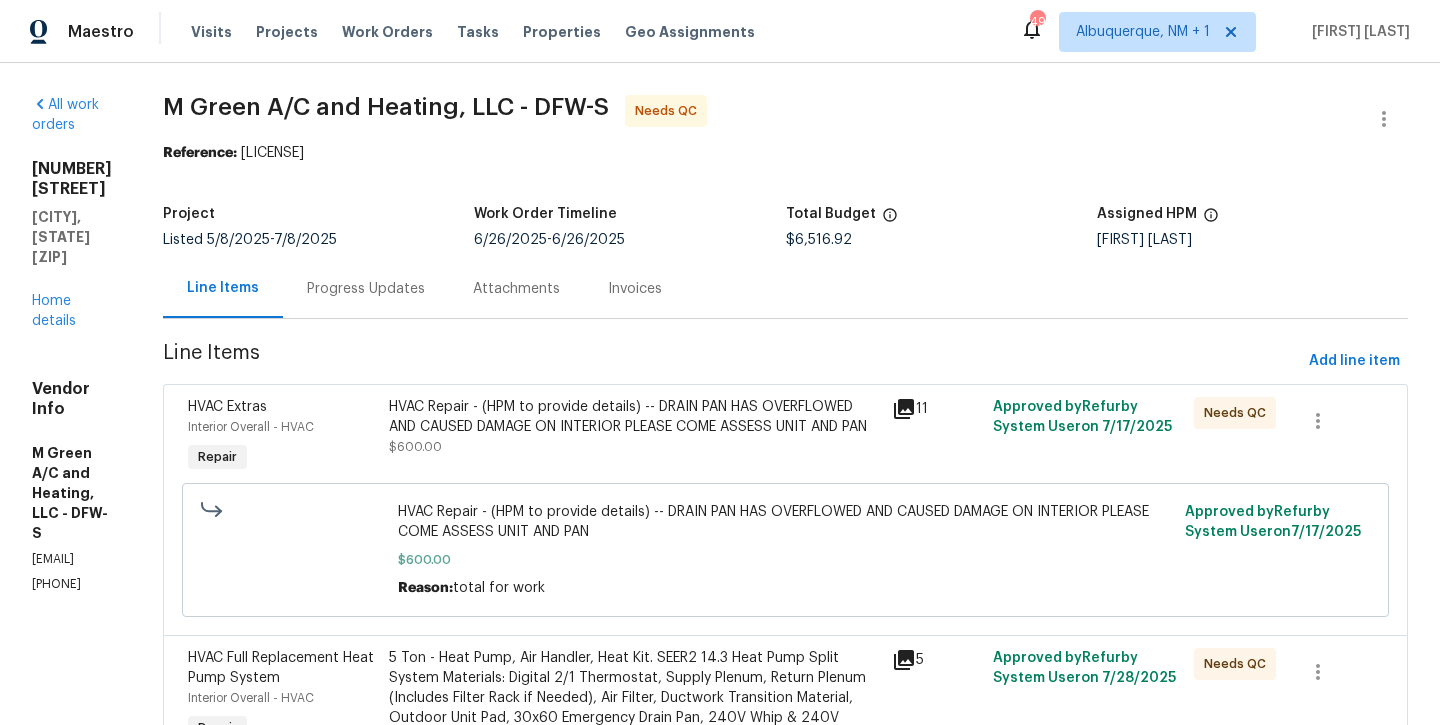 click on "5 Ton - Heat Pump, Air Handler, Heat Kit. SEER2 14.3  Heat Pump Split System Materials:  Digital 2/1 Thermostat, Supply Plenum, Return Plenum (Includes Filter Rack if Needed), Air Filter, Ductwork Transition Material, Outdoor Unit Pad, 30x60 Emergency Drain Pan, 240V Whip & 240V Disconnect, PVC Drain Material, Condensation Pump, Clear Tubing, Armaflex (~10ft), 1 Safety Switch for Emergency Pan, Double Wall Flue Pipe Connectors, Refrigerant Piping (~5ft), Pipe Fittings, TXV, Rx11 Flush, Nitrogen Gas, Brazing Rods (~2), Duct Sealants, Tapes & Accessories Screws & Wire Nuts." at bounding box center [634, 738] 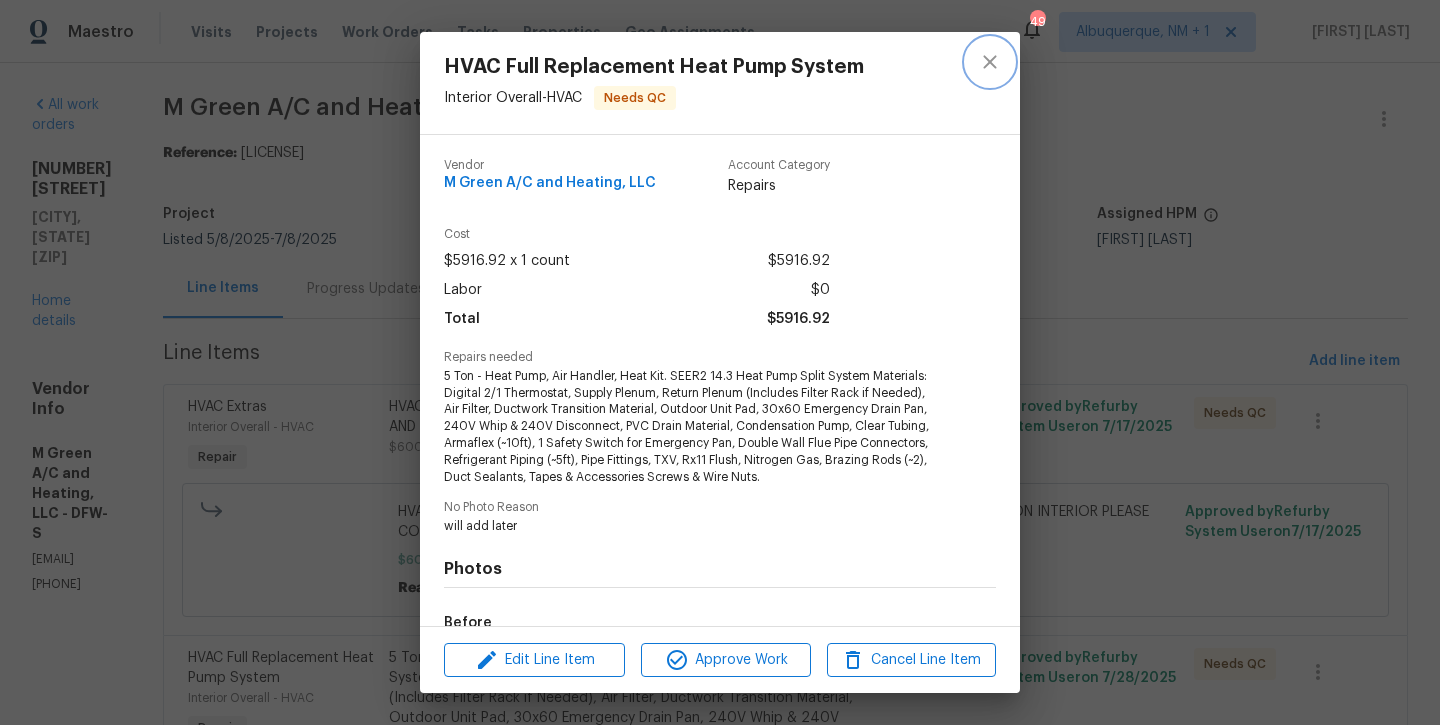 click 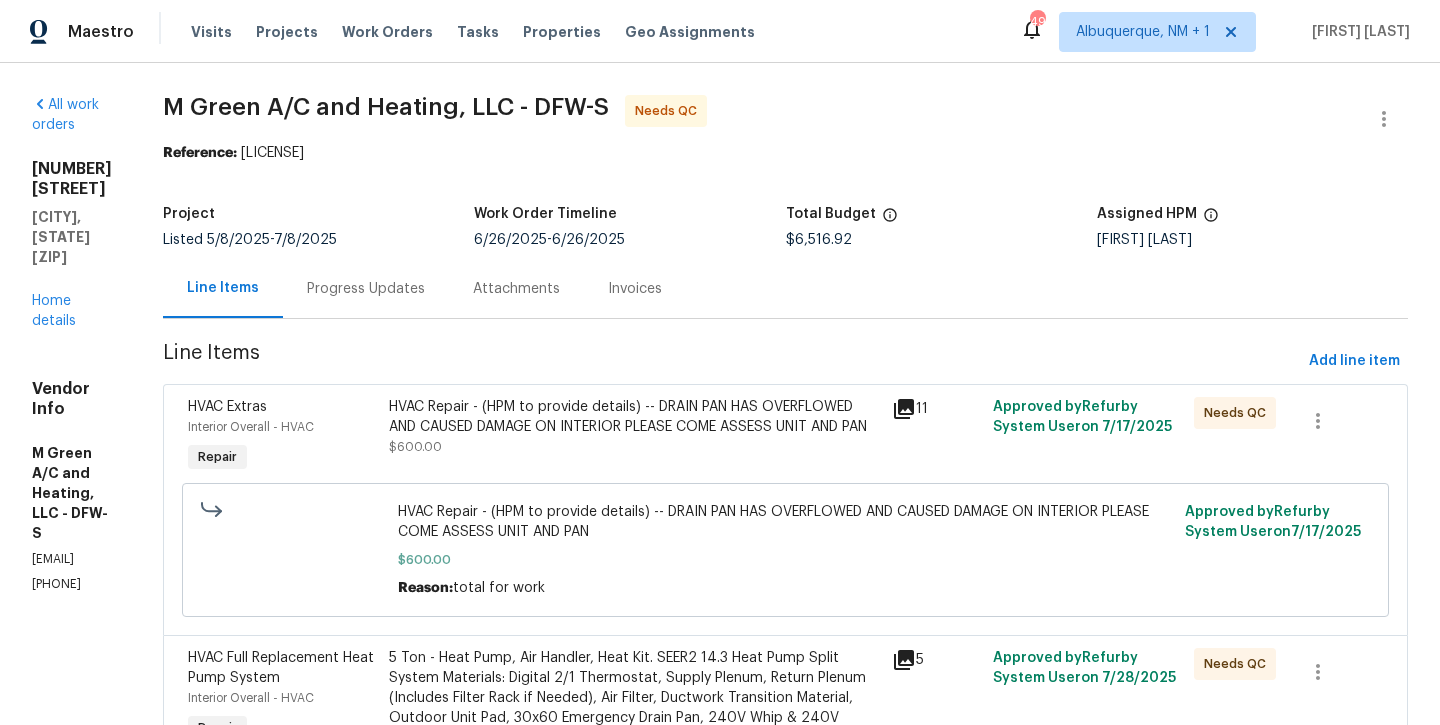 click on "HVAC Repair - (HPM to provide details) -- DRAIN PAN HAS OVERFLOWED AND CAUSED DAMAGE ON INTERIOR PLEASE COME ASSESS UNIT AND PAN" at bounding box center (634, 417) 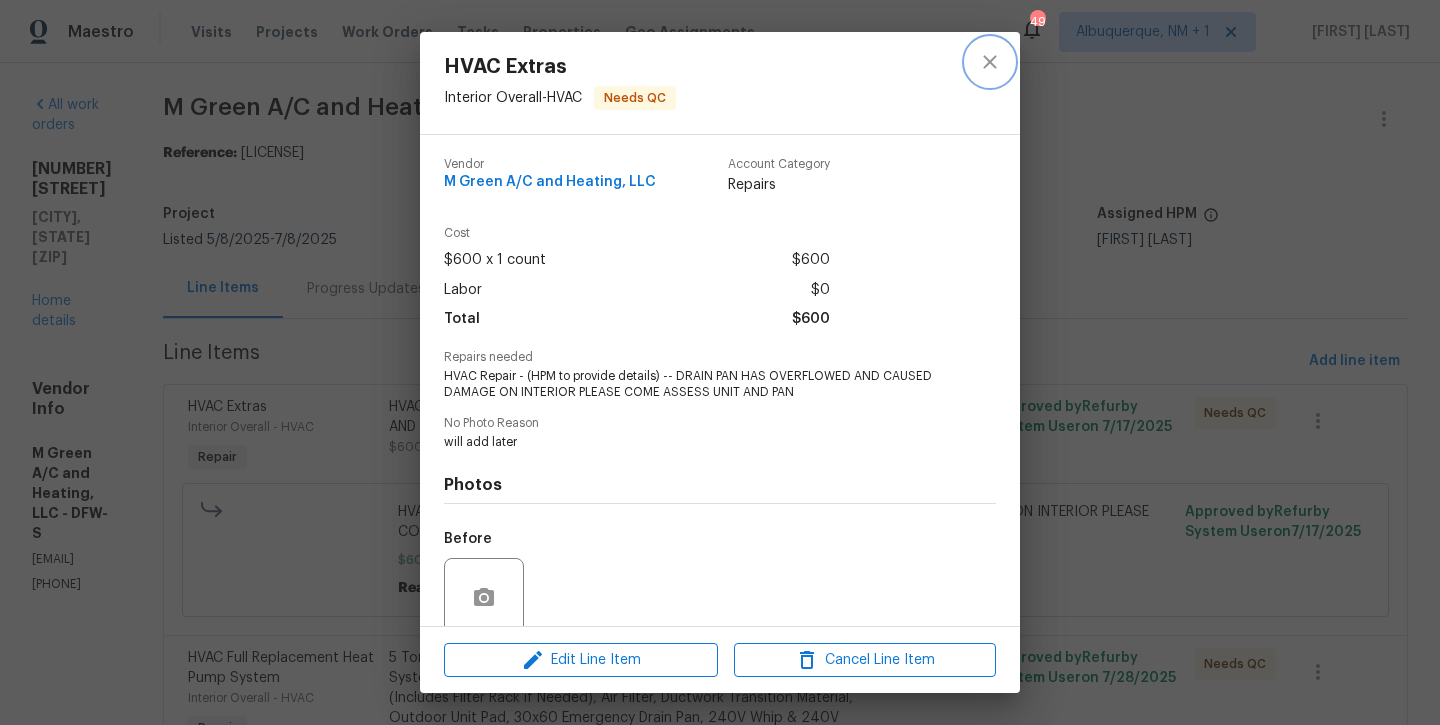 click 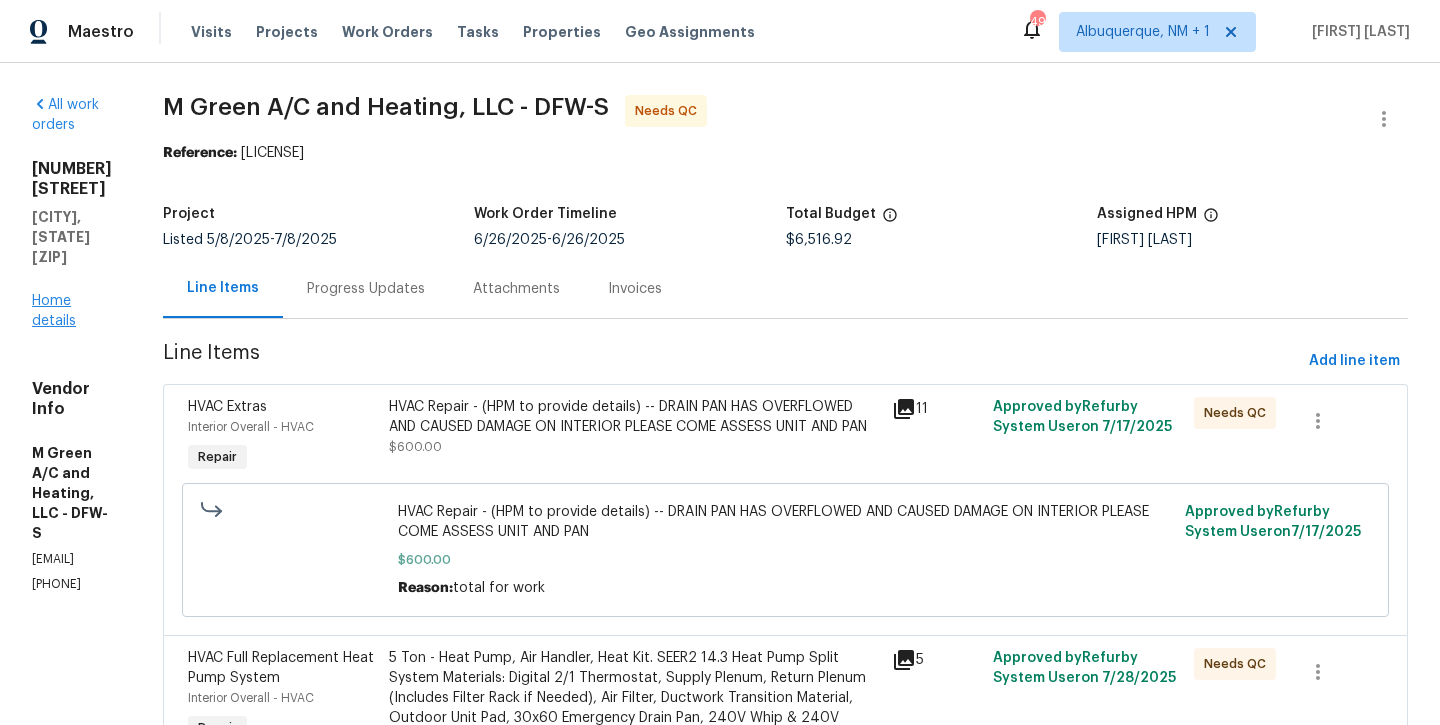 click on "Home details" at bounding box center [54, 311] 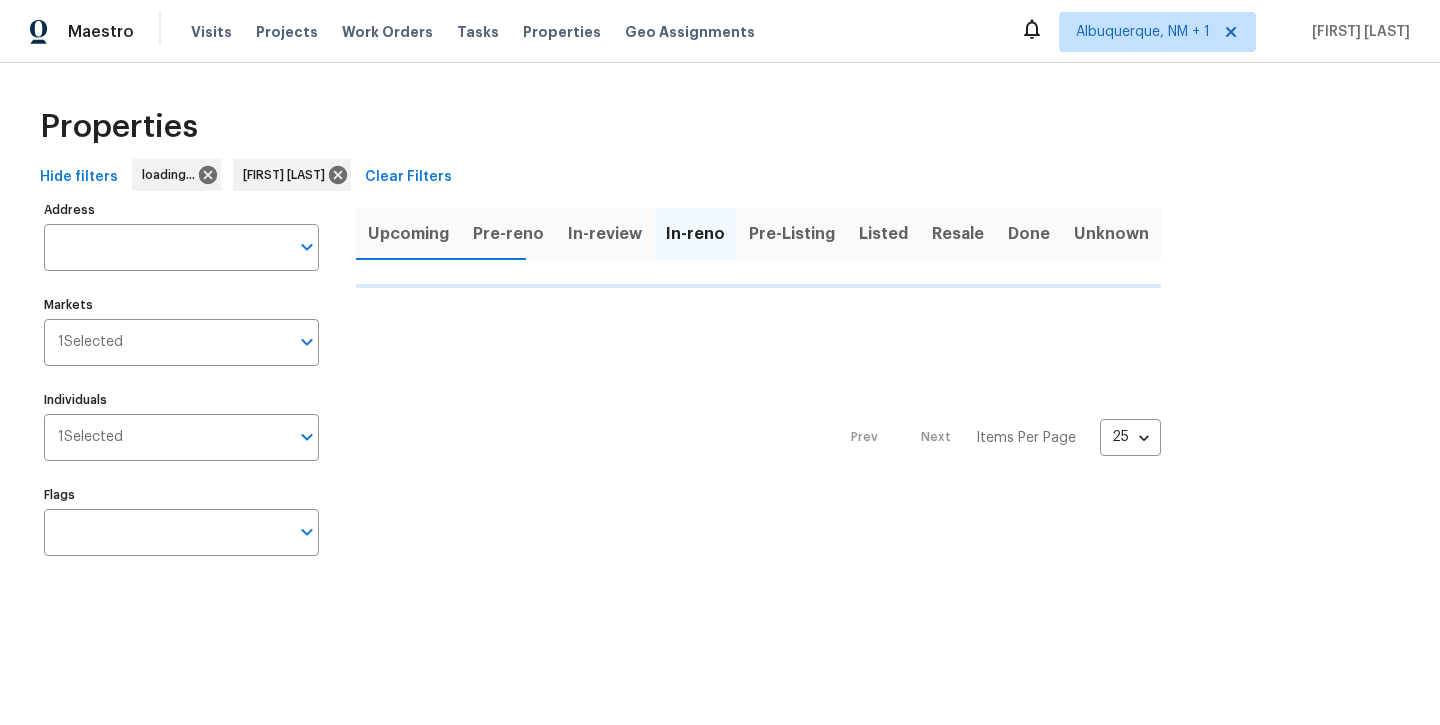 scroll, scrollTop: 0, scrollLeft: 0, axis: both 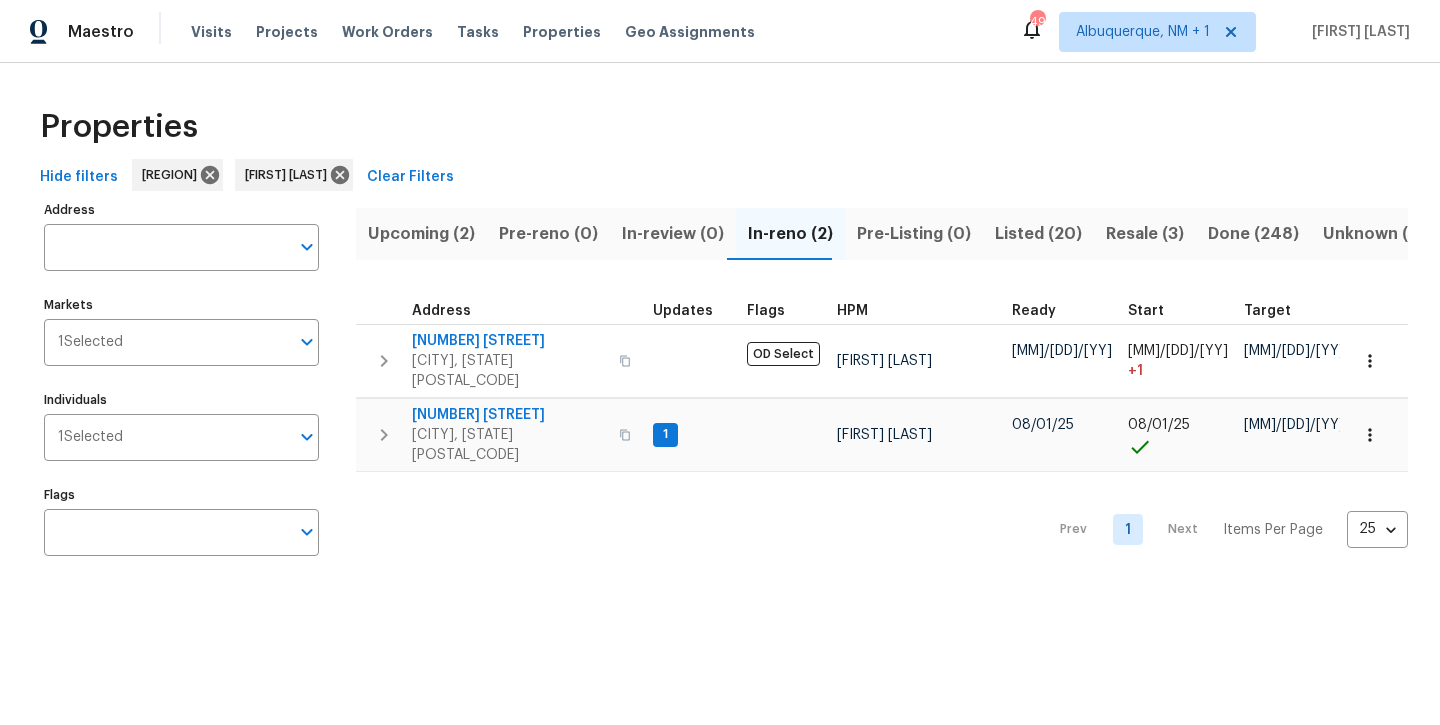 click on "Upcoming (2)" at bounding box center [421, 234] 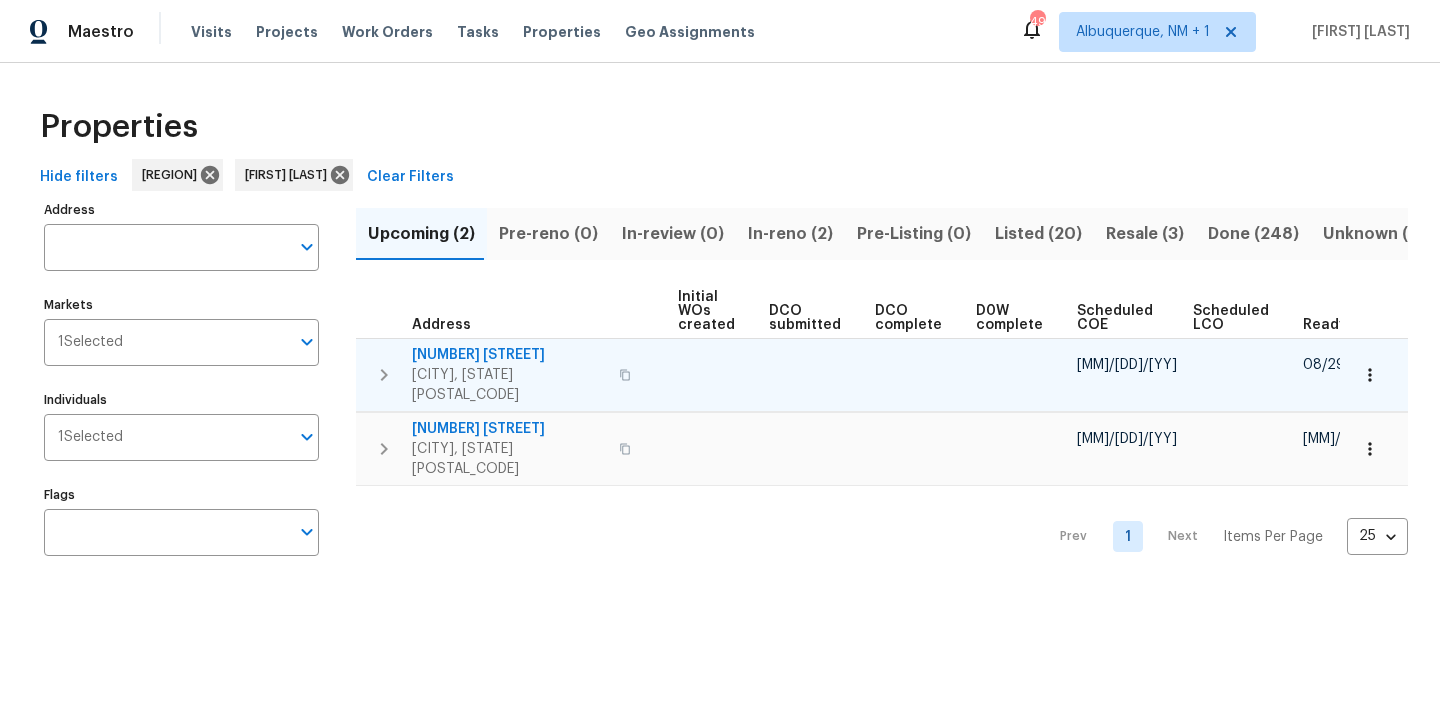 scroll, scrollTop: 0, scrollLeft: 220, axis: horizontal 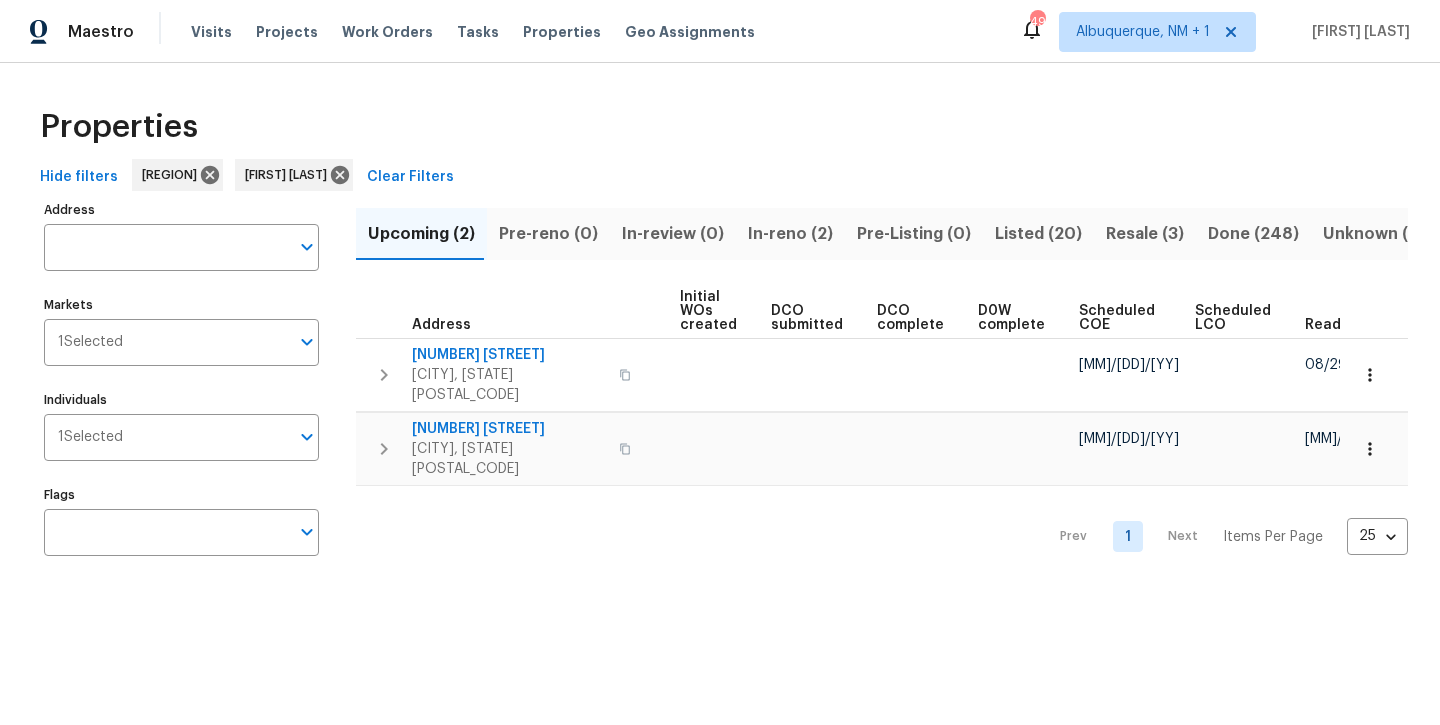click on "In-reno (2)" at bounding box center [790, 234] 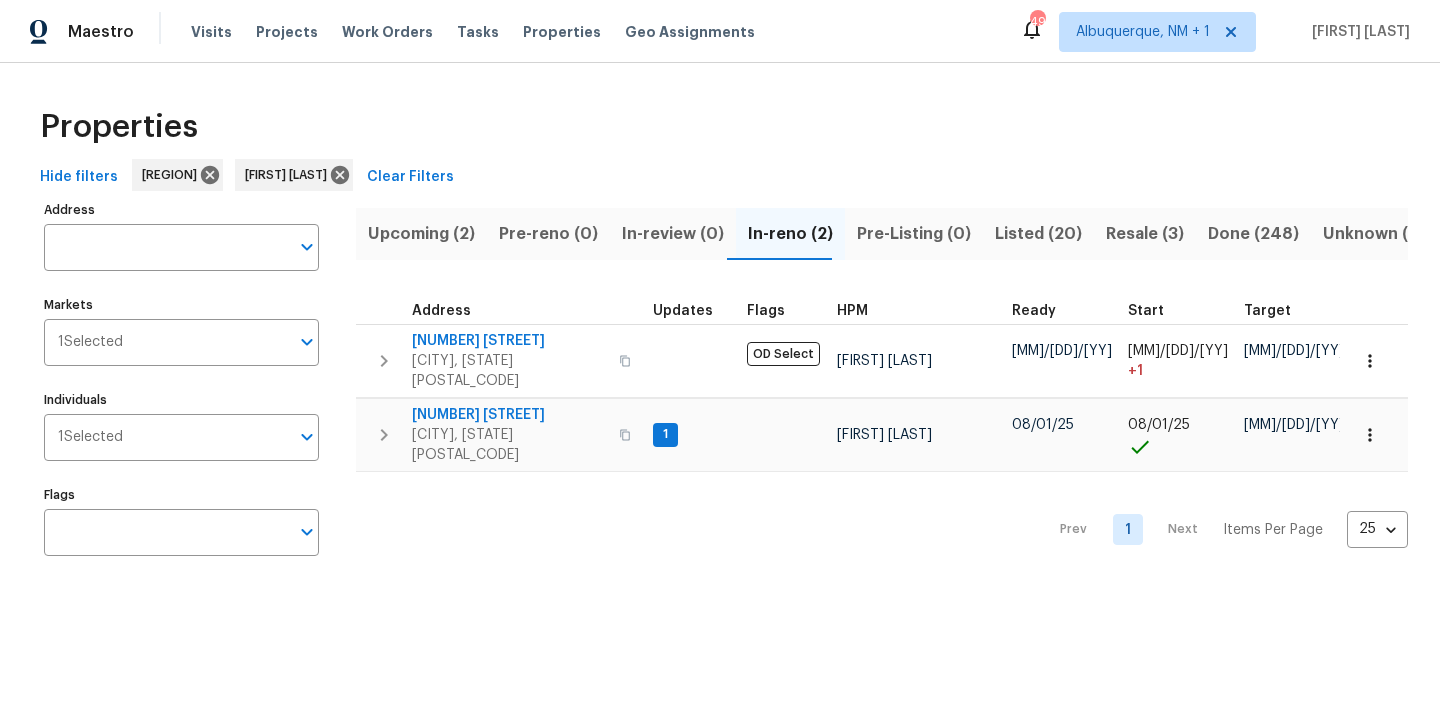 click on "Listed (20)" at bounding box center (1038, 234) 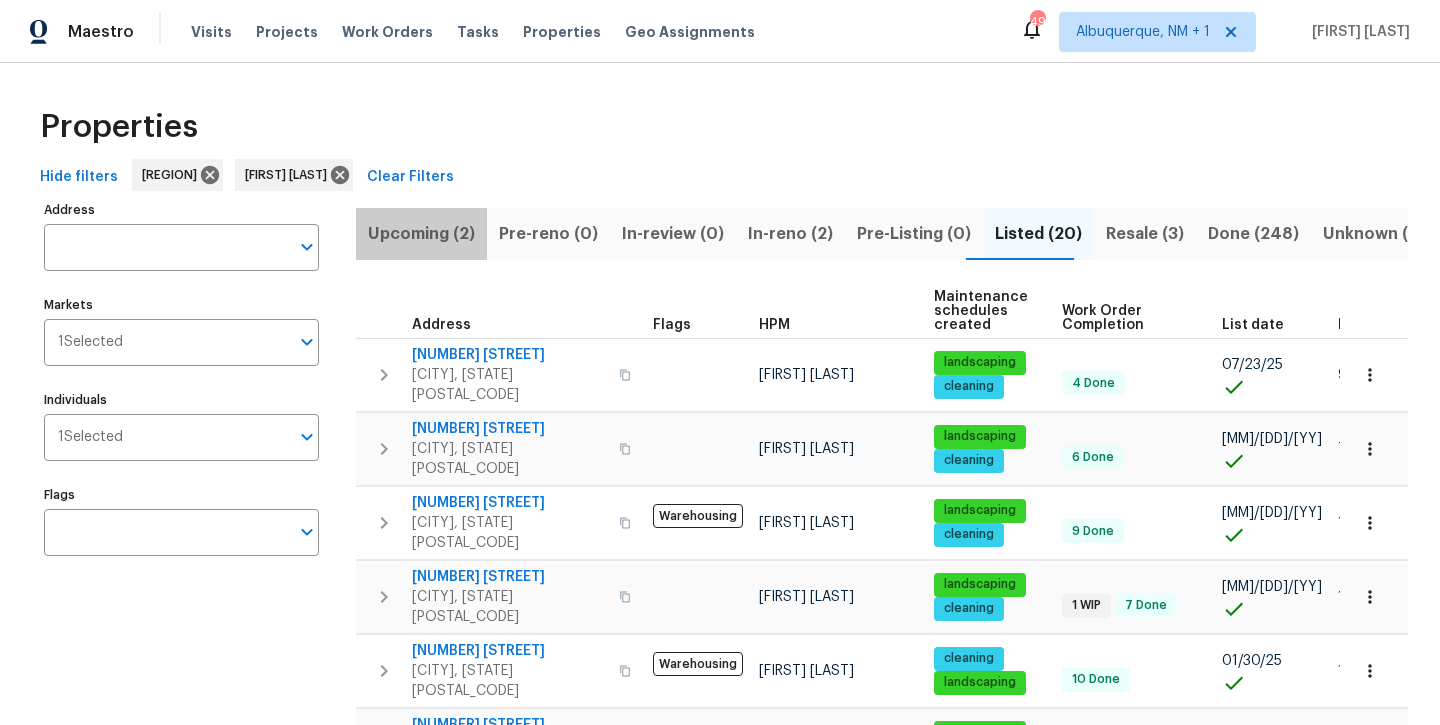 click on "Upcoming (2)" at bounding box center (421, 234) 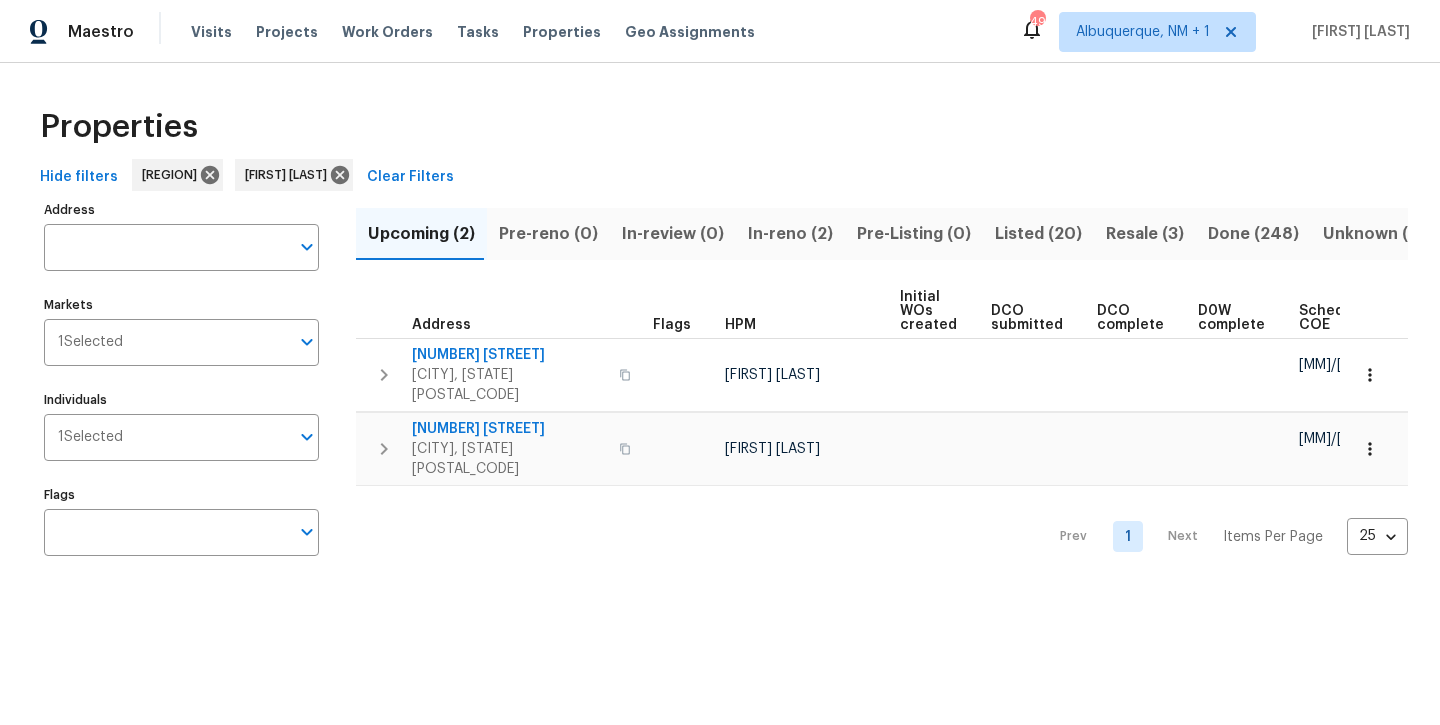 scroll, scrollTop: 0, scrollLeft: 0, axis: both 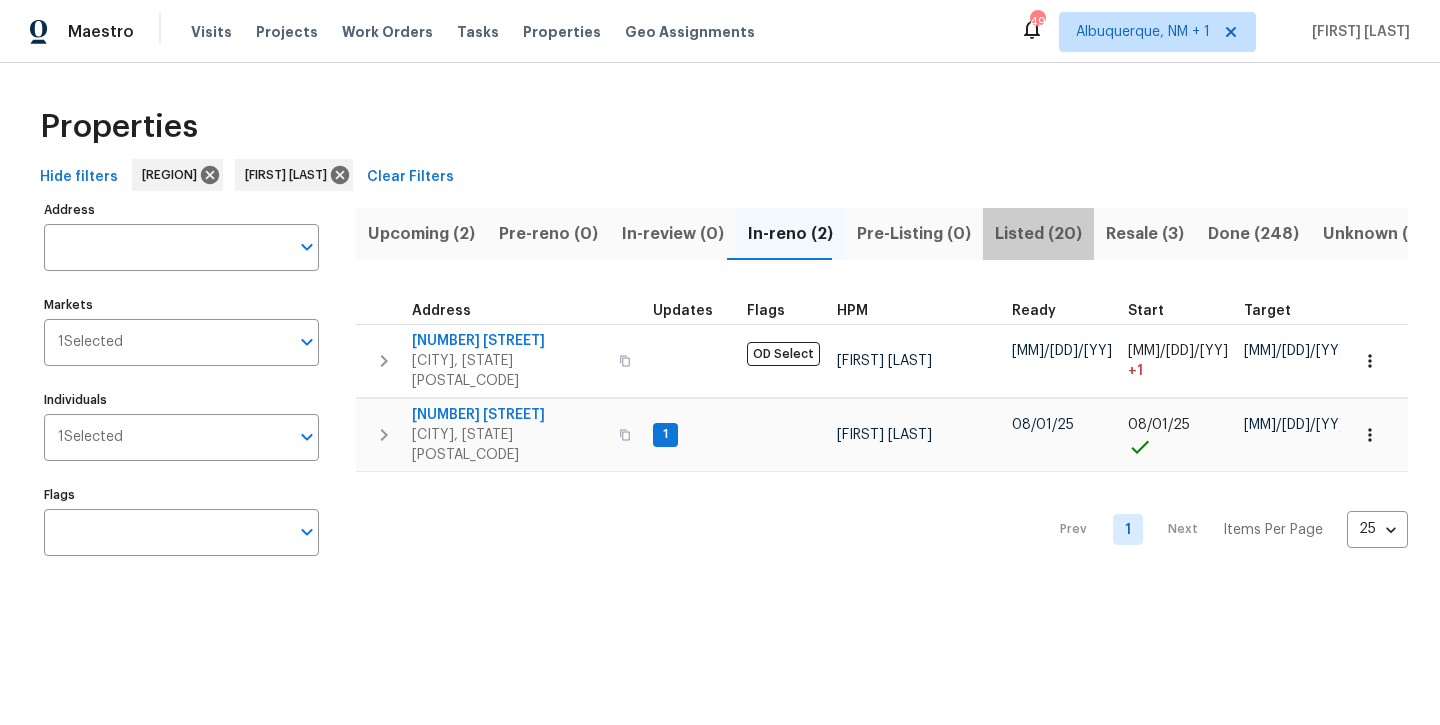 click on "Listed (20)" at bounding box center [1038, 234] 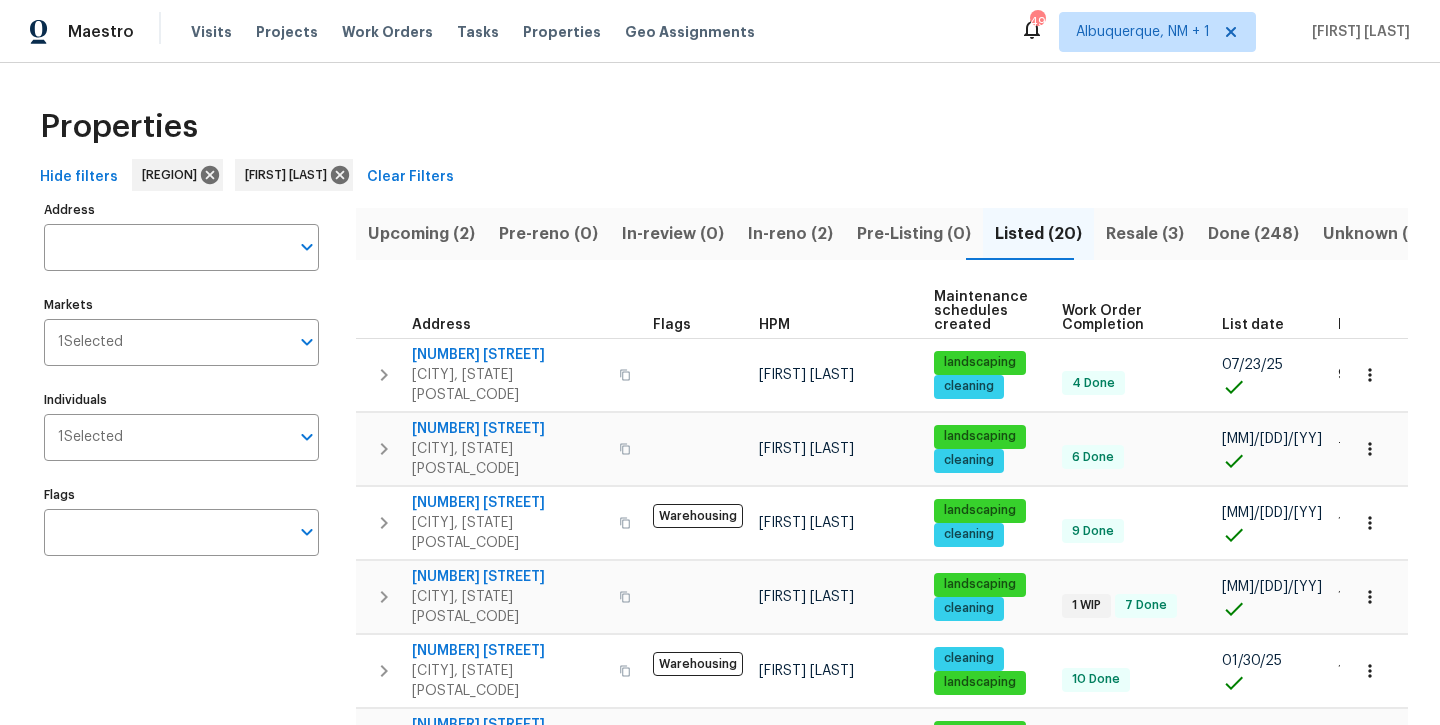 click on "Resale (3)" at bounding box center (1145, 234) 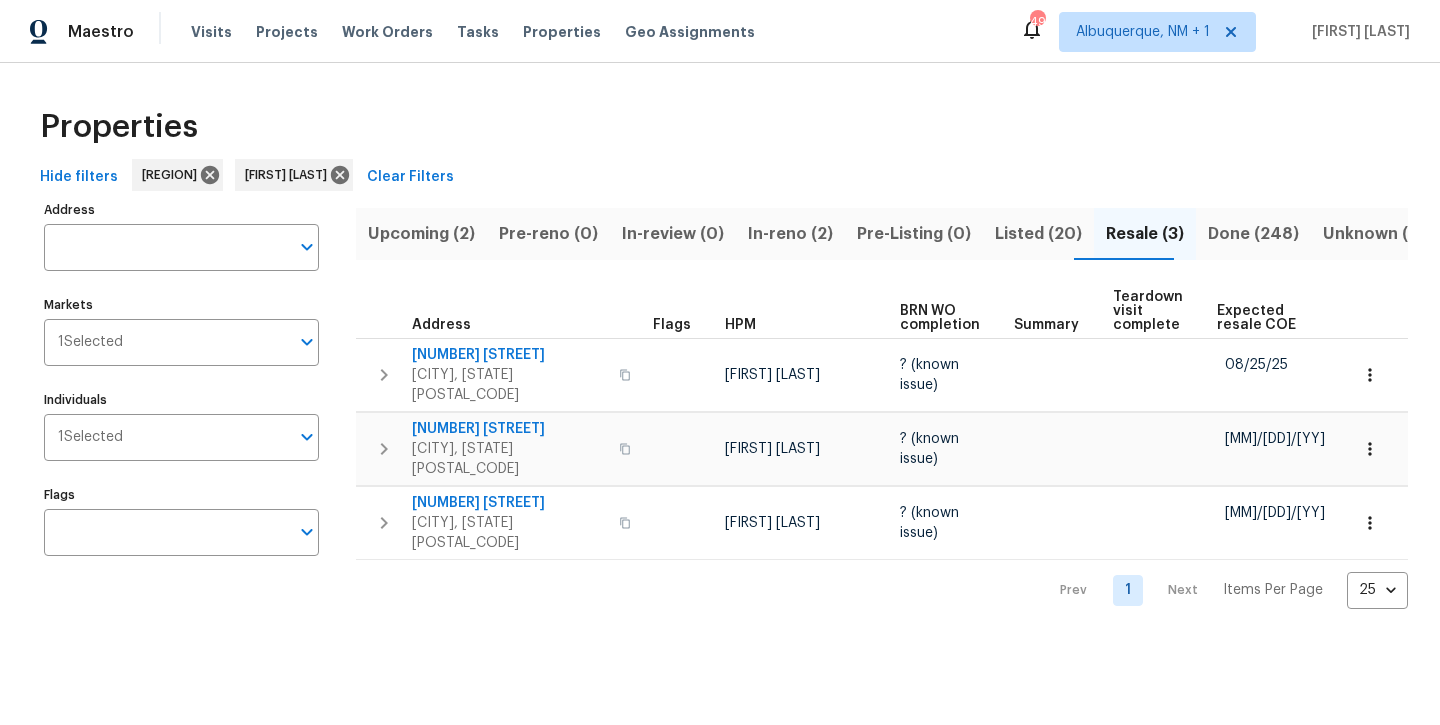 click on "In-reno (2)" at bounding box center [790, 234] 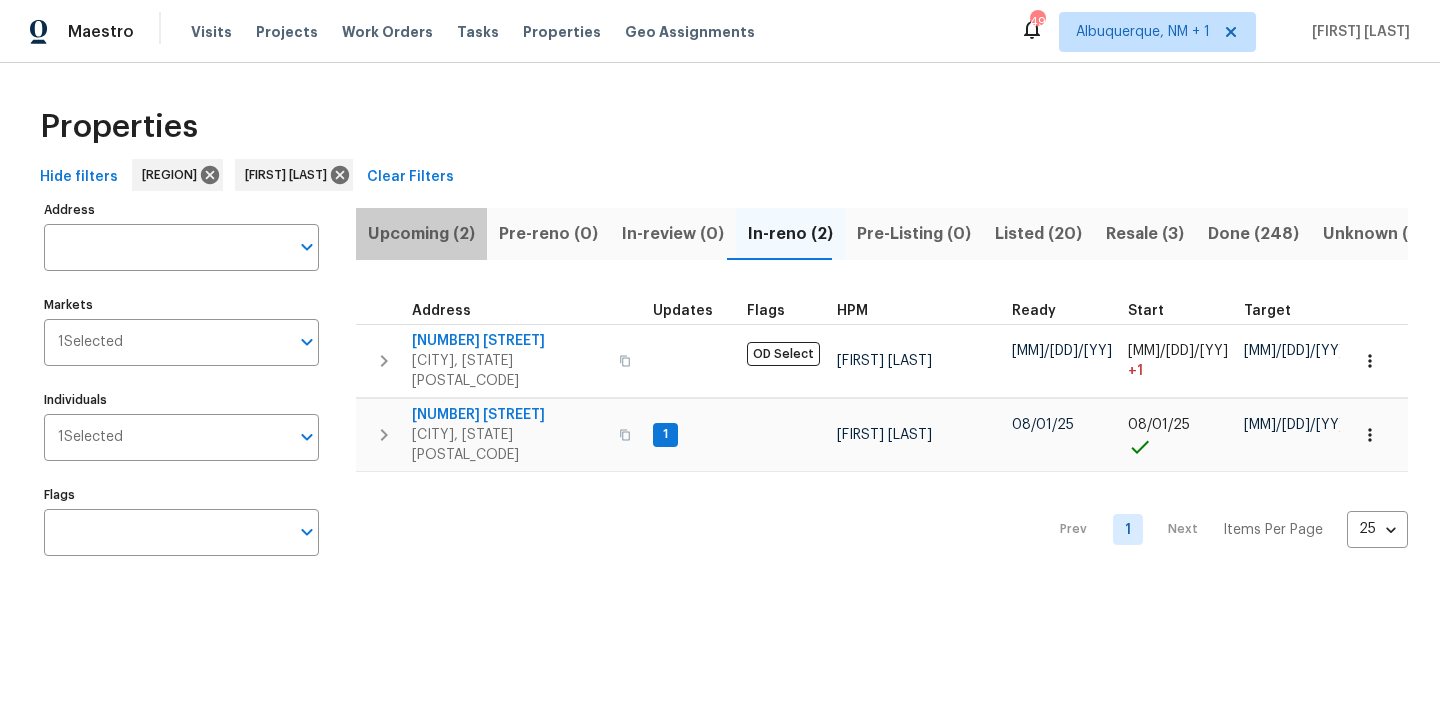 click on "Upcoming (2)" at bounding box center (421, 234) 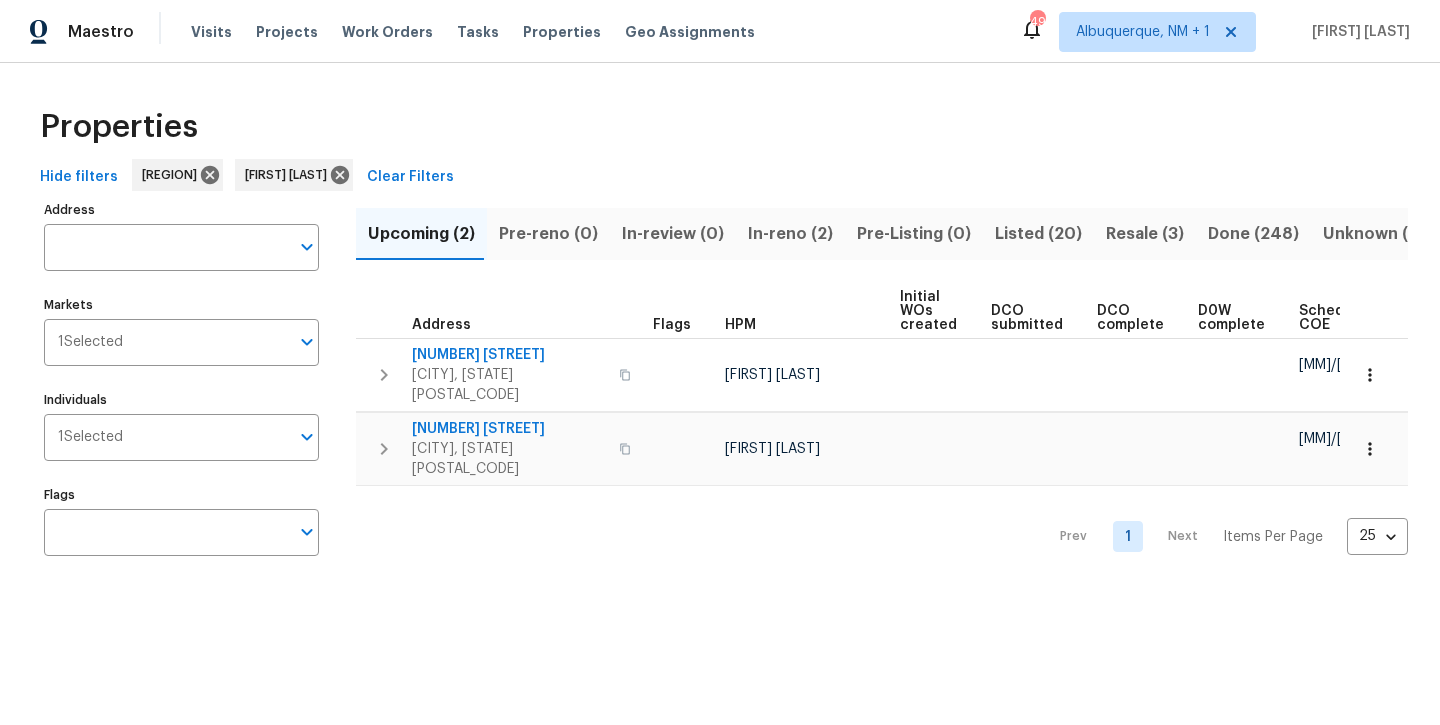 click on "Listed (20)" at bounding box center (1038, 234) 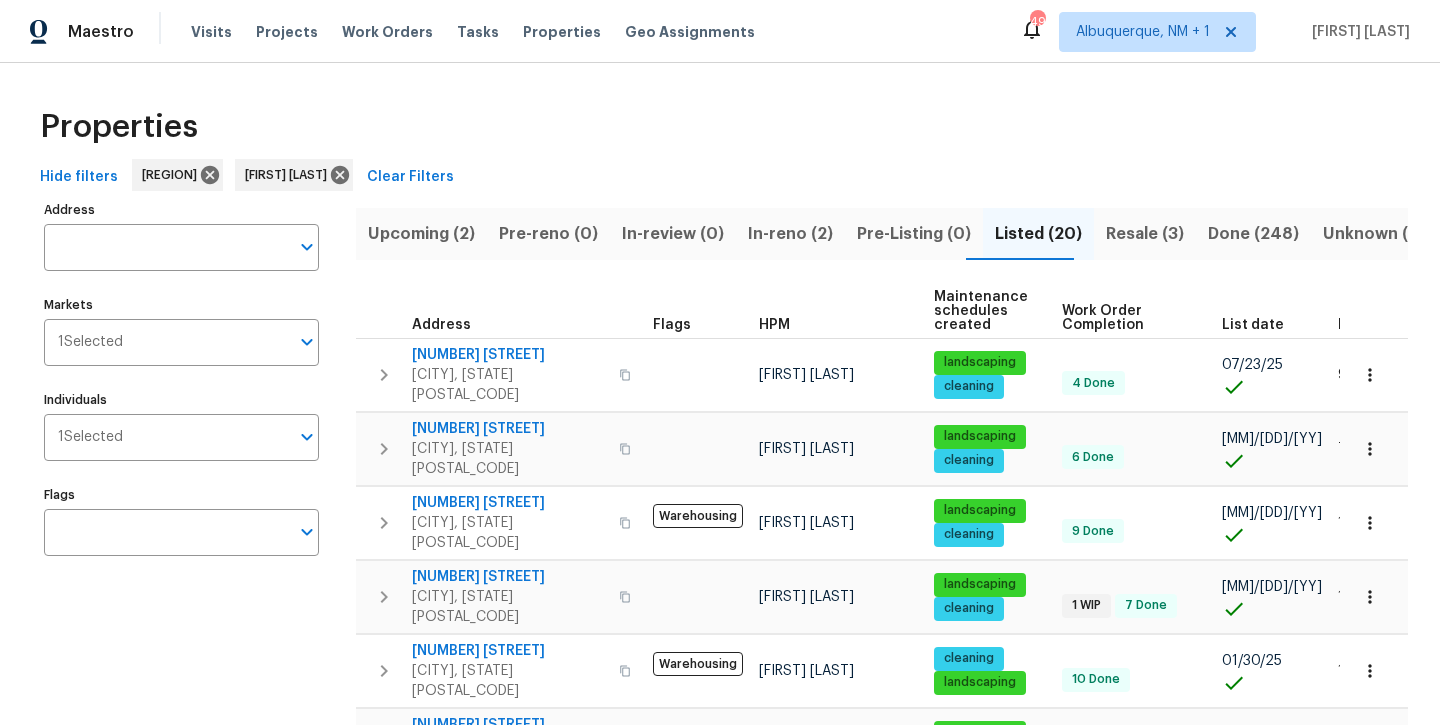 click on "In-reno (2)" at bounding box center (790, 234) 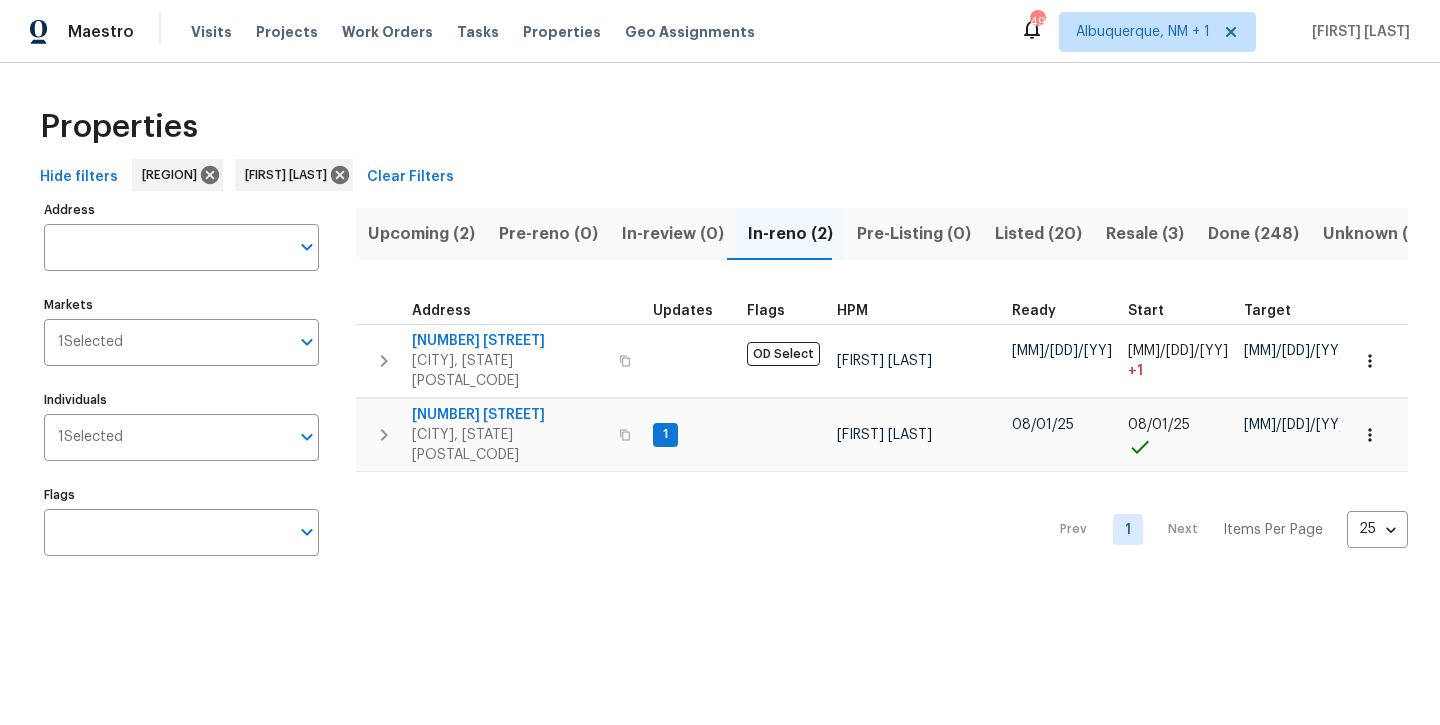click on "Done (248)" at bounding box center (1253, 234) 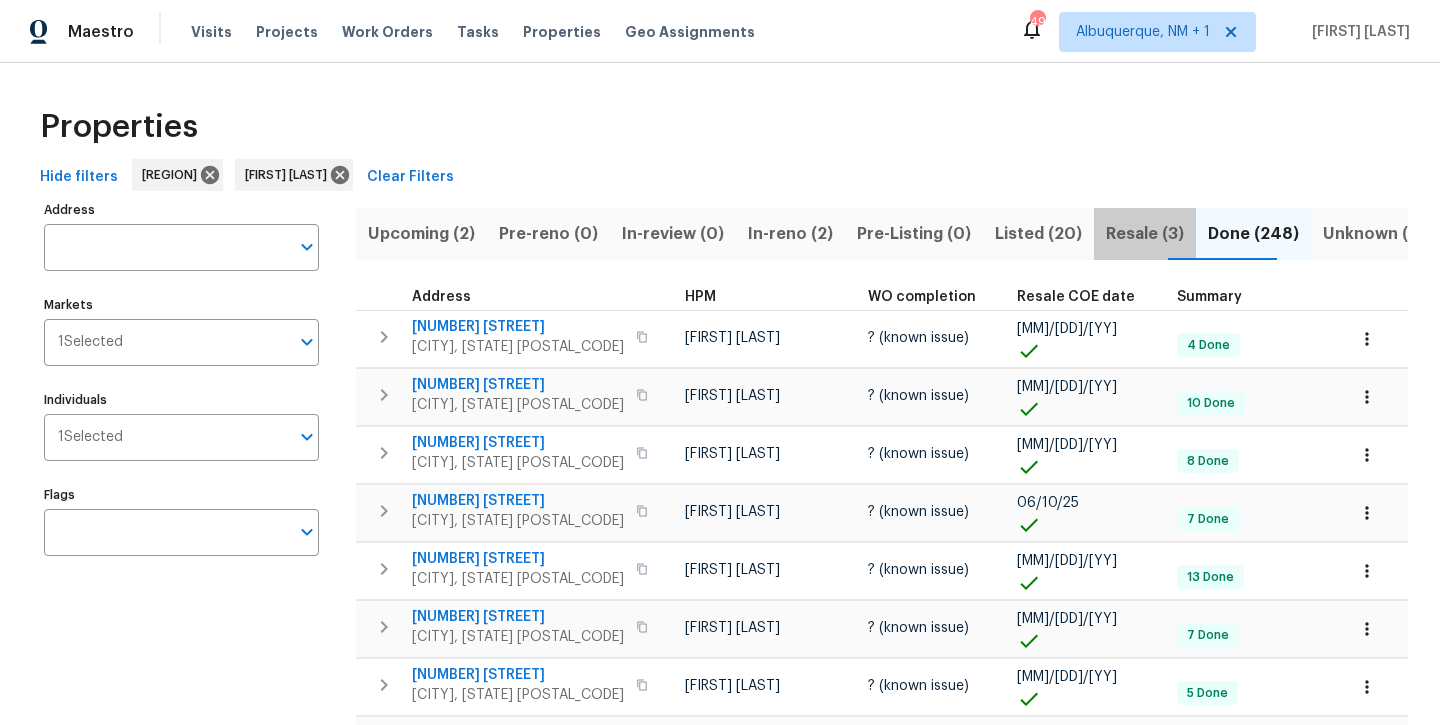 click on "Resale (3)" at bounding box center (1145, 234) 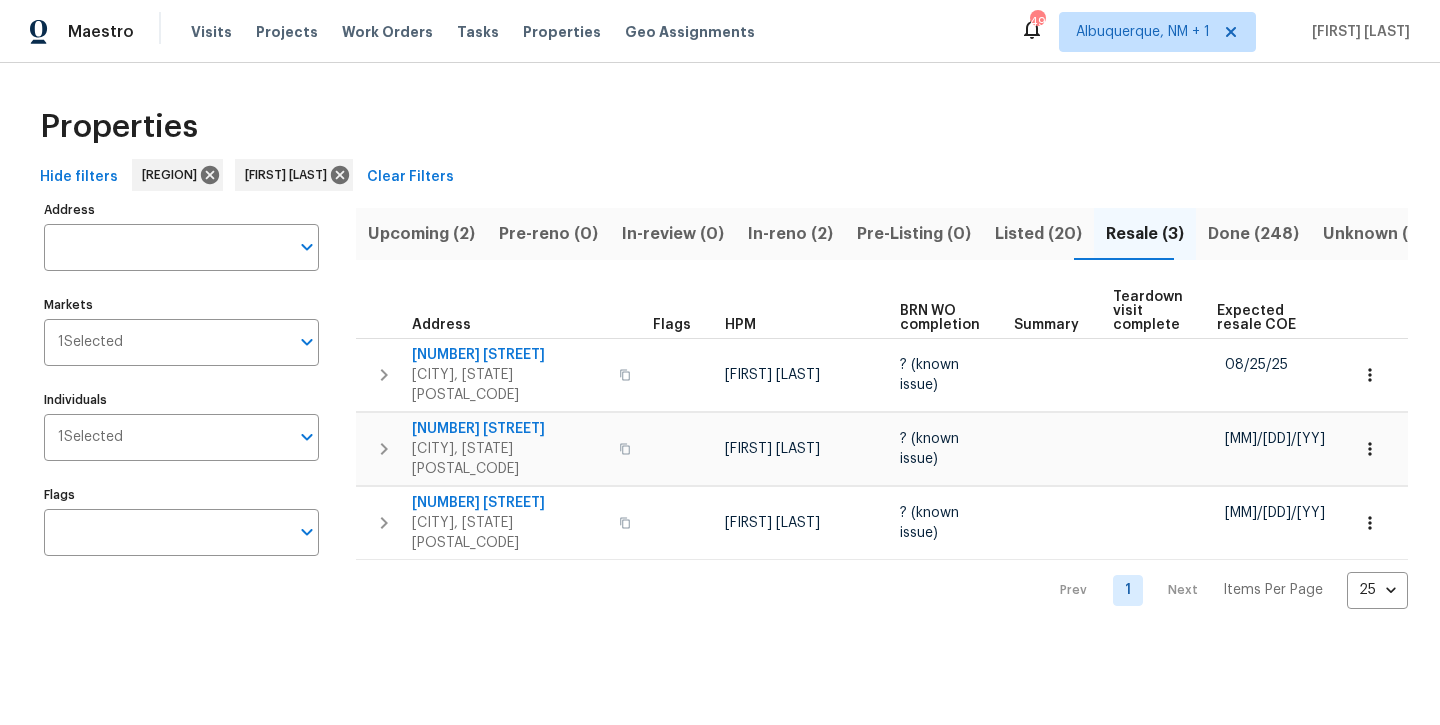 click on "Listed (20)" at bounding box center (1038, 234) 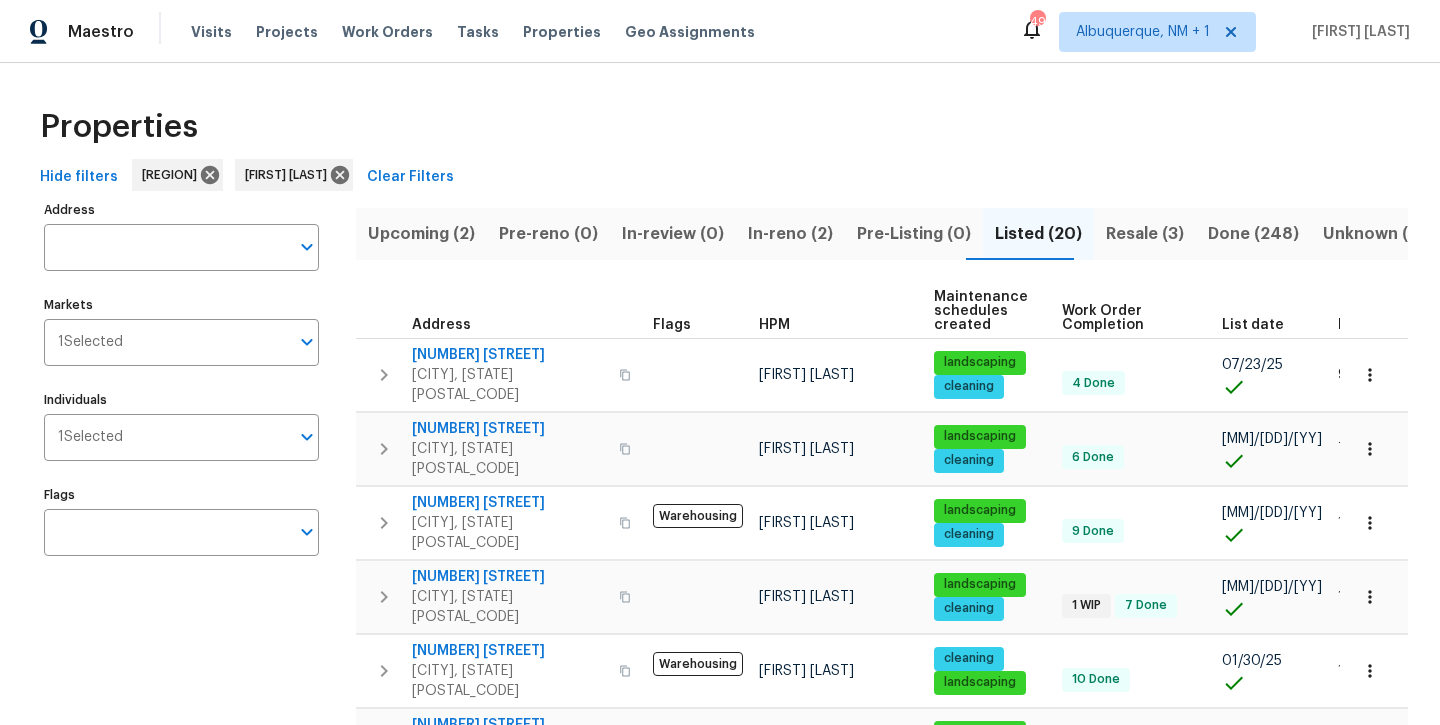 click on "In-reno (2)" at bounding box center (790, 234) 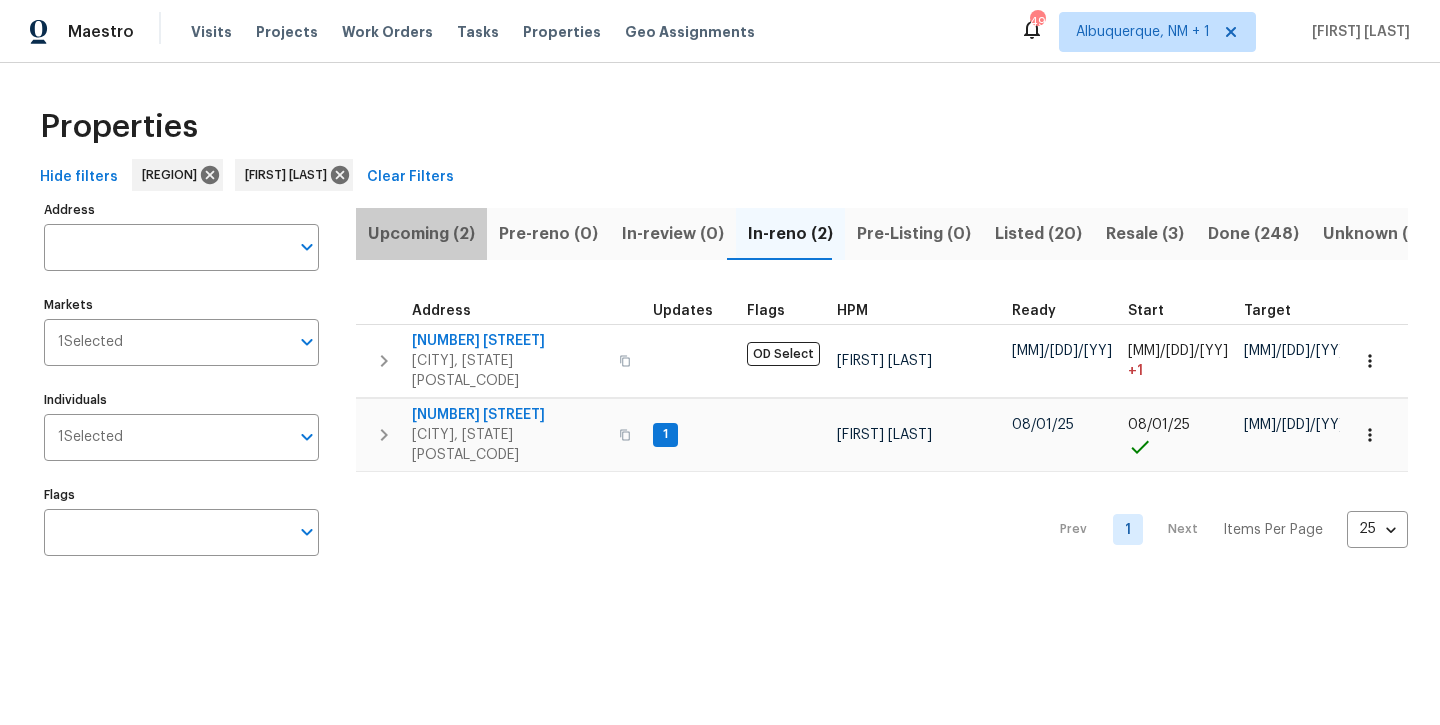 click on "Upcoming (2)" at bounding box center [421, 234] 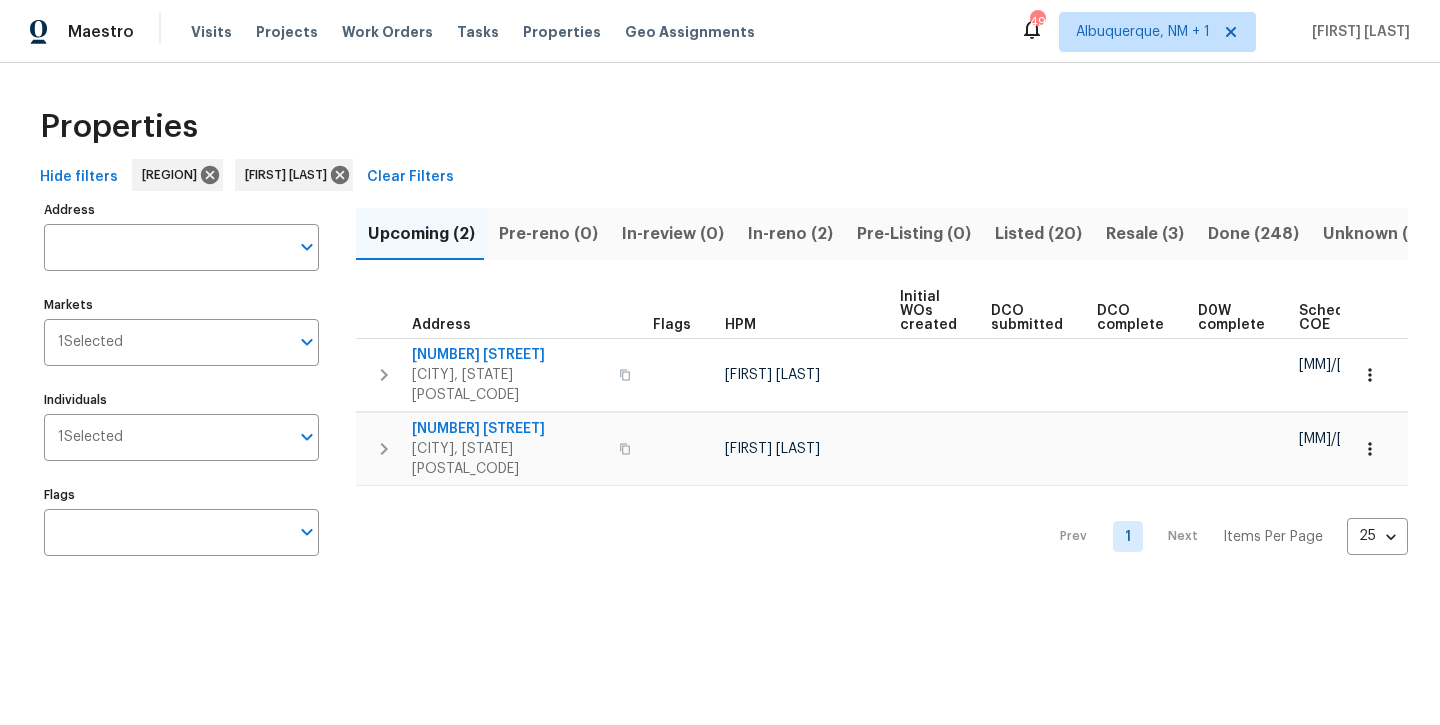 click on "Listed (20)" at bounding box center (1038, 234) 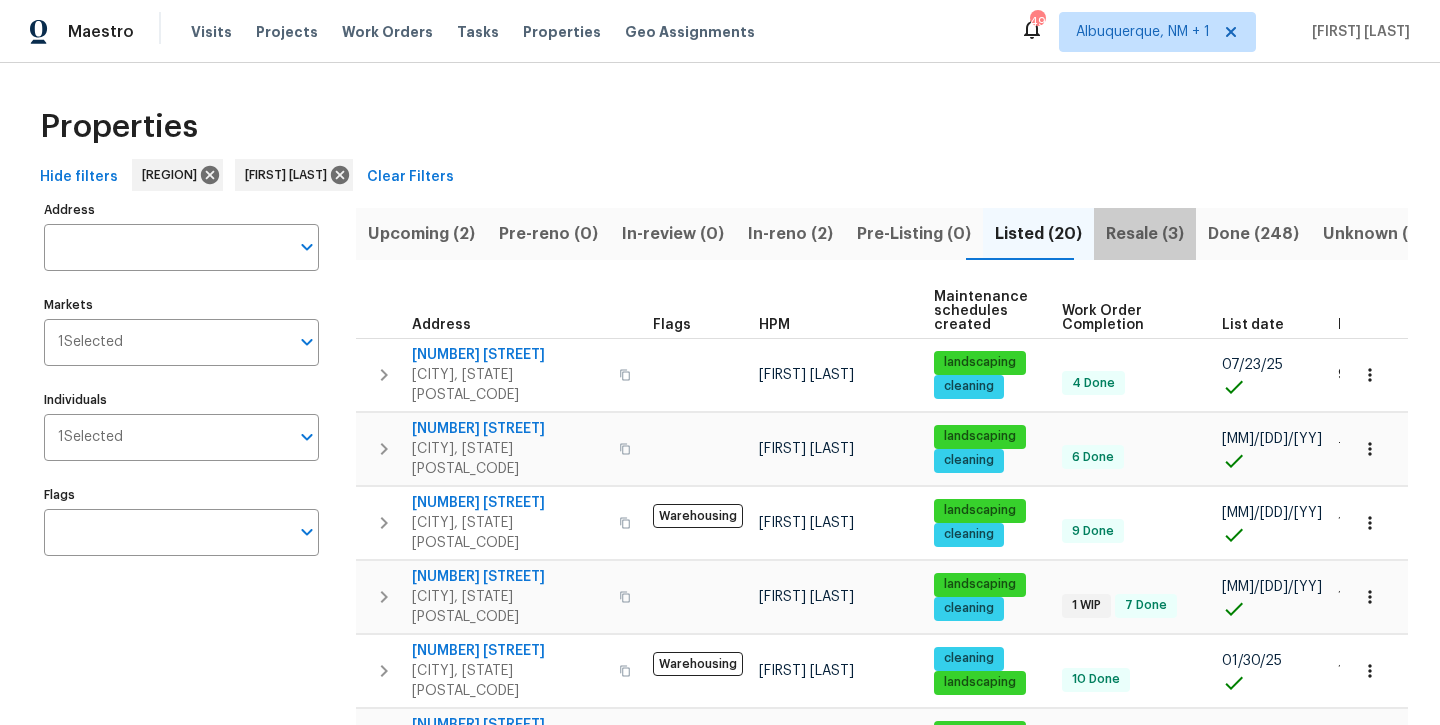 click on "Resale (3)" at bounding box center [1145, 234] 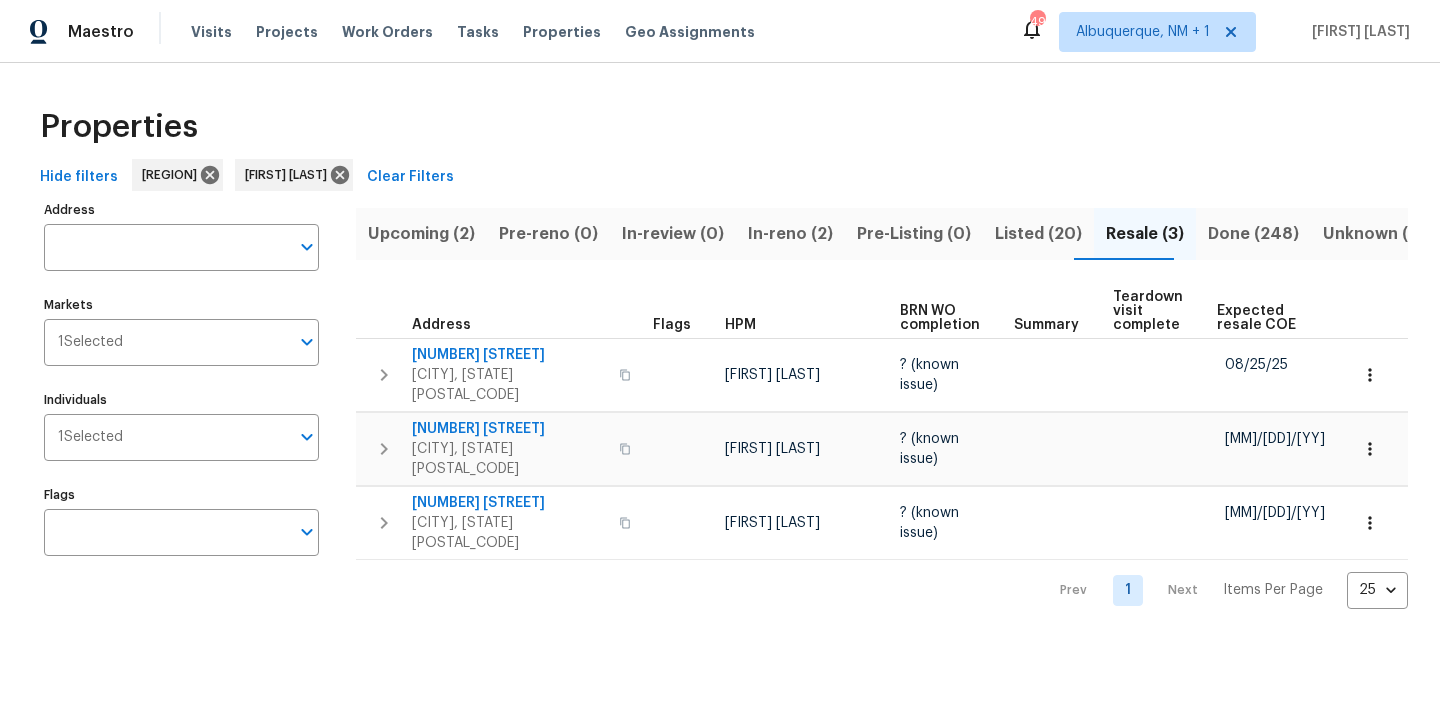 click on "Listed (20)" at bounding box center [1038, 234] 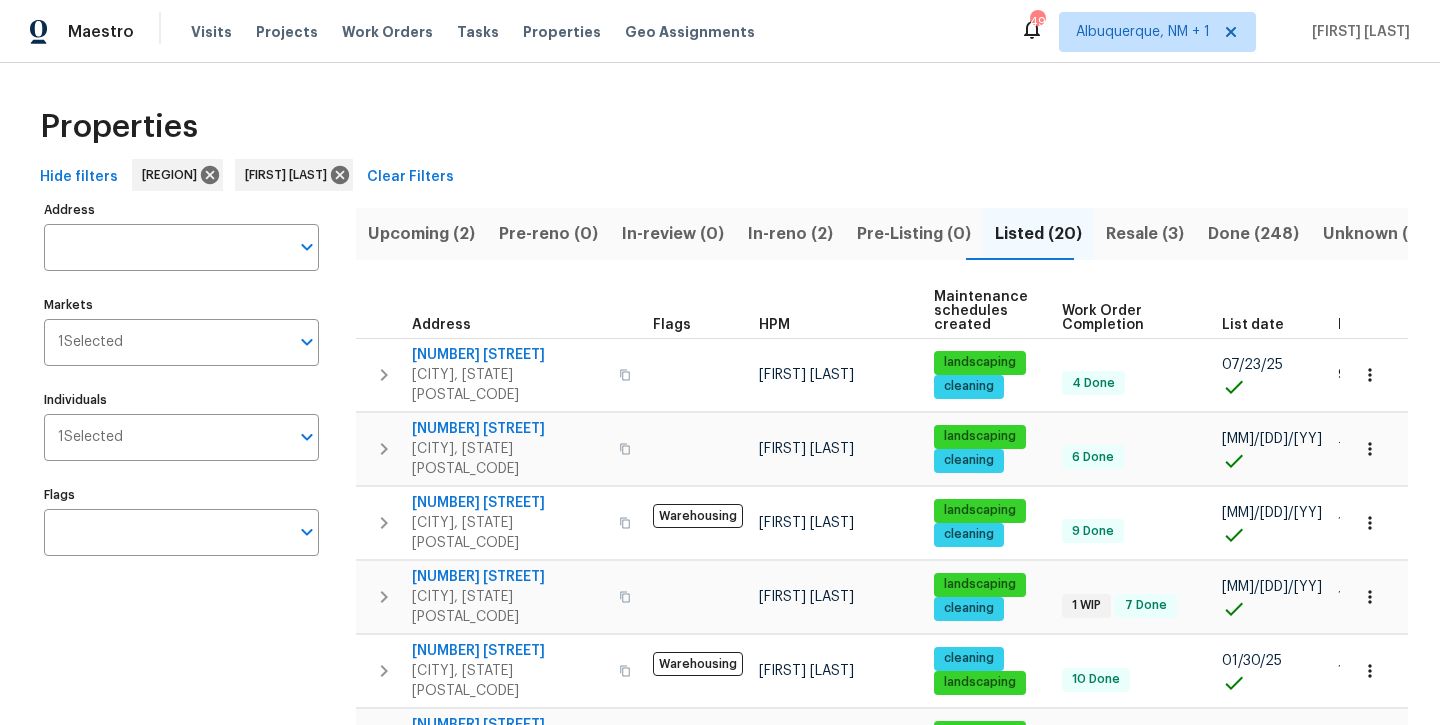 click on "In-reno (2)" at bounding box center (790, 234) 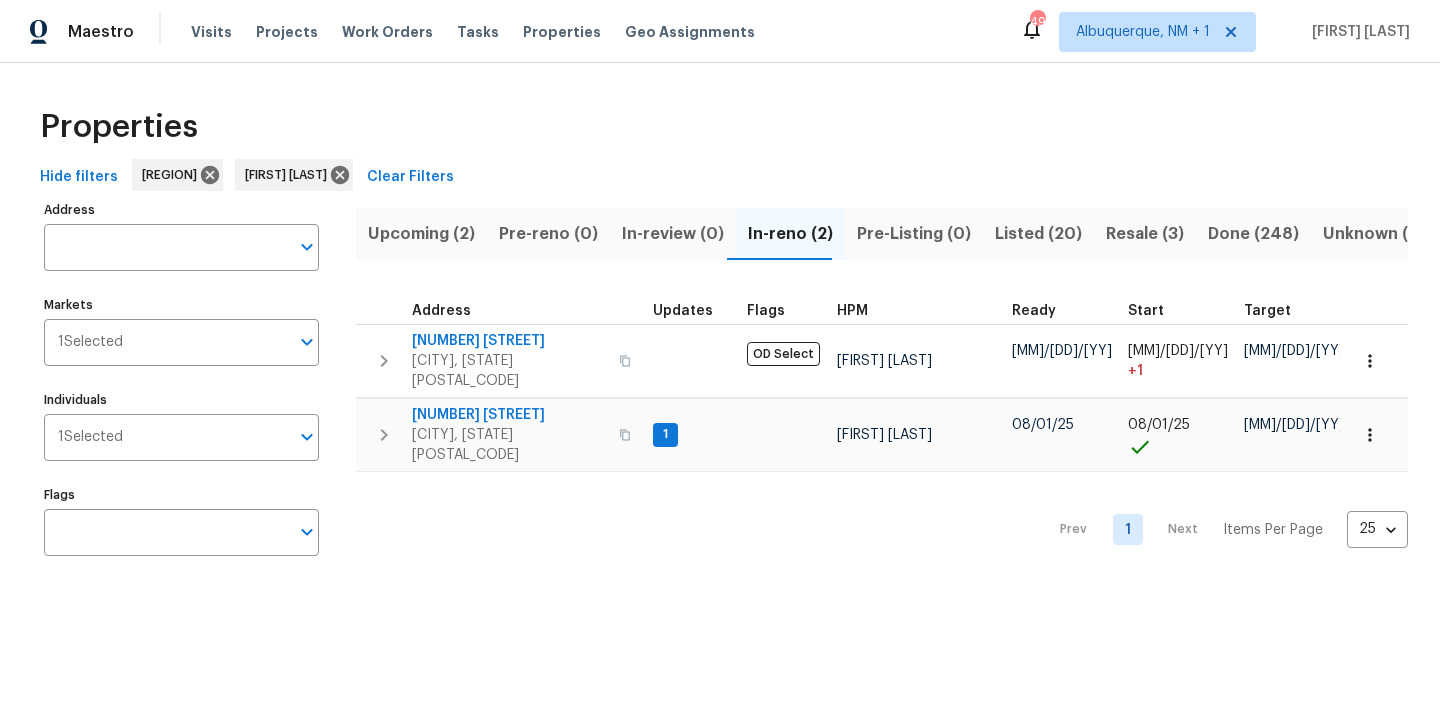 click on "Upcoming (2)" at bounding box center [421, 234] 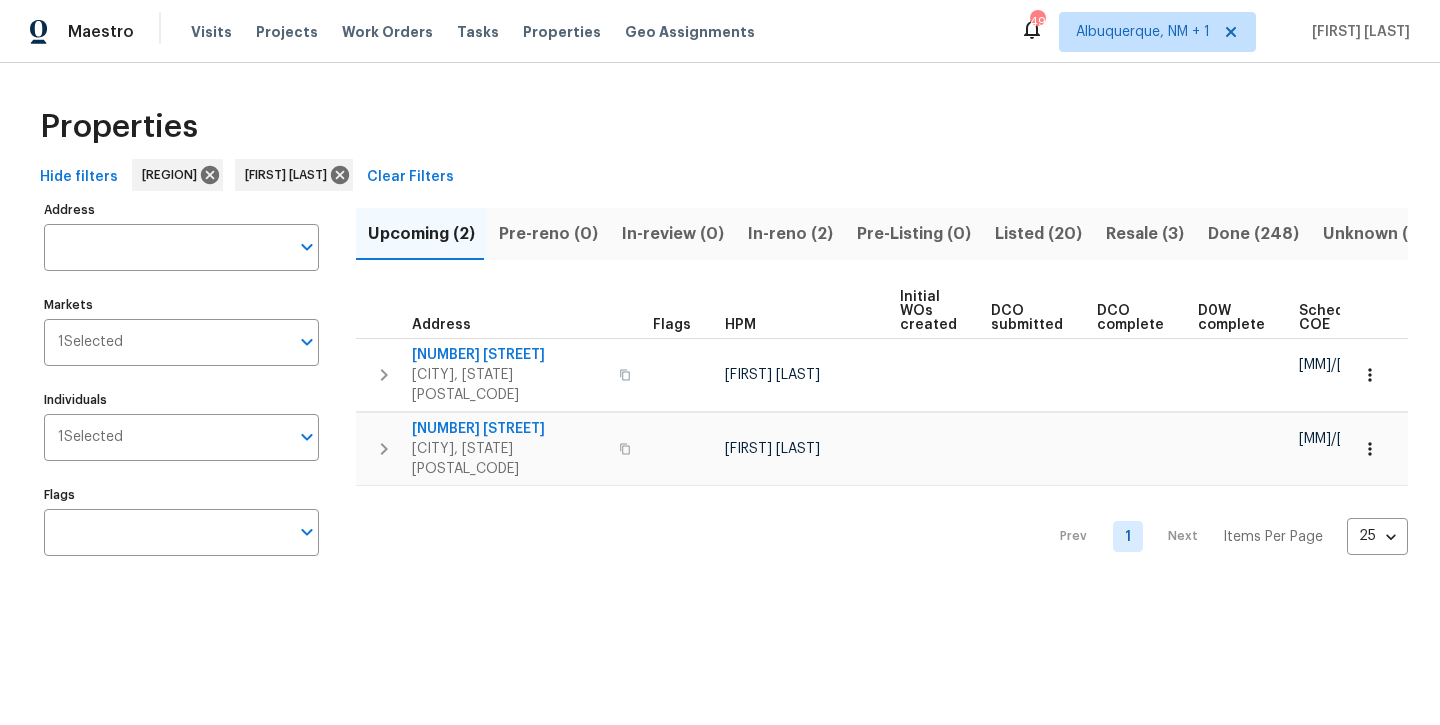 scroll, scrollTop: 0, scrollLeft: 0, axis: both 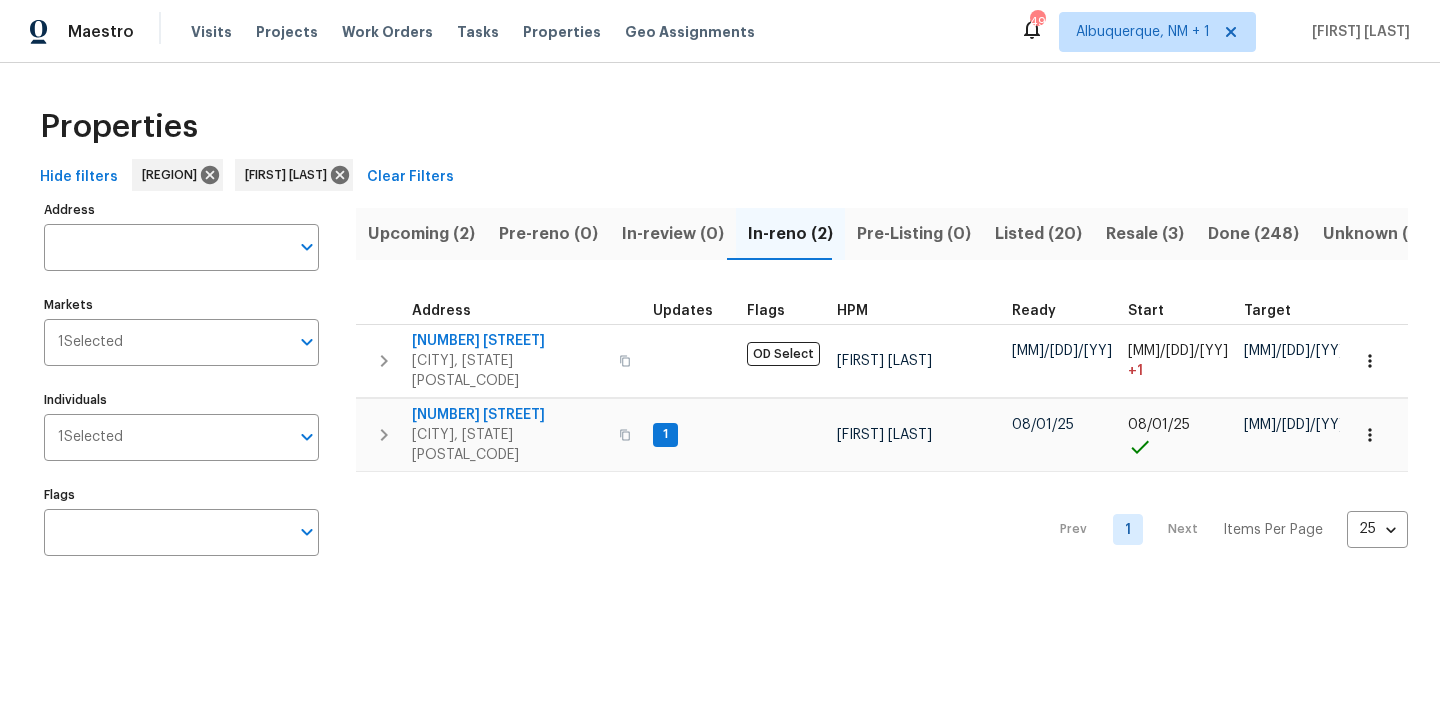 click on "Listed (20)" at bounding box center (1038, 234) 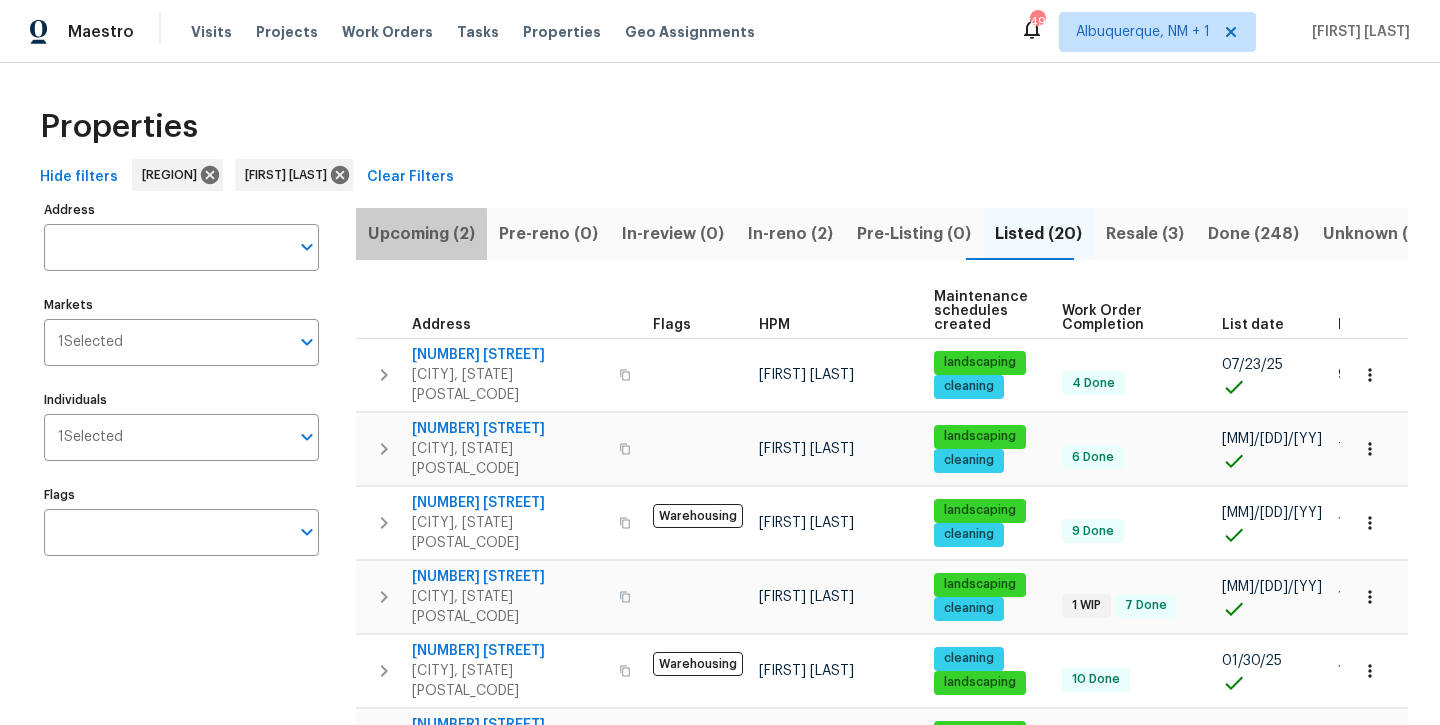 click on "Upcoming (2)" at bounding box center (421, 234) 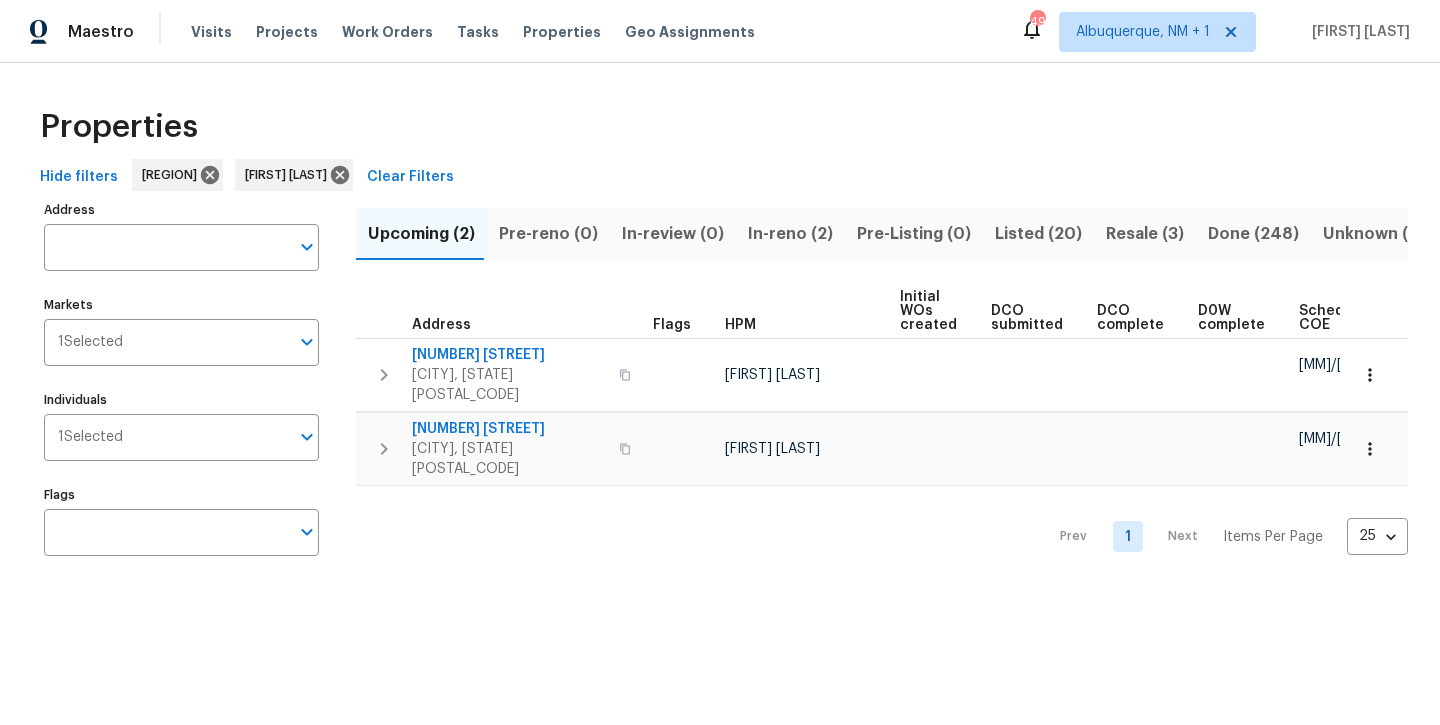 click on "In-reno (2)" at bounding box center (790, 234) 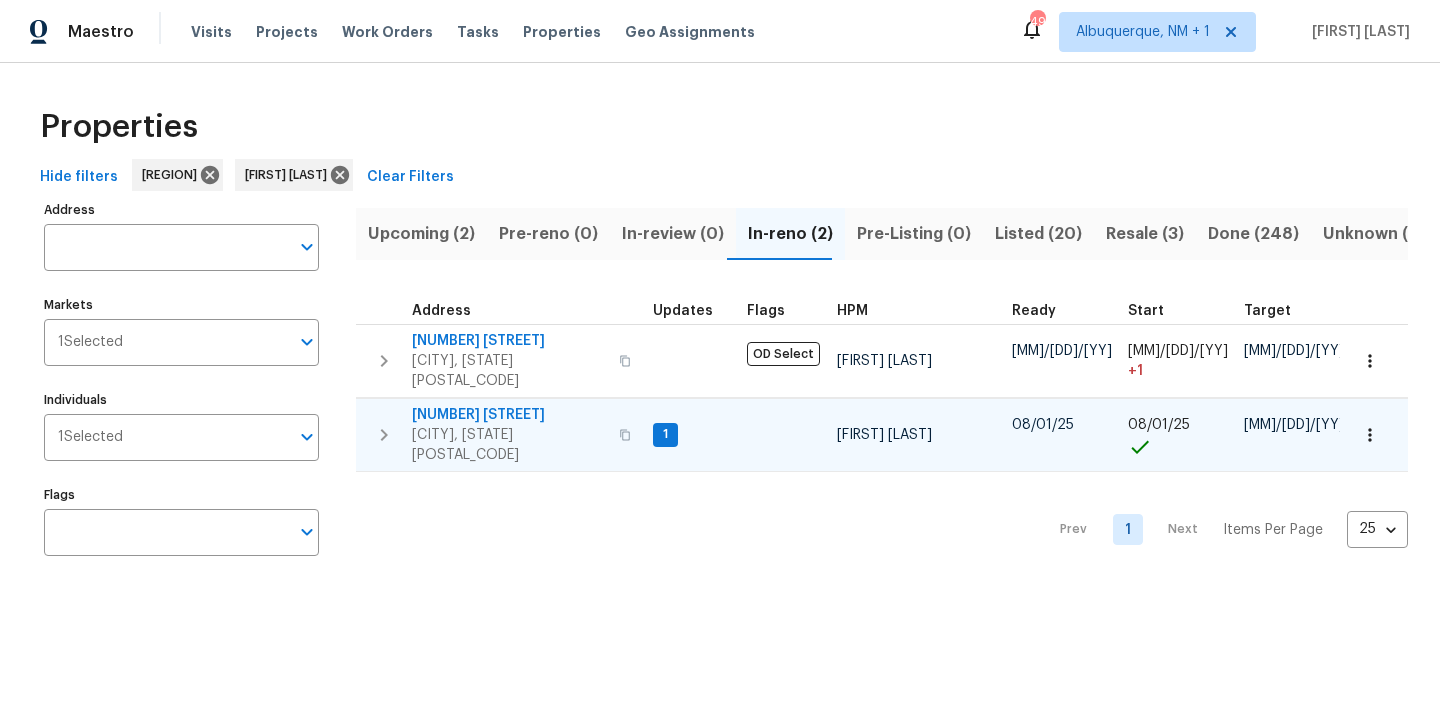 click on "300 Woodland Trl" at bounding box center [509, 415] 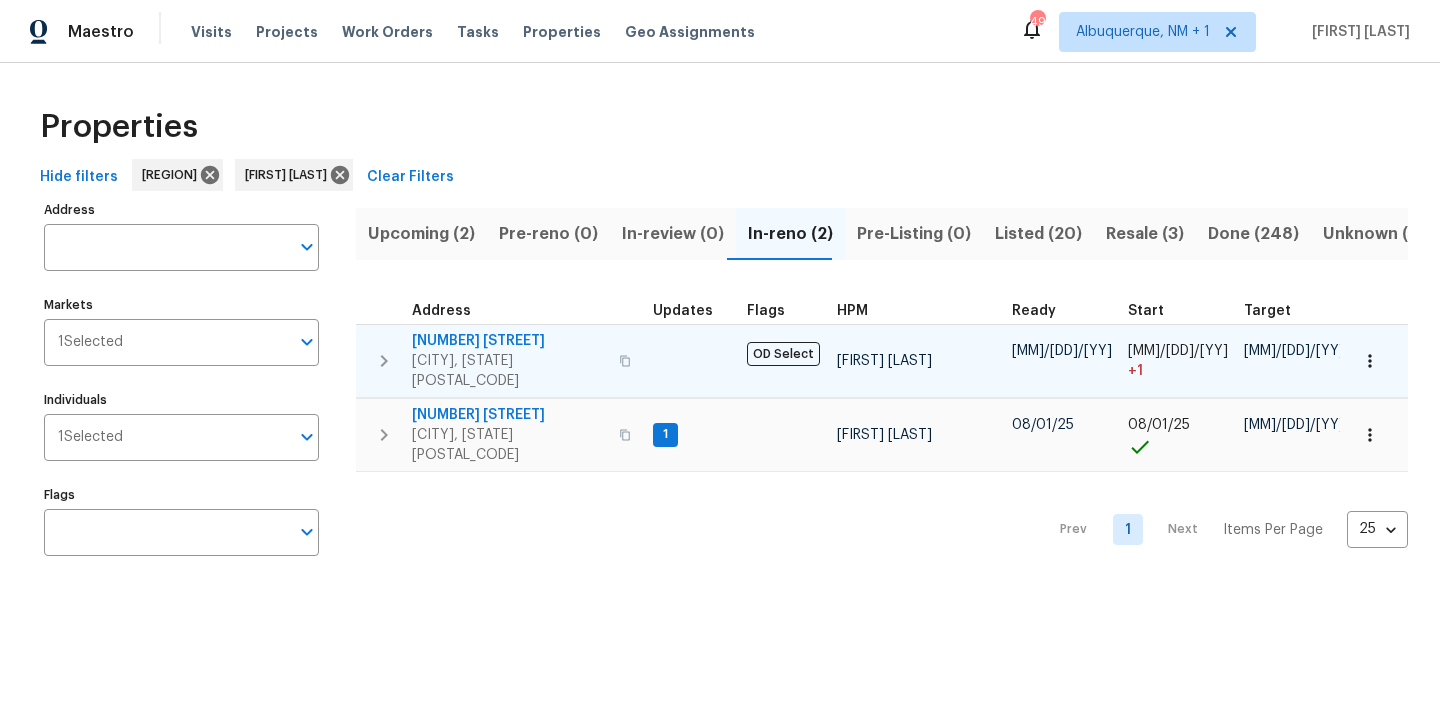 click on "2334 Hill N Dale Dr" at bounding box center [509, 341] 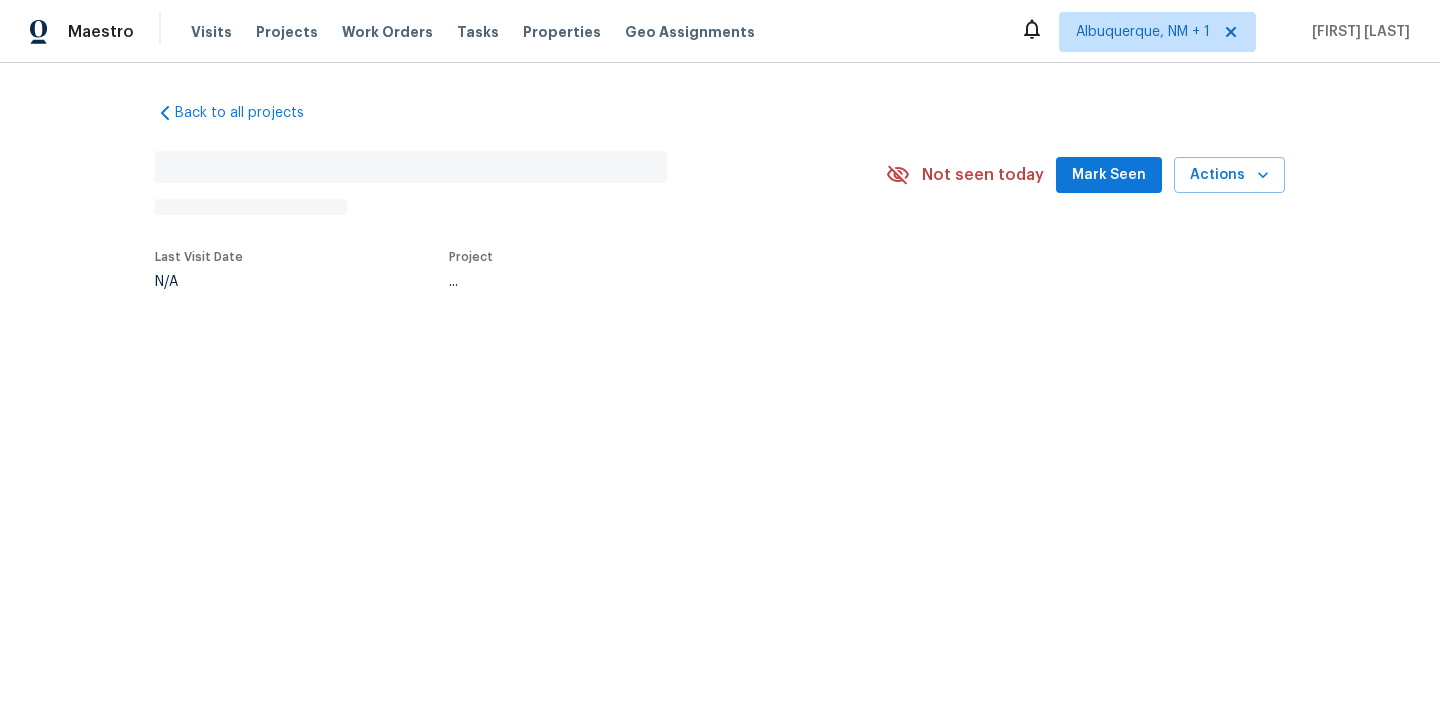scroll, scrollTop: 0, scrollLeft: 0, axis: both 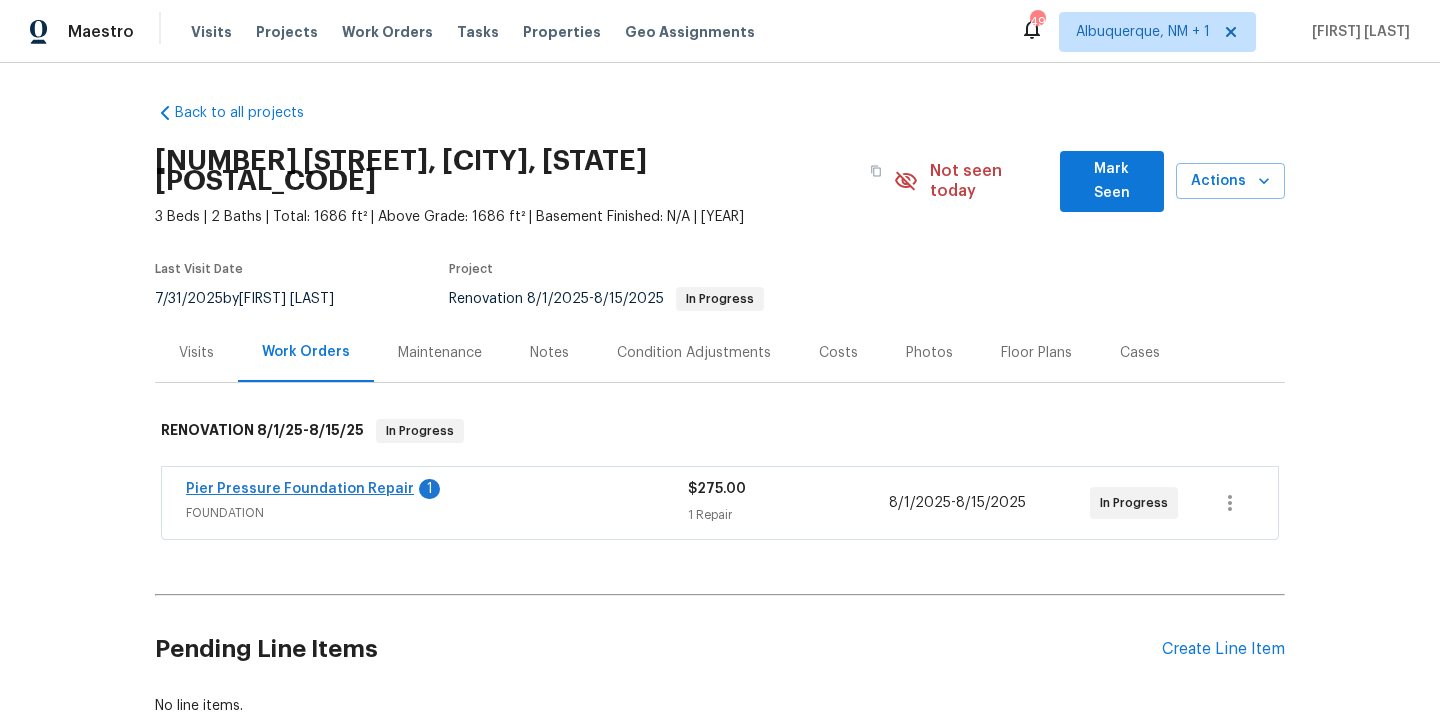 click on "Pier Pressure Foundation Repair" at bounding box center (300, 489) 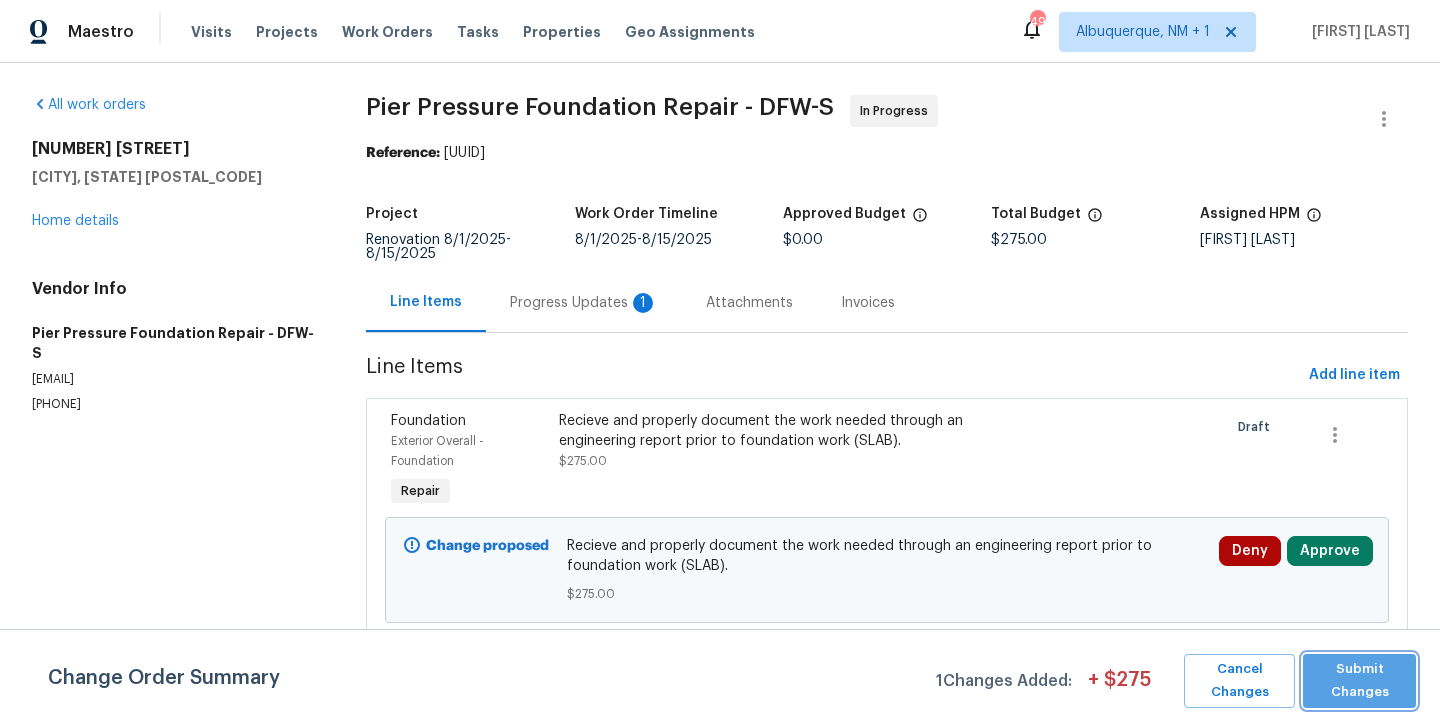 click on "Submit Changes" at bounding box center (1359, 681) 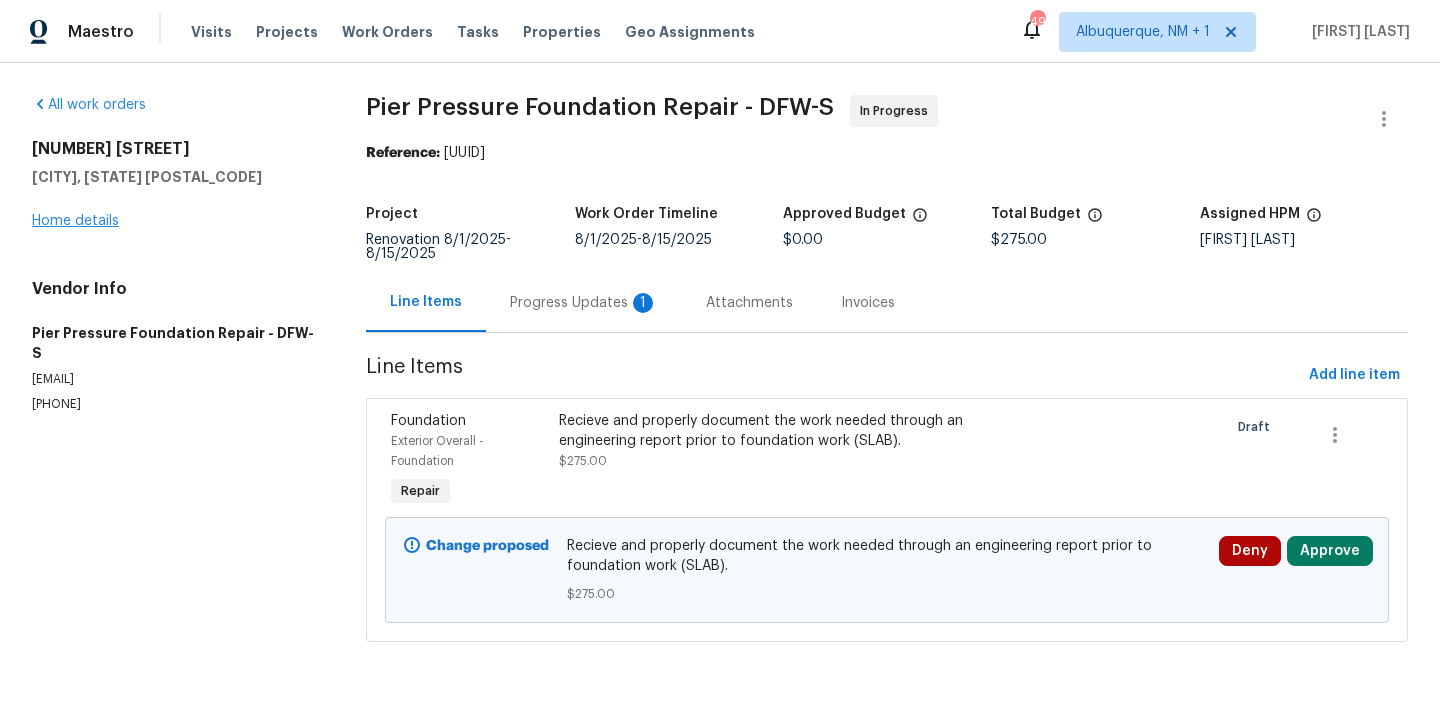 click on "Home details" at bounding box center [75, 221] 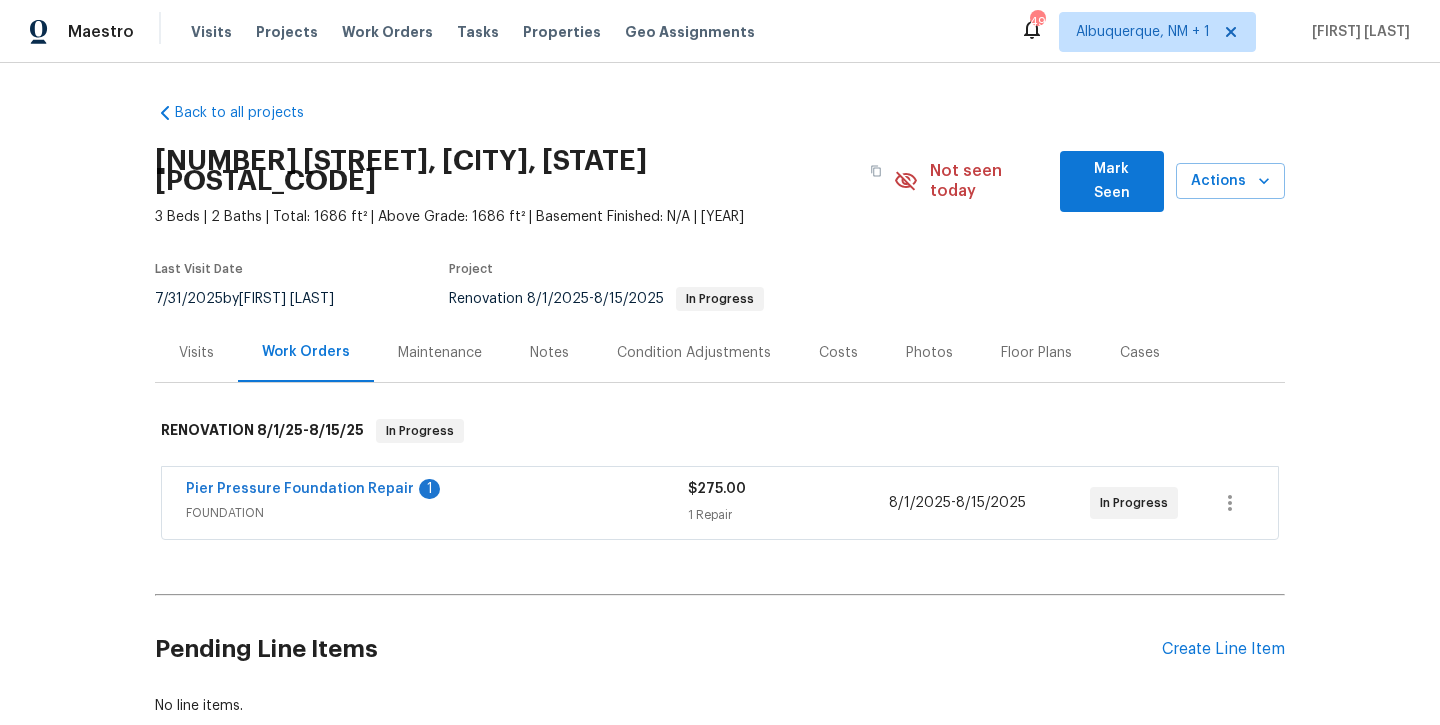 click on "Mark Seen" at bounding box center (1112, 181) 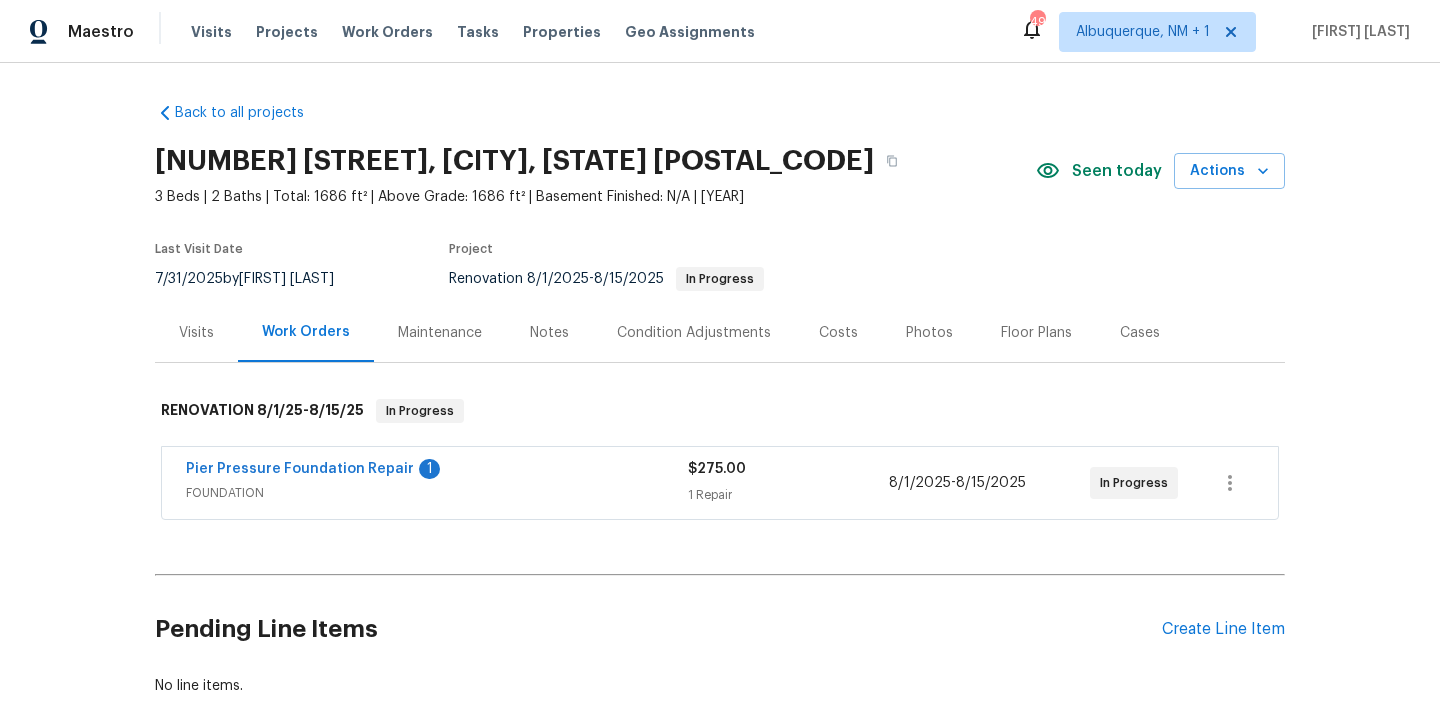 click on "Notes" at bounding box center (549, 333) 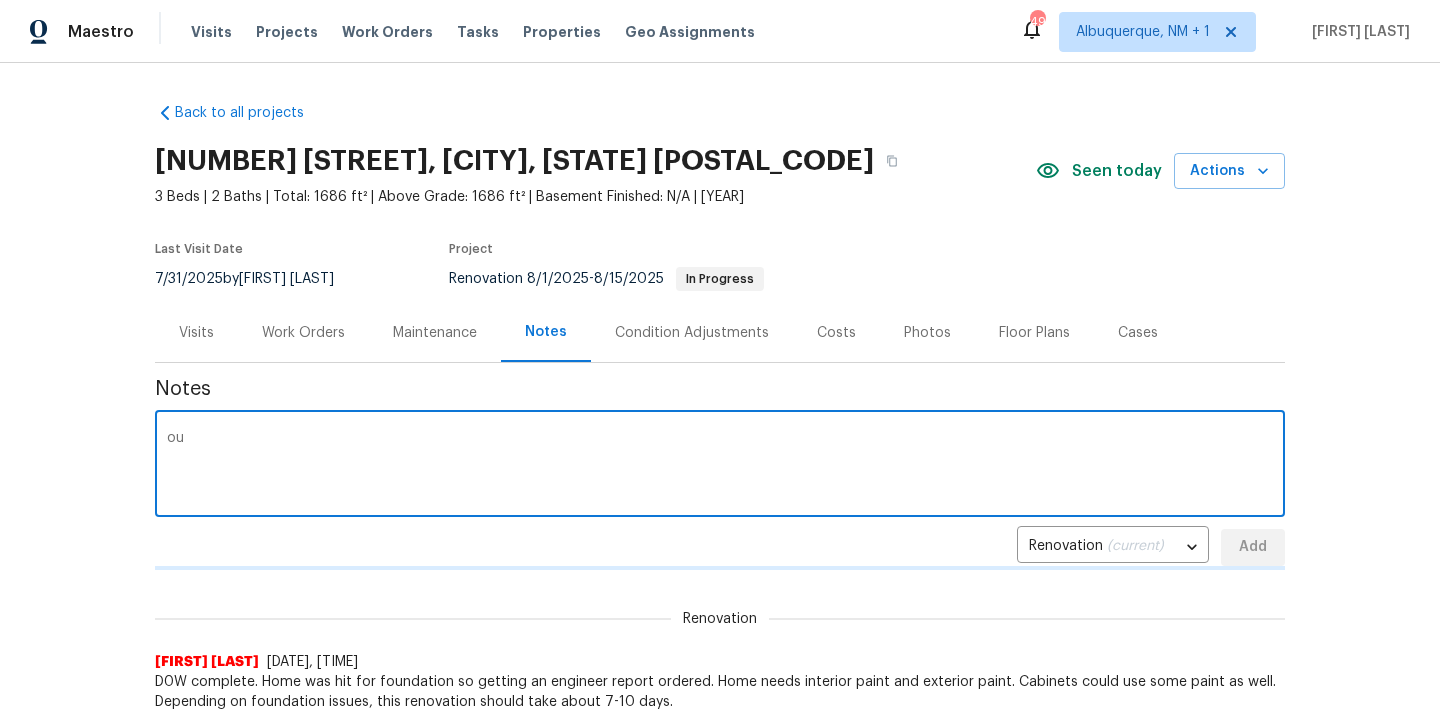type on "o" 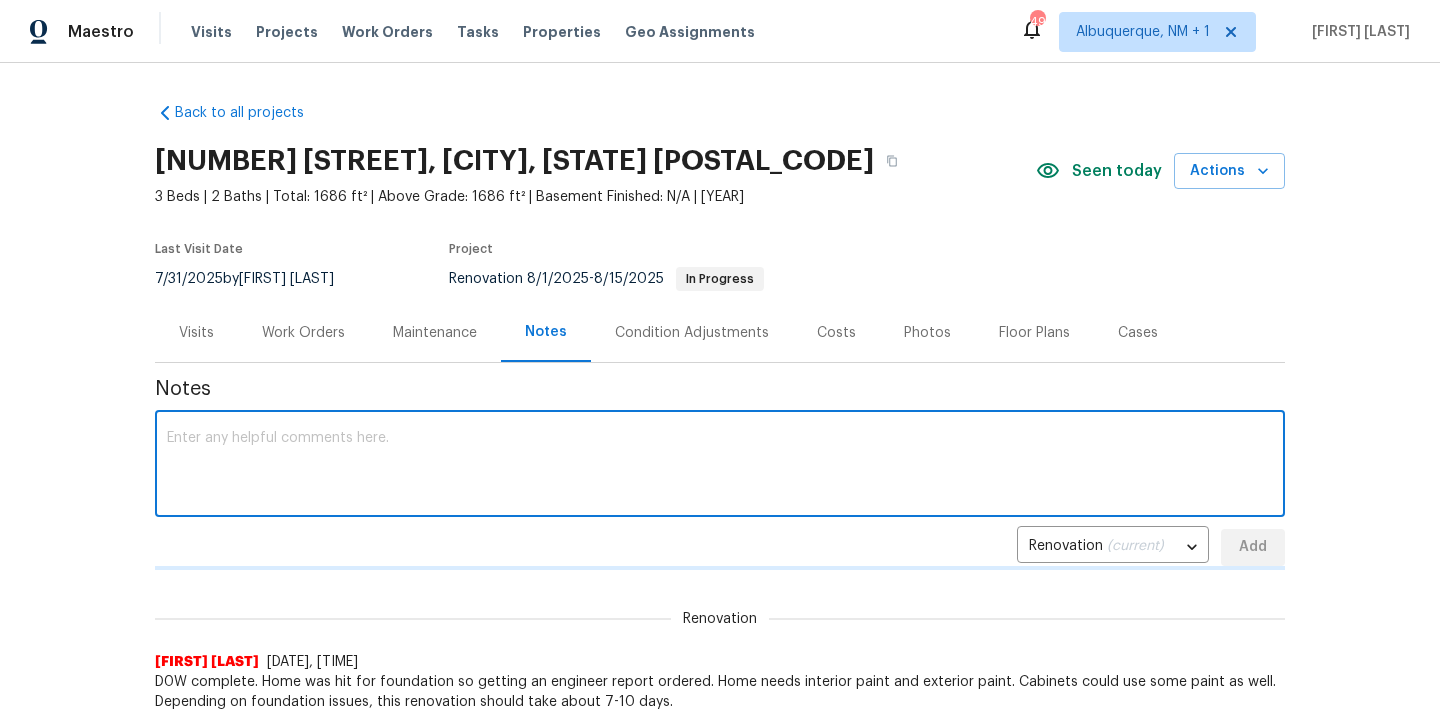 type on "O" 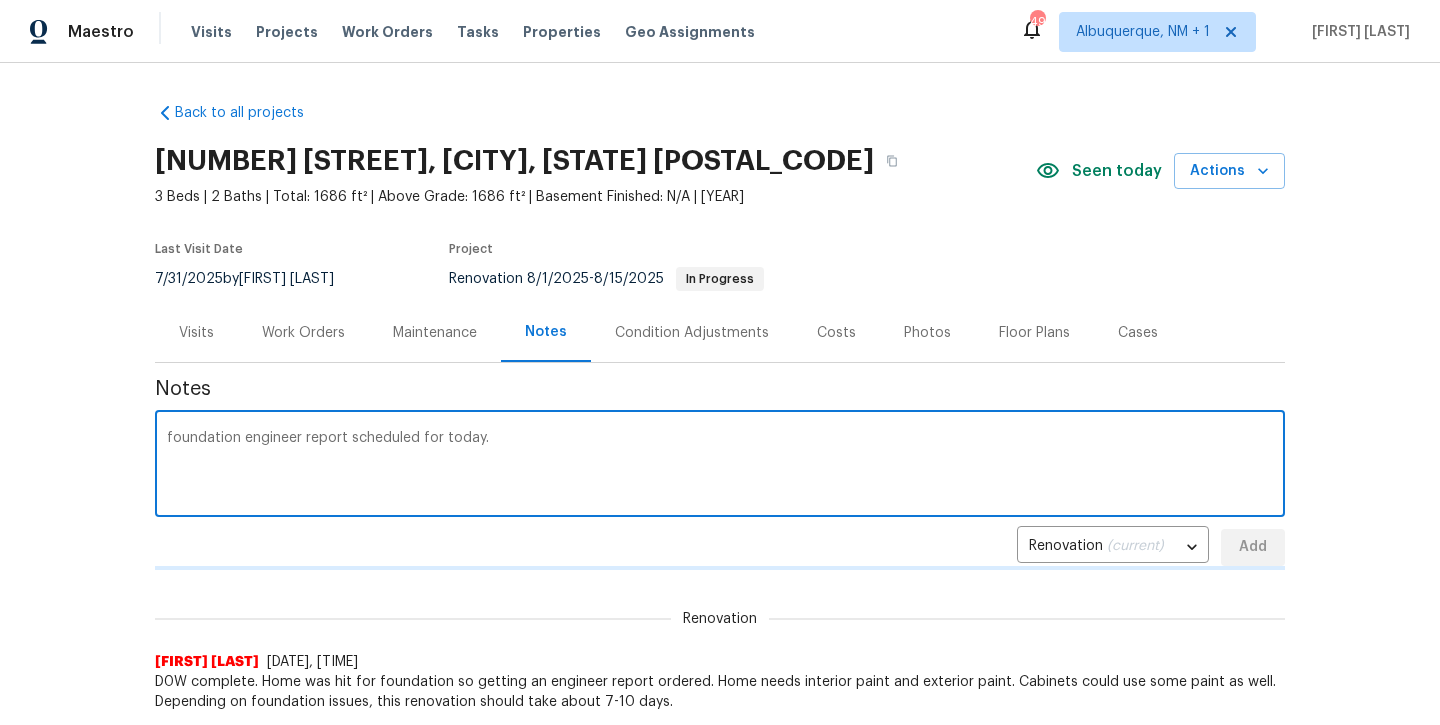 type on "foundation engineer report scheduled for today." 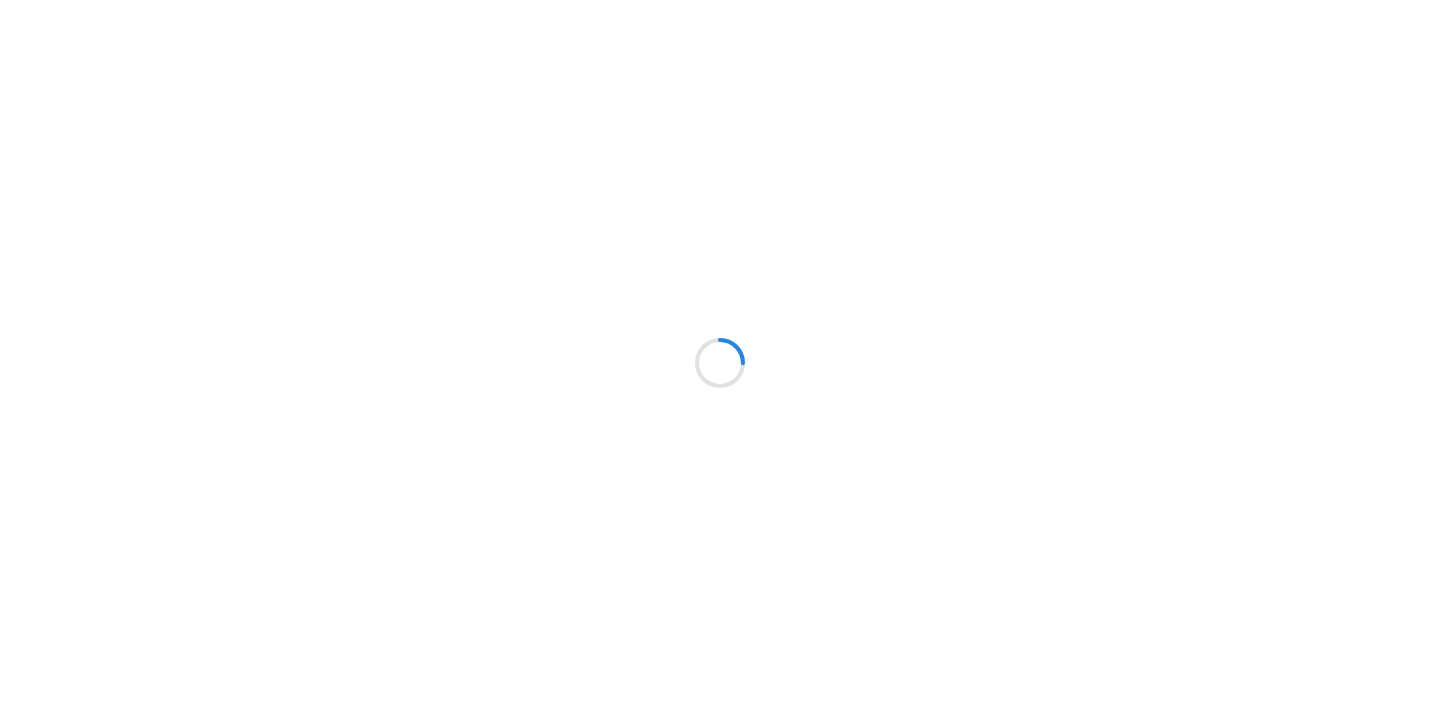 scroll, scrollTop: 0, scrollLeft: 0, axis: both 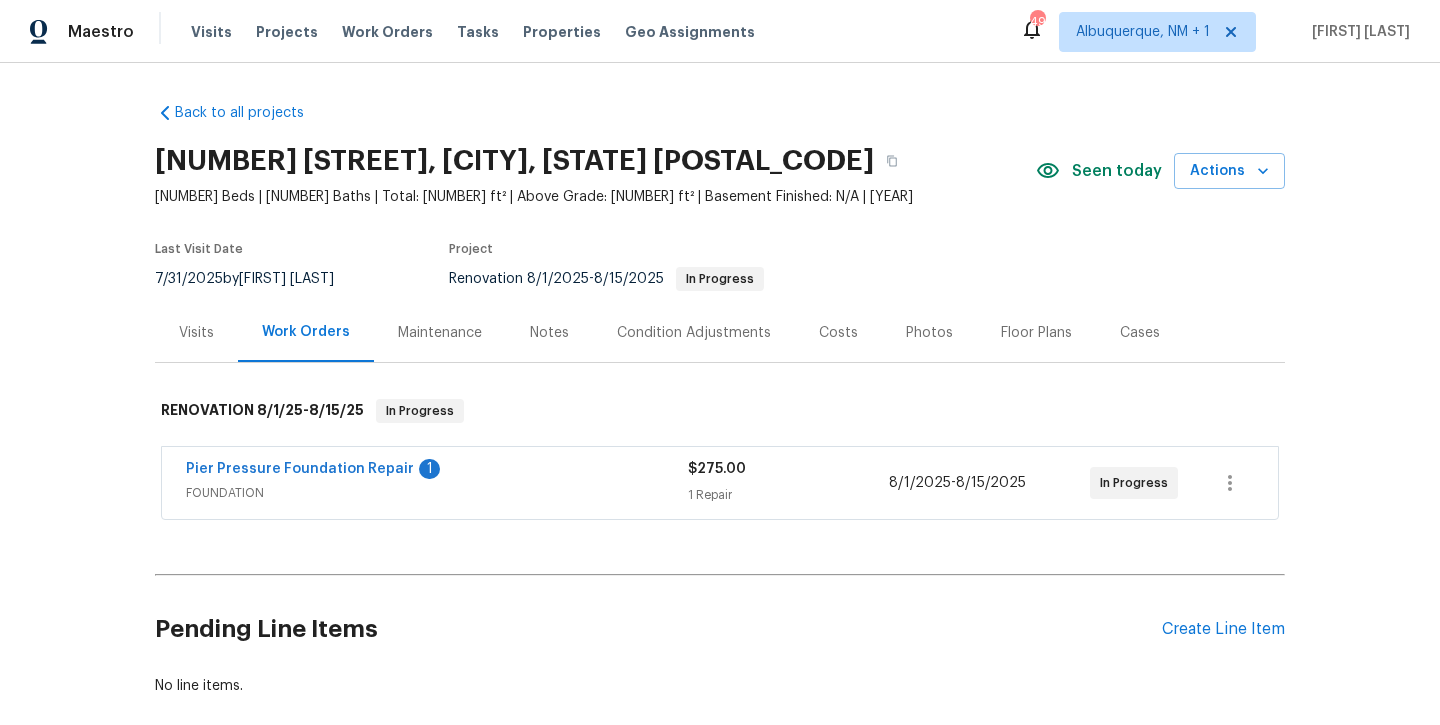 click on "Notes" at bounding box center [549, 333] 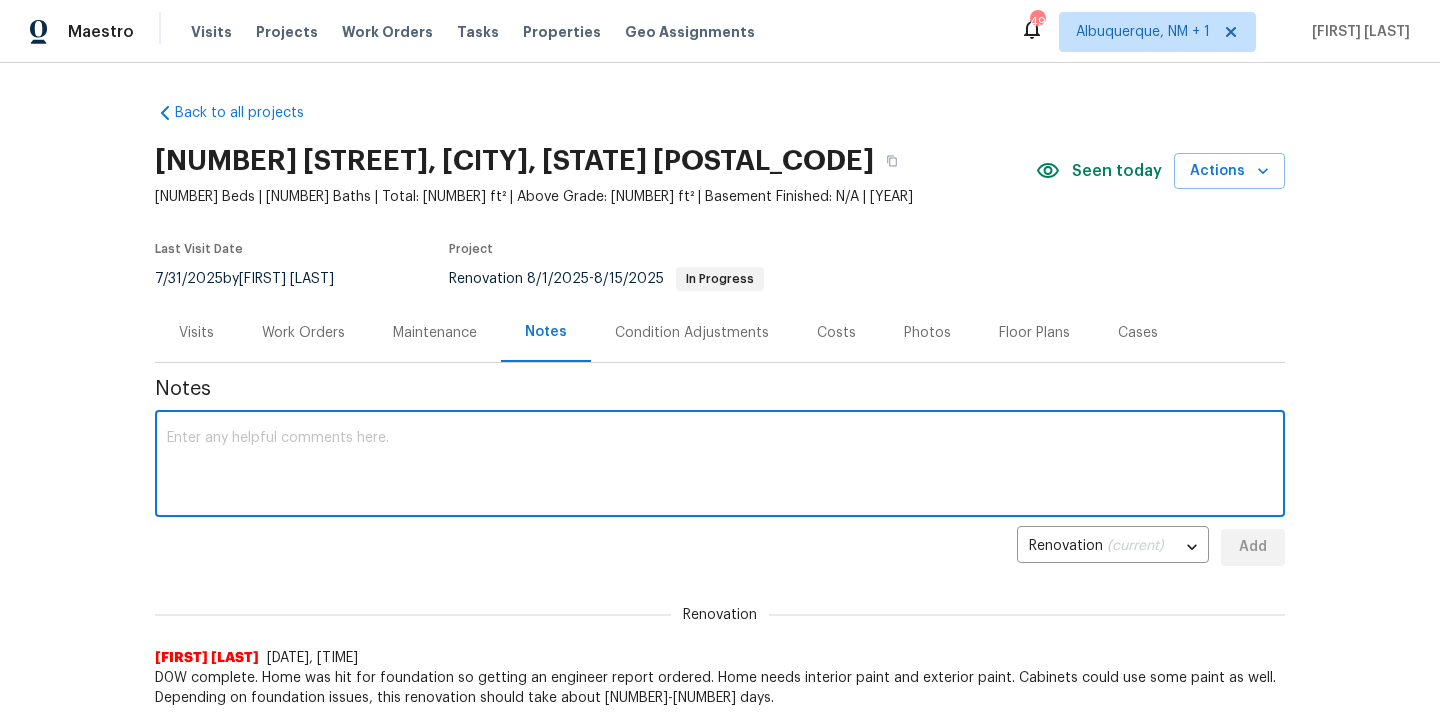 click at bounding box center (720, 466) 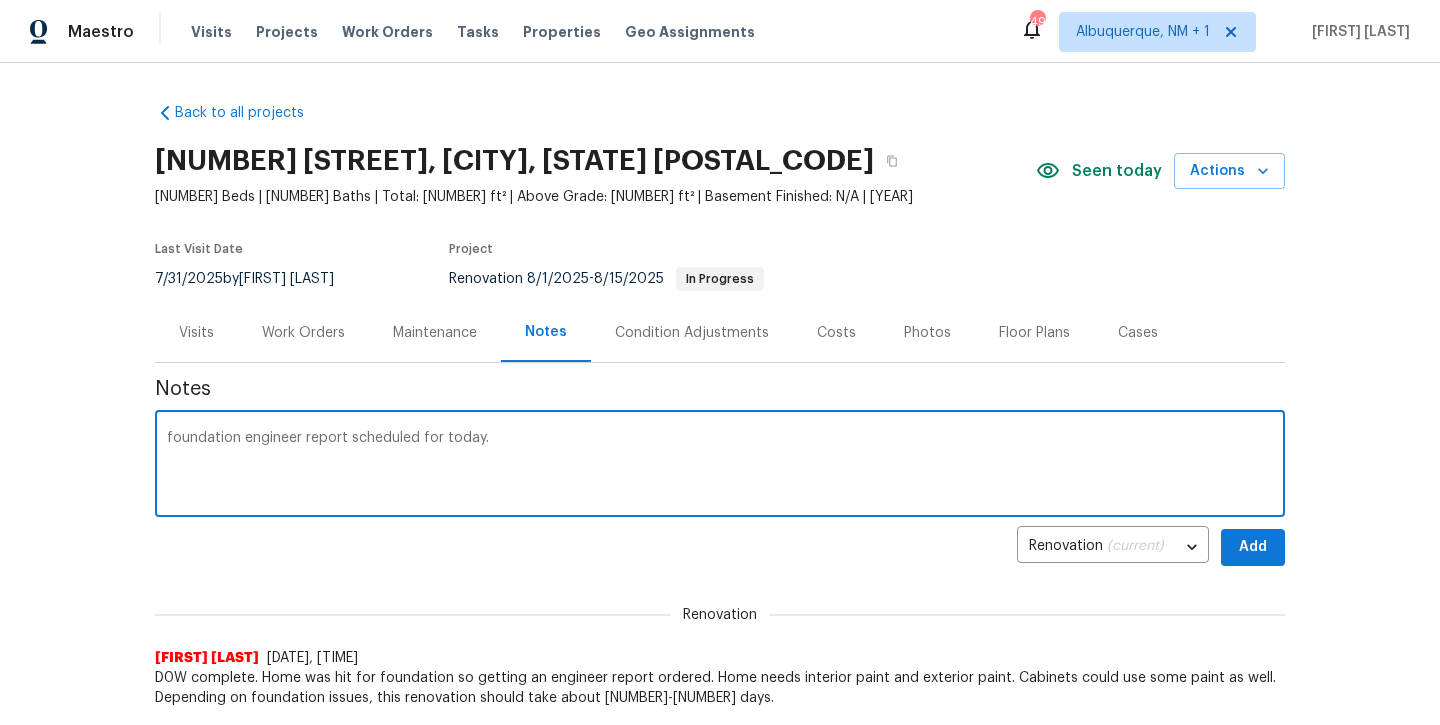 type on "foundation engineer report scheduled for today." 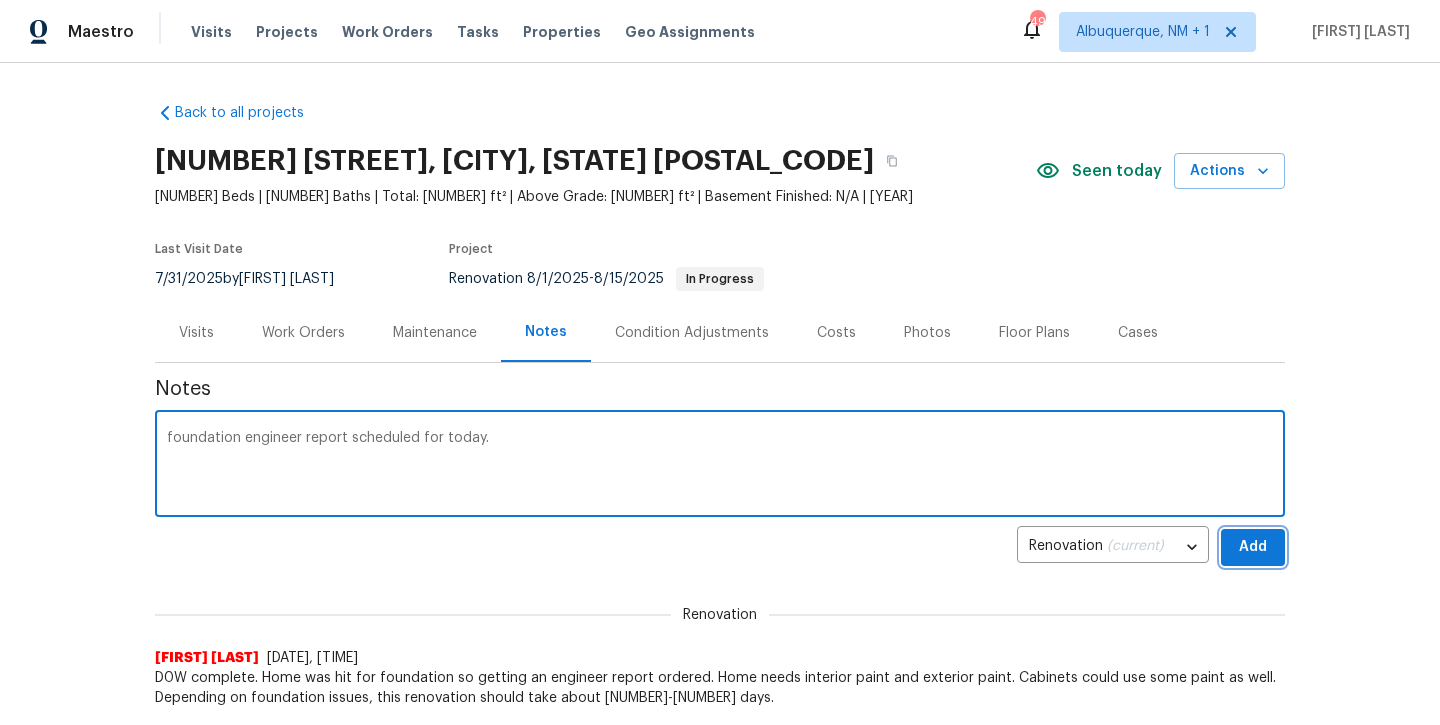 click on "Add" at bounding box center [1253, 547] 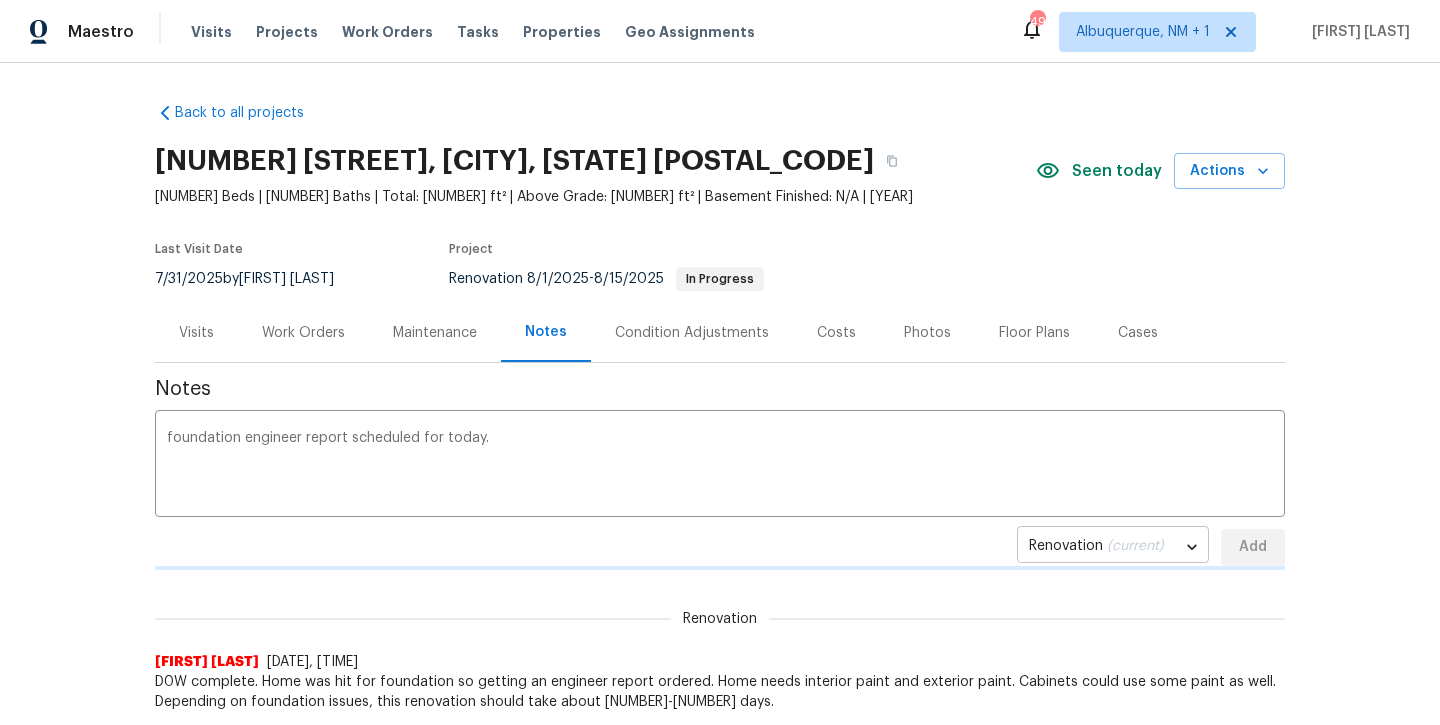 type 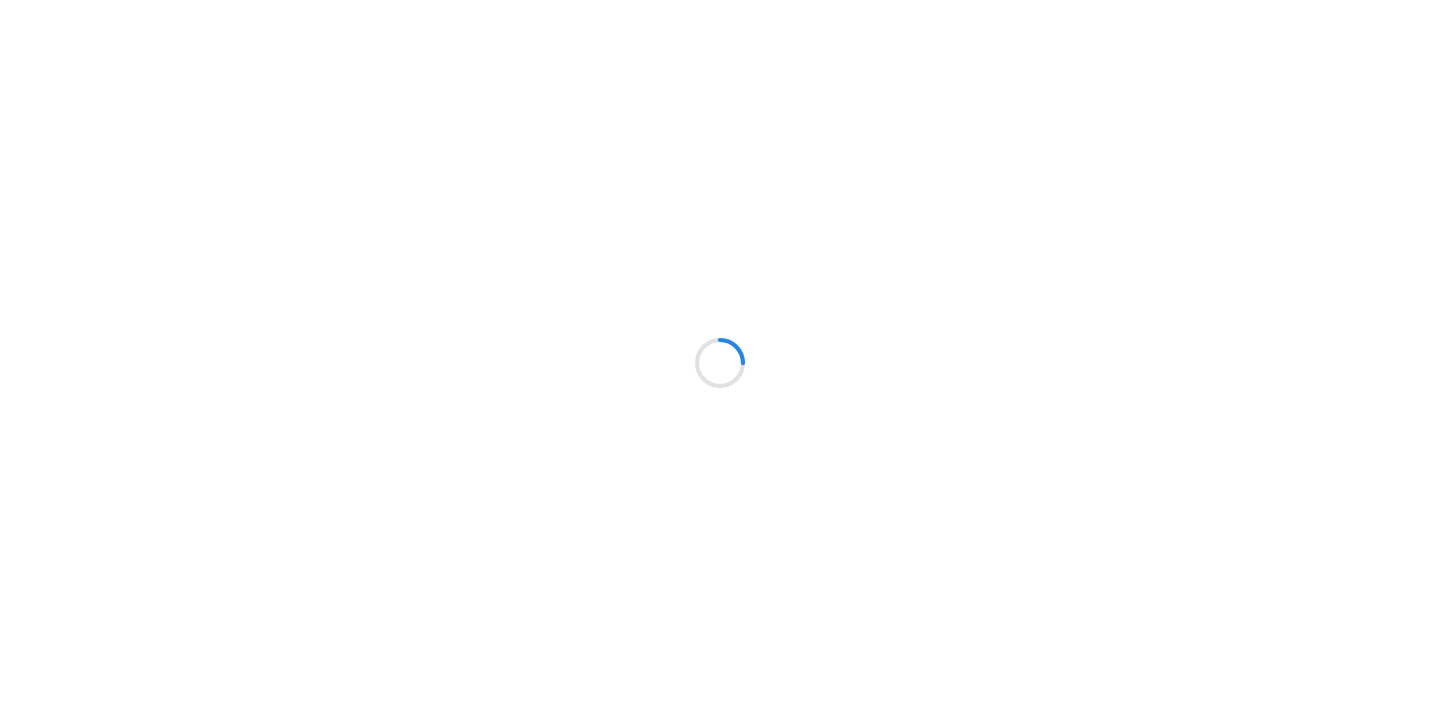 scroll, scrollTop: 0, scrollLeft: 0, axis: both 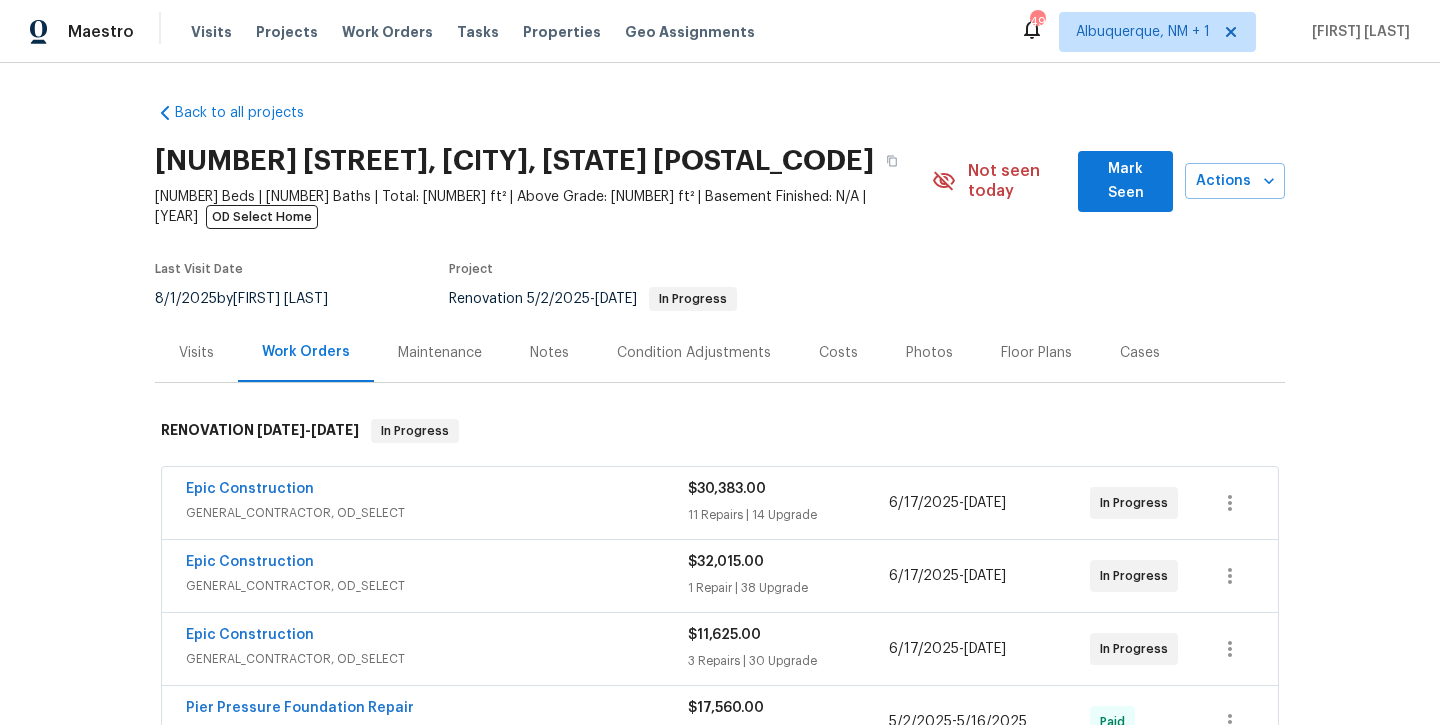 click on "Mark Seen" at bounding box center (1125, 181) 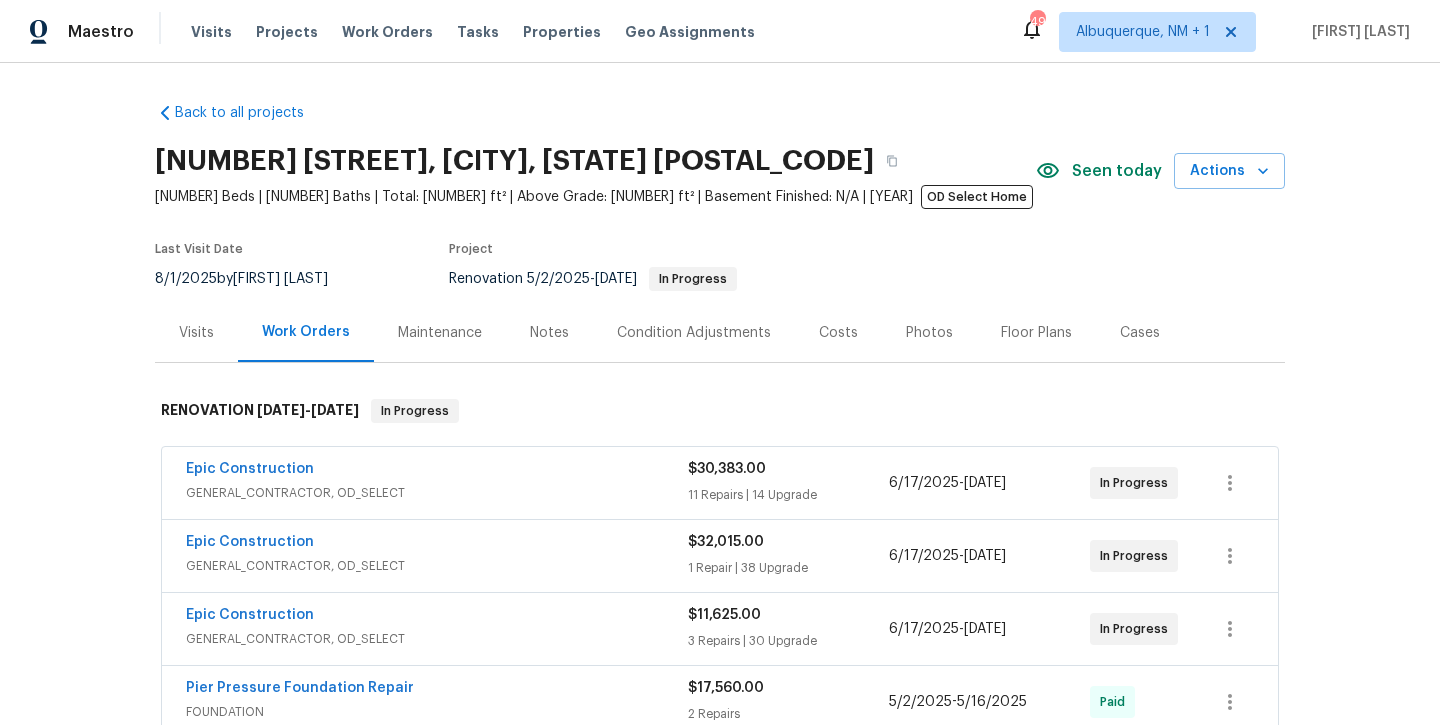 click on "Notes" at bounding box center [549, 333] 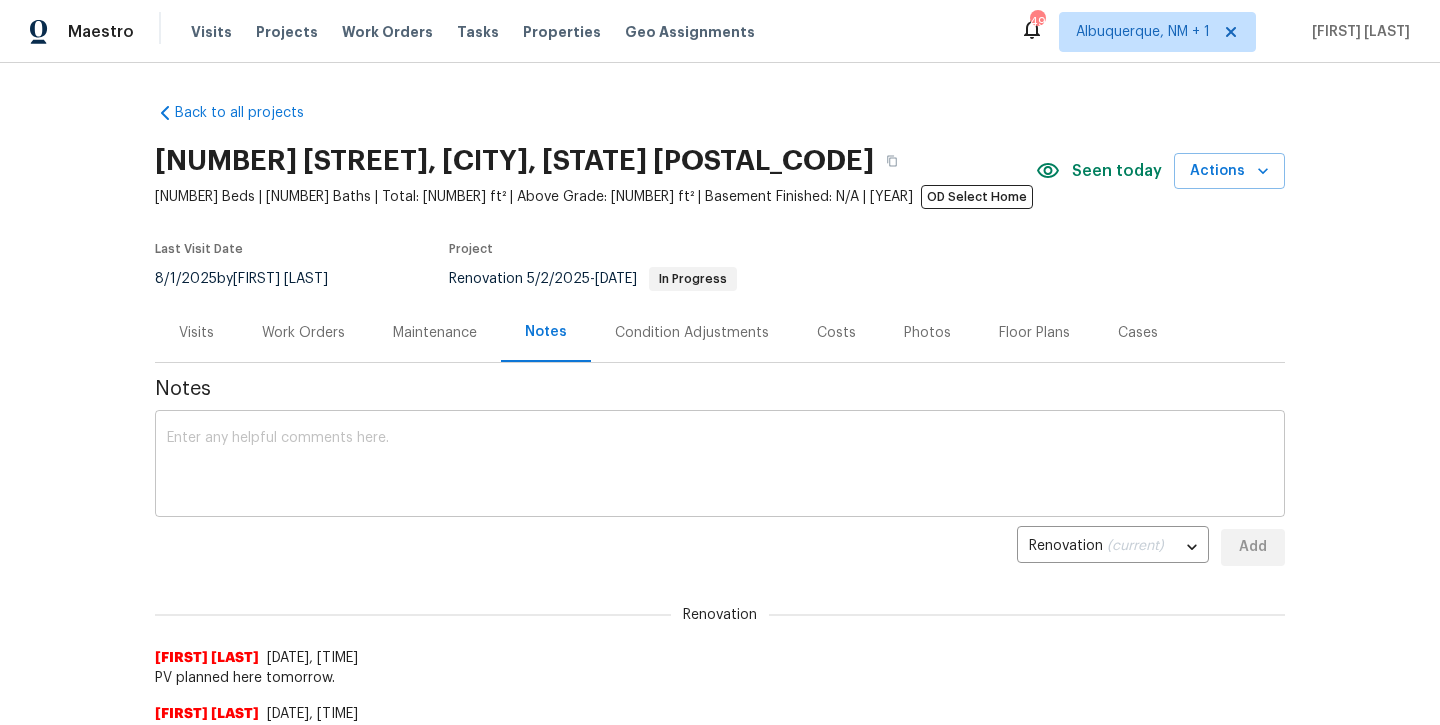 click at bounding box center [720, 466] 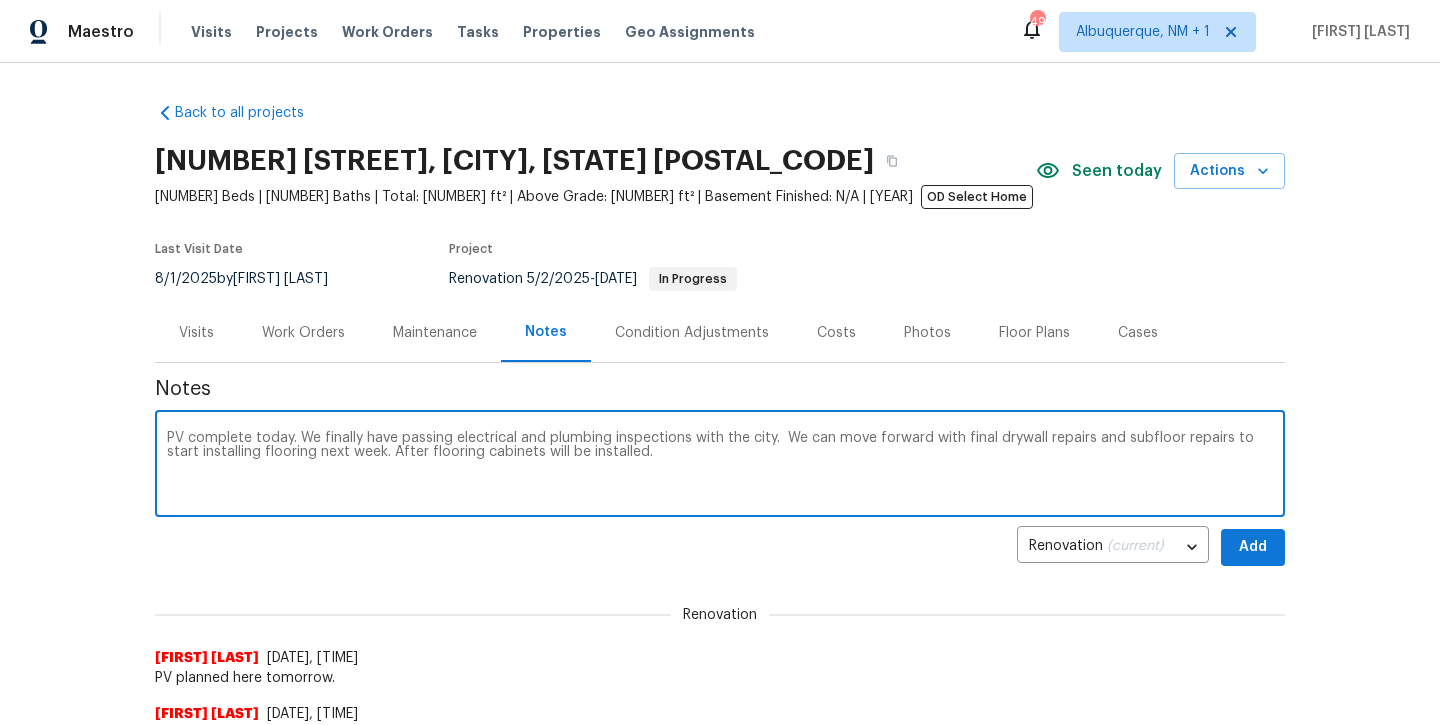 type on "PV complete today. We finally have passing electrical and plumbing inspections with the city.  We can move forward with final drywall repairs and subfloor repairs to start installing flooring next week. After flooring cabinets will be installed." 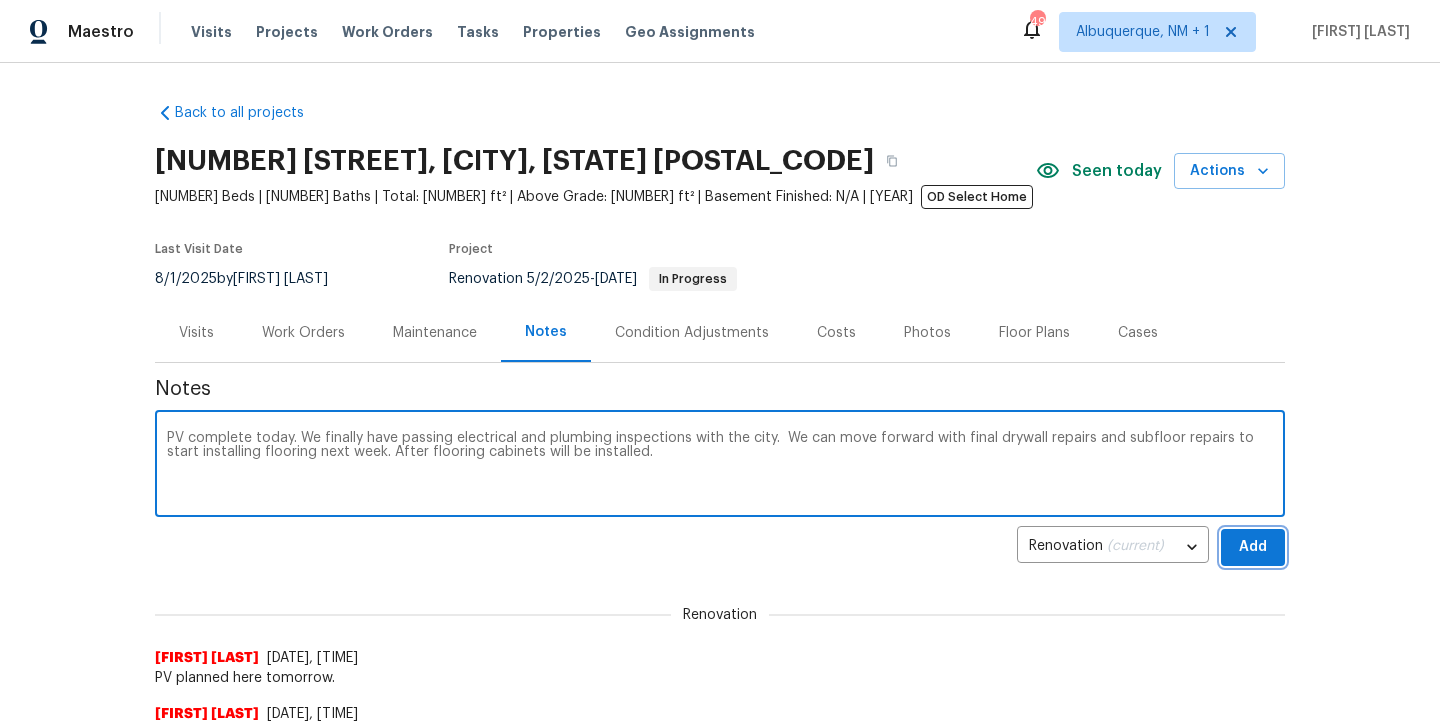 click on "Add" at bounding box center [1253, 547] 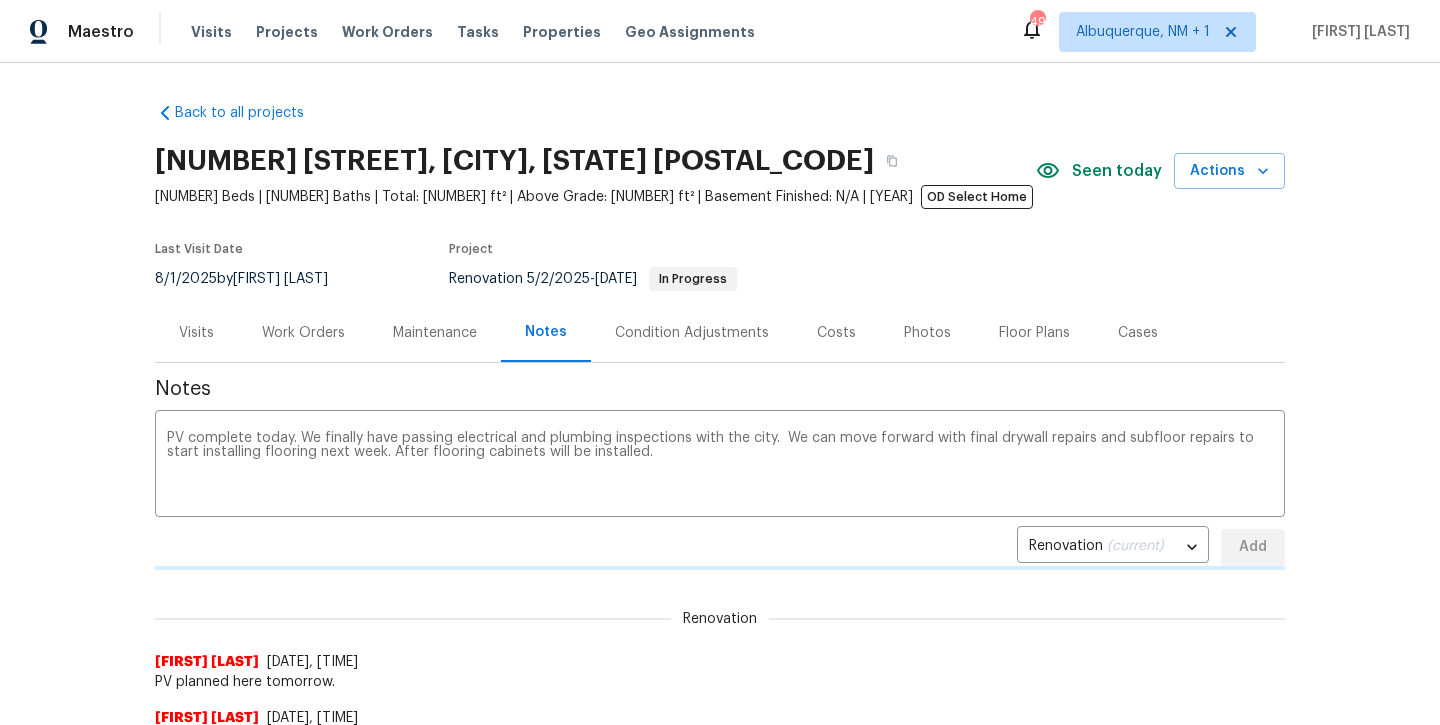 type 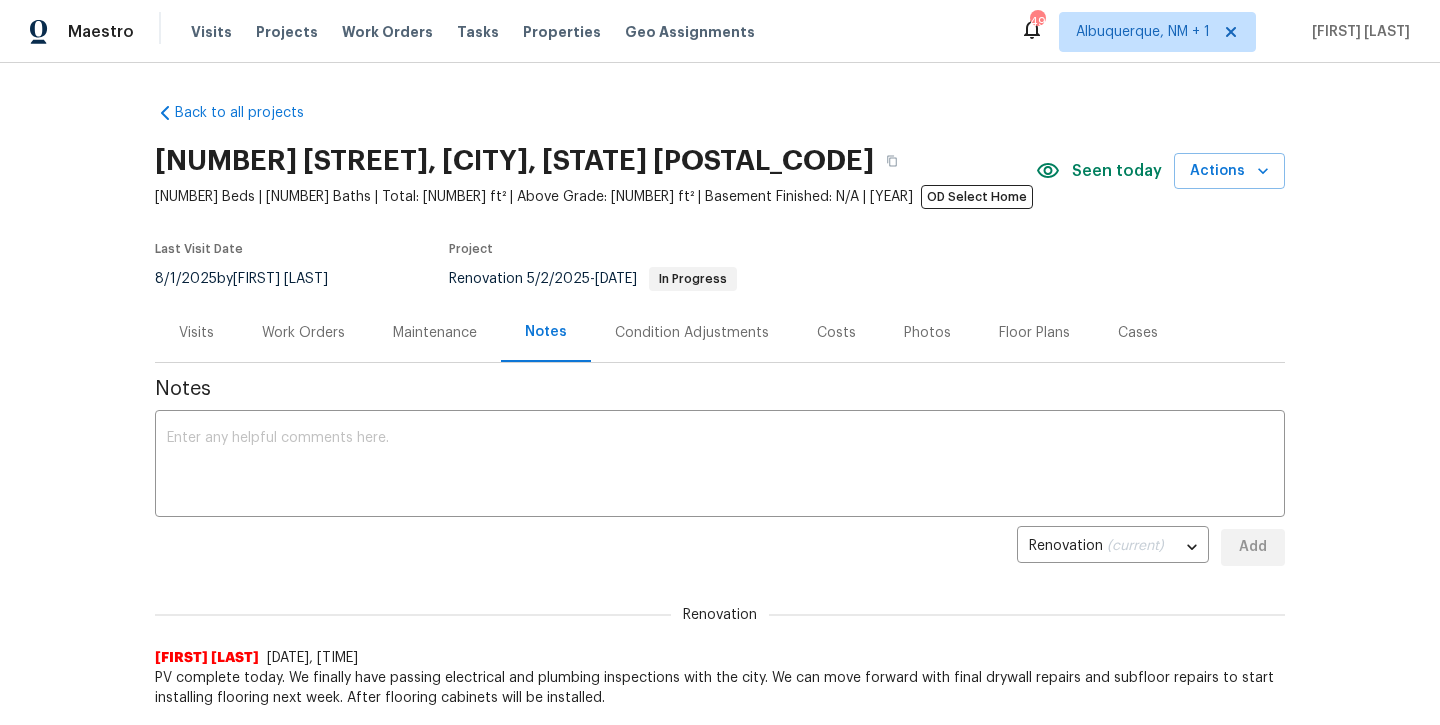 scroll, scrollTop: 1, scrollLeft: 0, axis: vertical 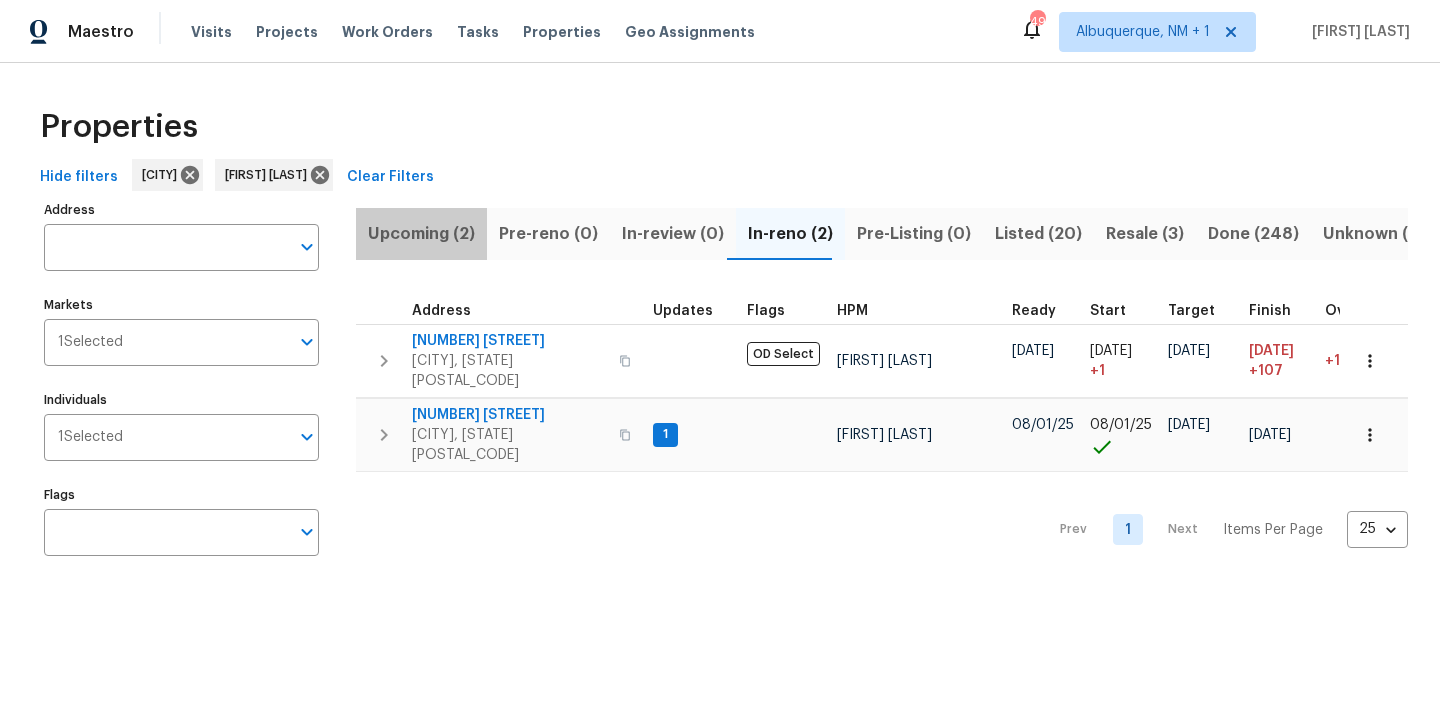 click on "Upcoming (2)" at bounding box center (421, 234) 